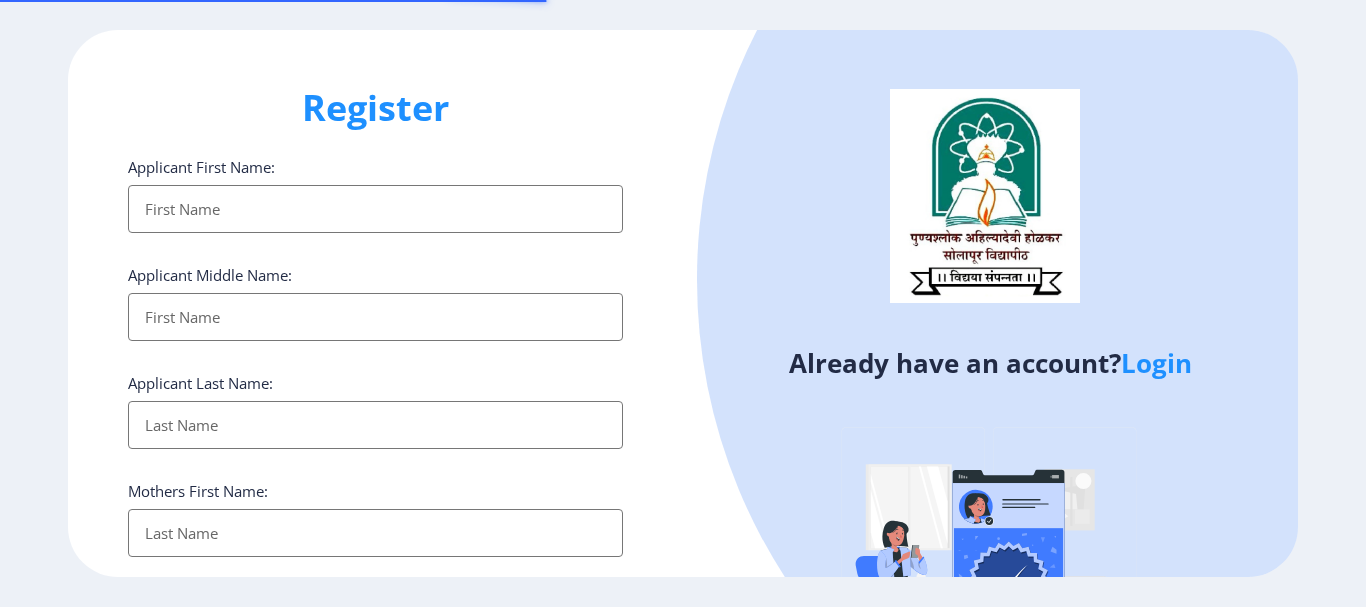 select 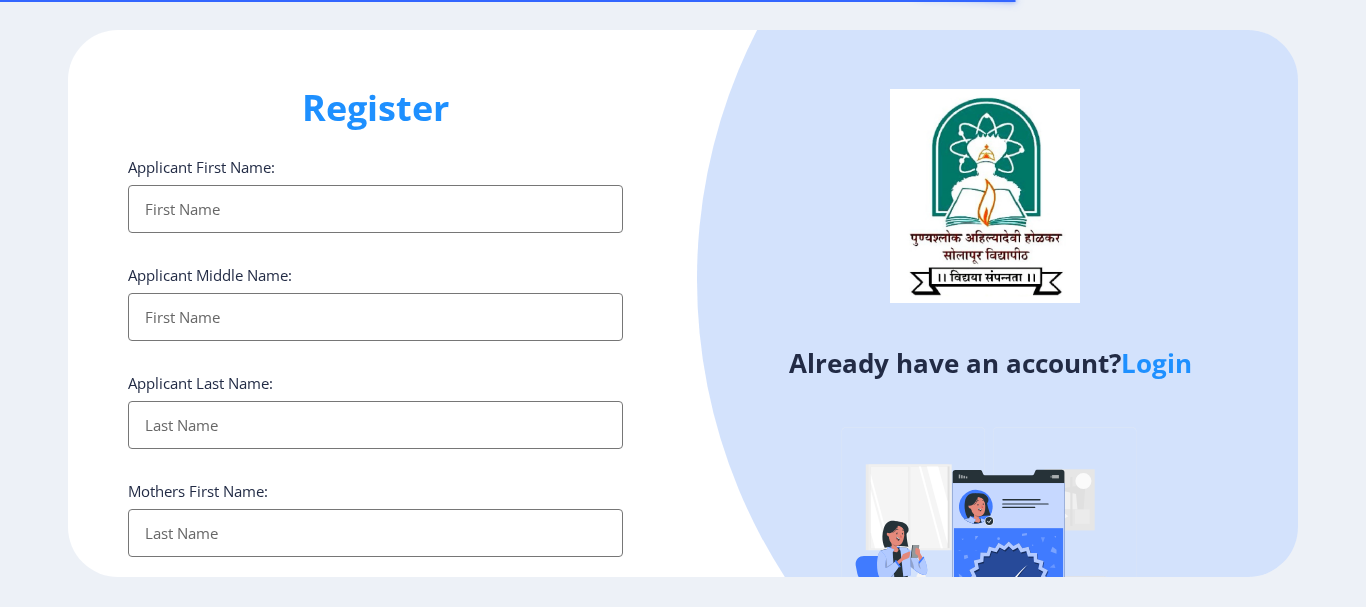 click on "Applicant First Name:" at bounding box center [375, 209] 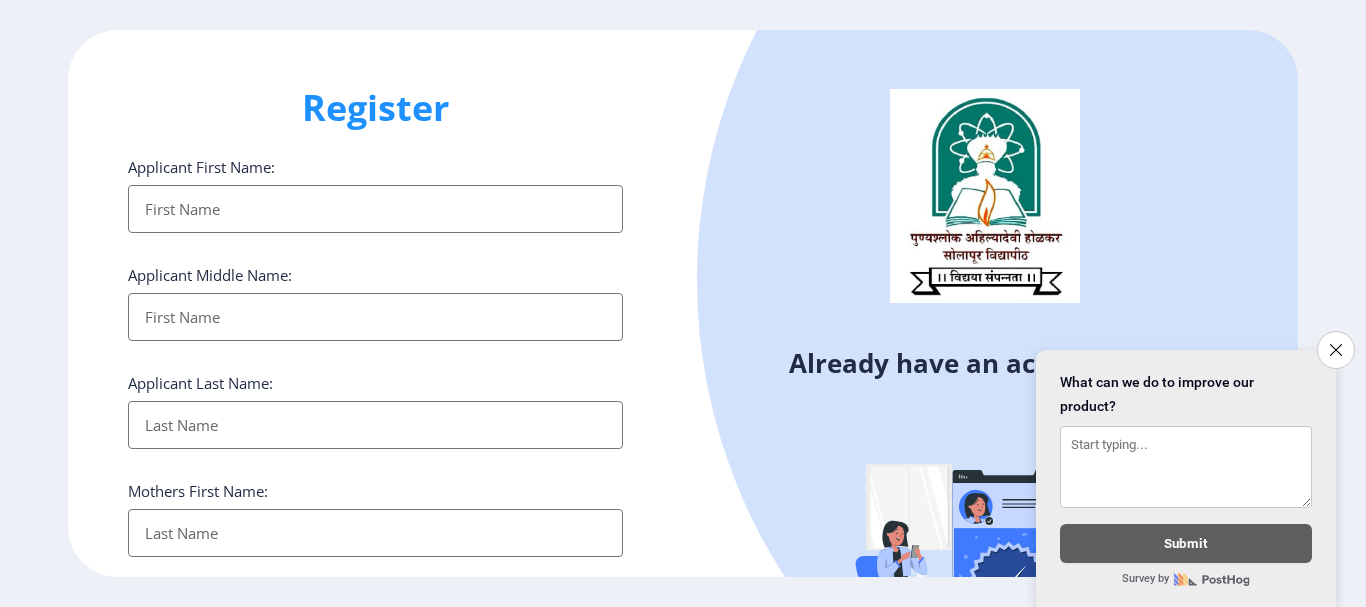 drag, startPoint x: 187, startPoint y: 196, endPoint x: 185, endPoint y: 186, distance: 10.198039 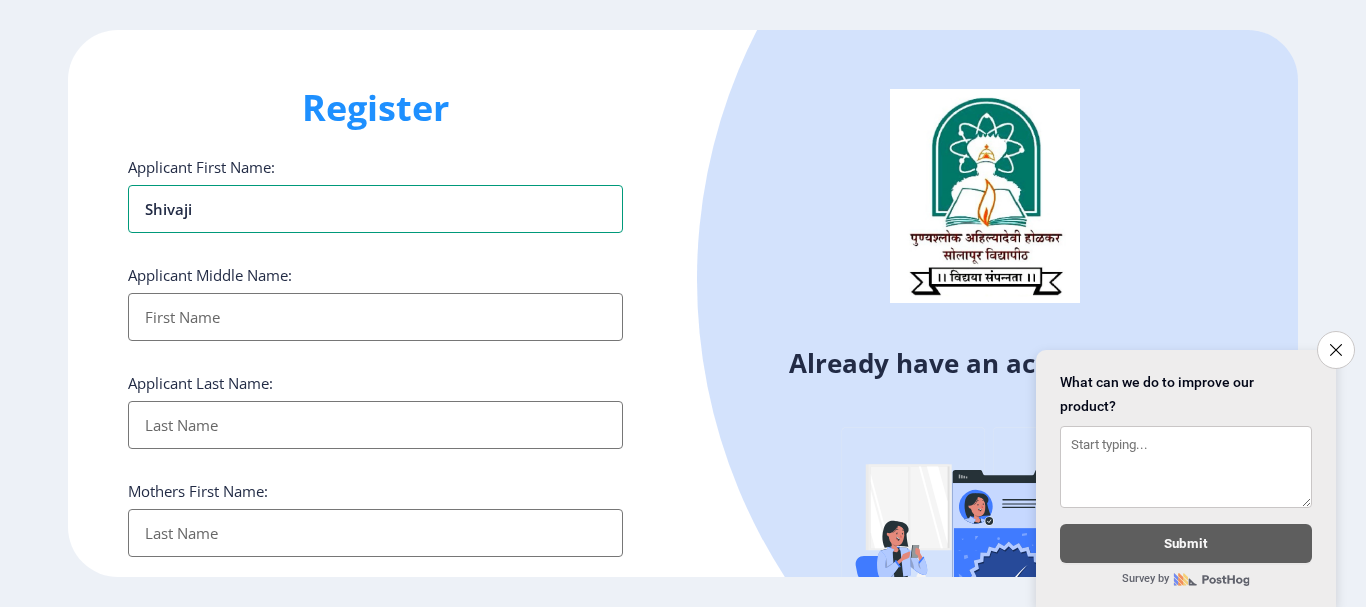 type on "Shivaji" 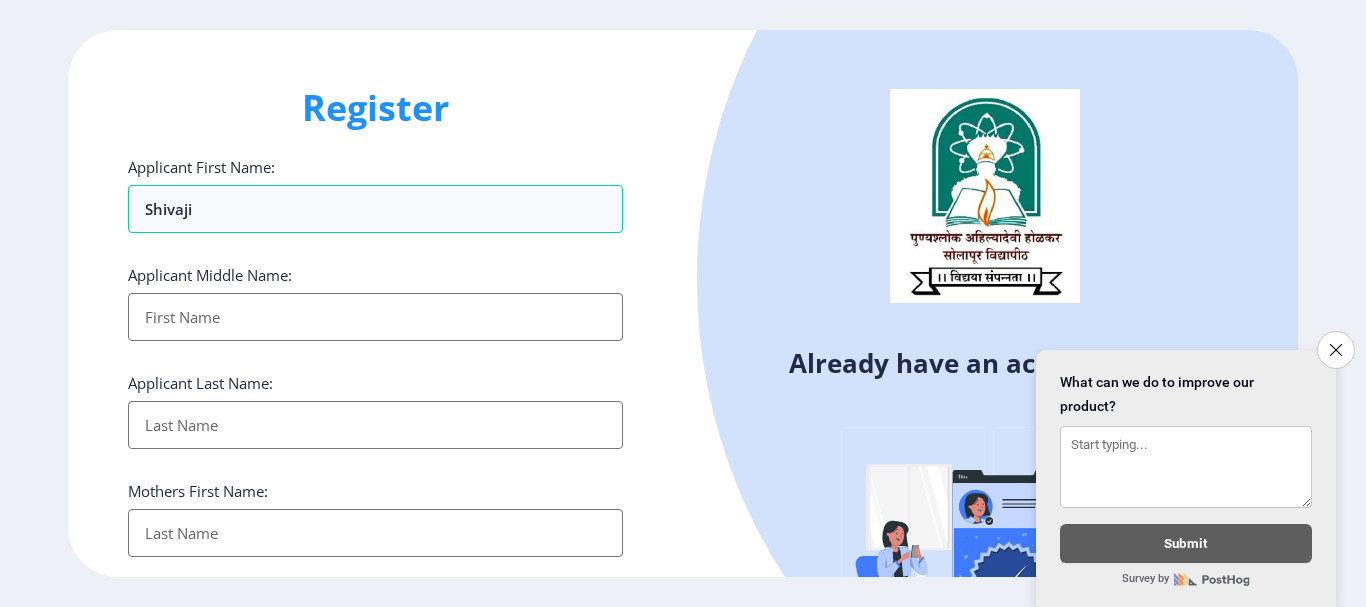 click on "Applicant First Name:" at bounding box center (375, 317) 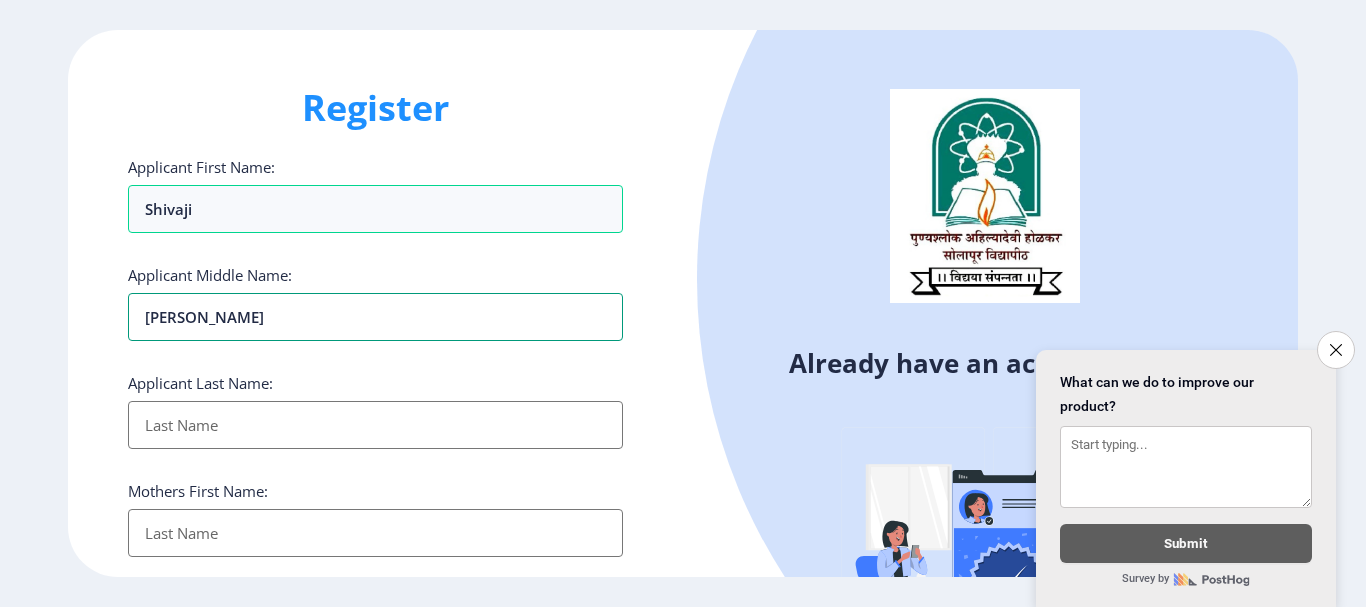 type on "[PERSON_NAME]" 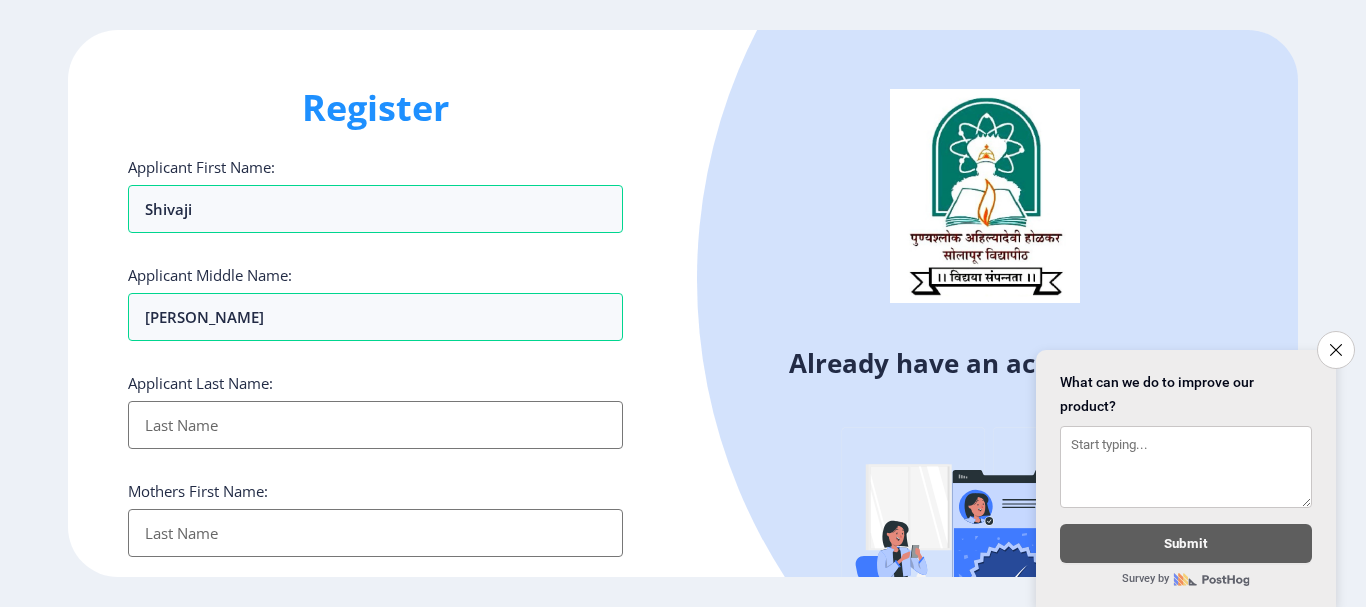 click on "Applicant First Name:" at bounding box center [375, 425] 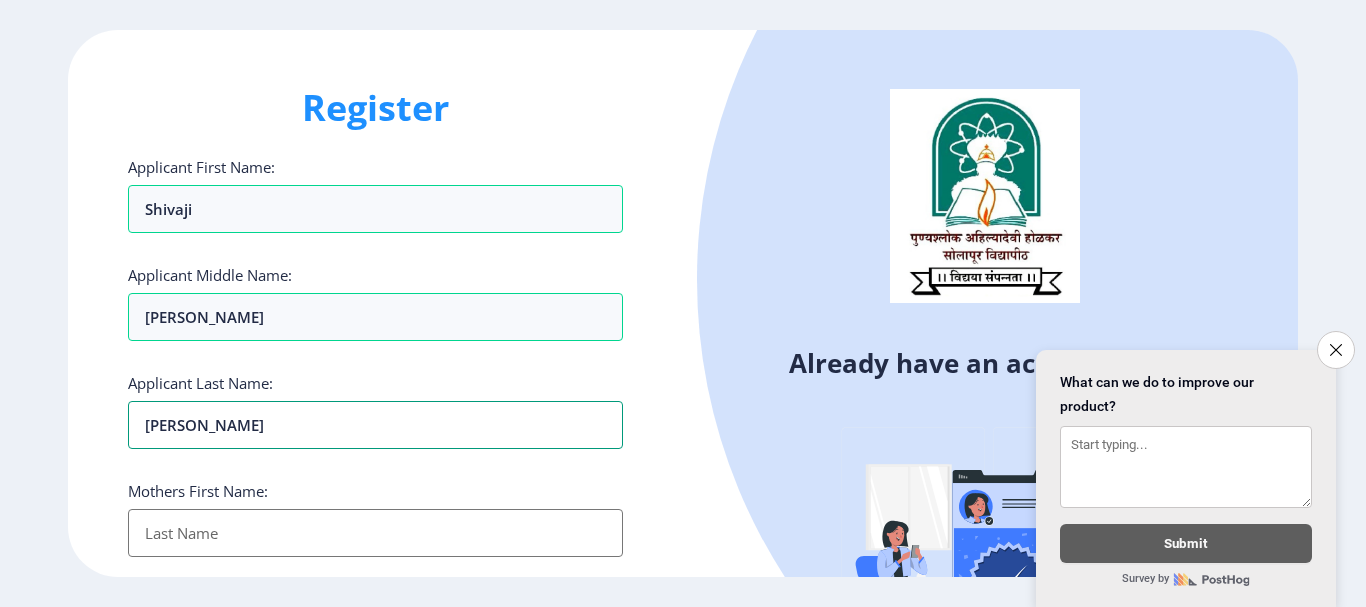 type on "[PERSON_NAME]" 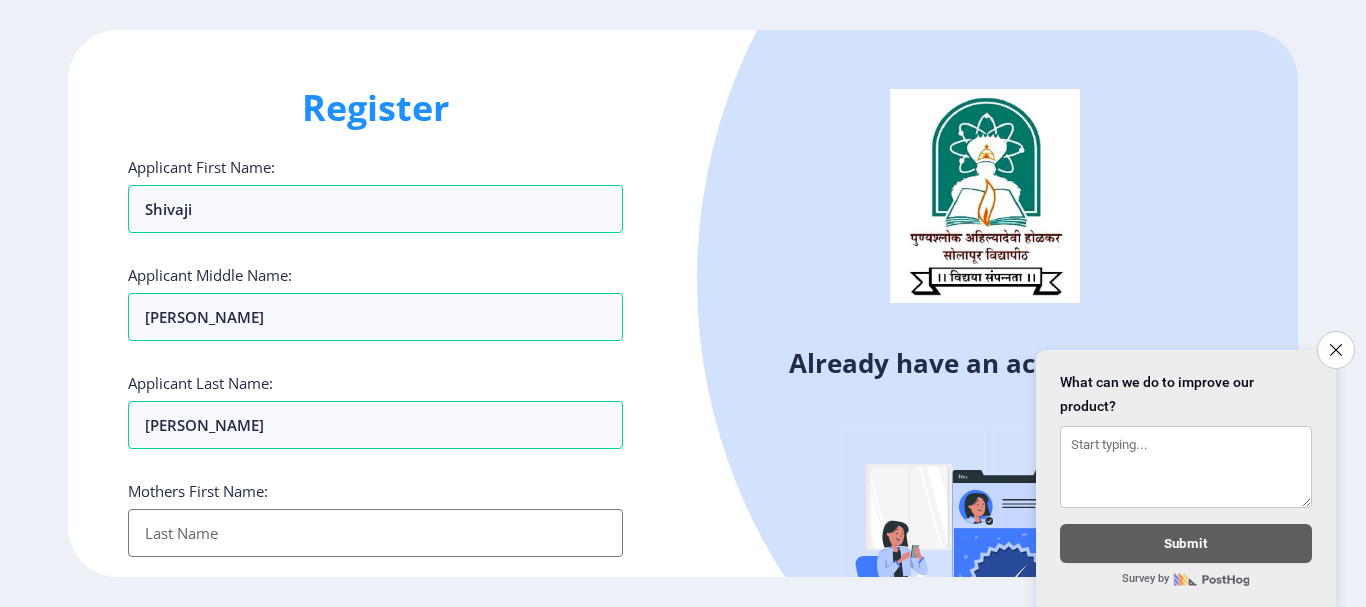 click on "Applicant First Name:" at bounding box center [375, 533] 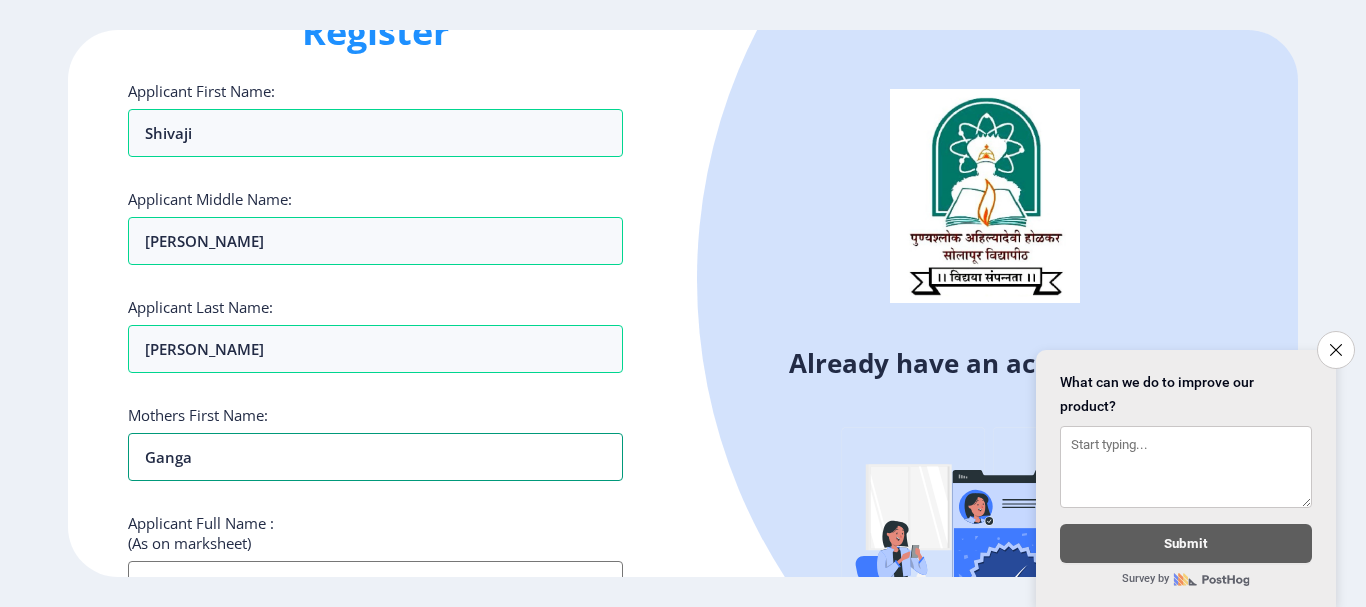 scroll, scrollTop: 400, scrollLeft: 0, axis: vertical 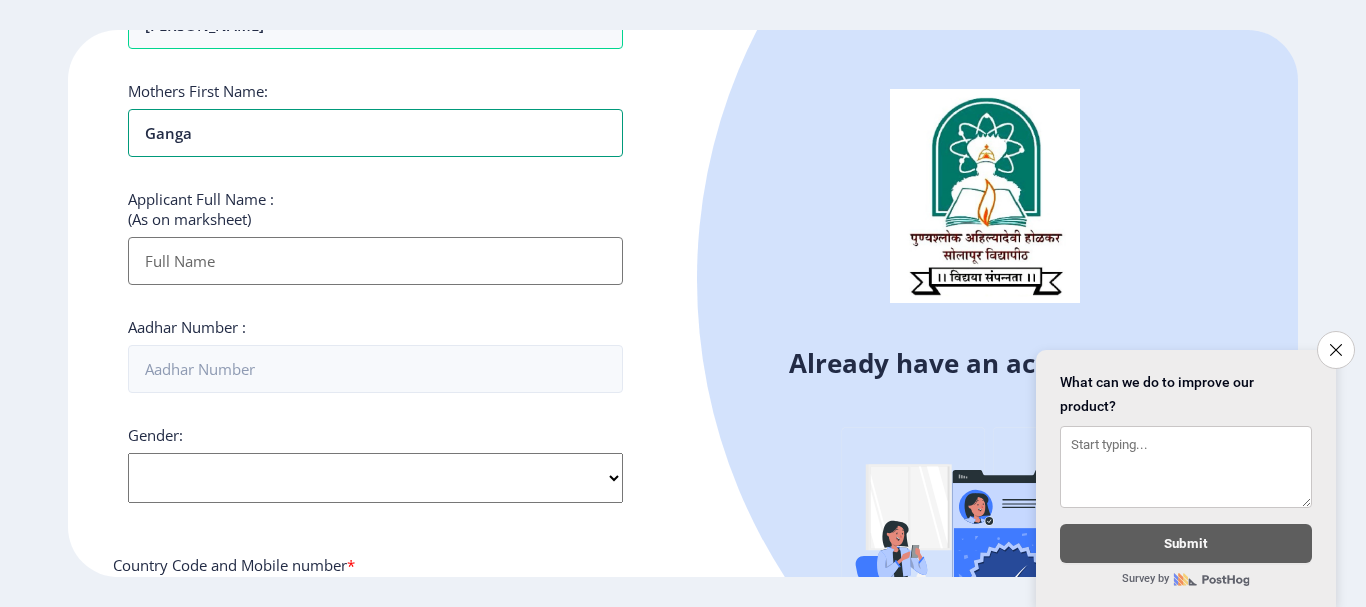 type on "Ganga" 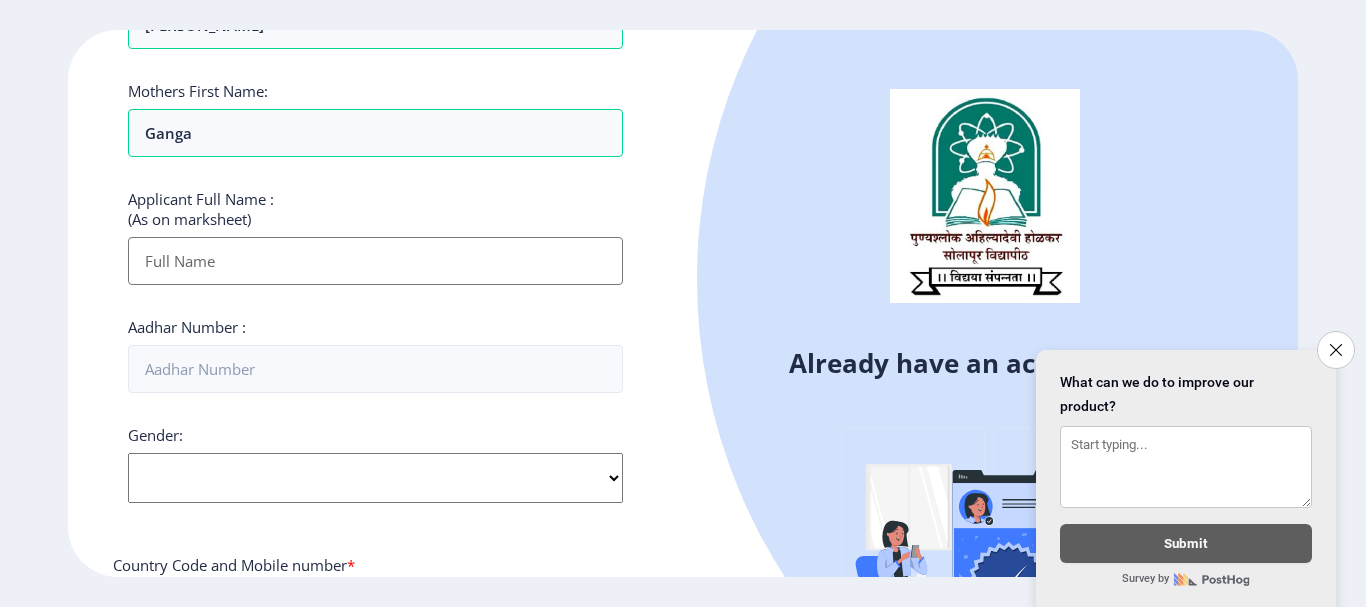 click on "Applicant First Name:" at bounding box center (375, 261) 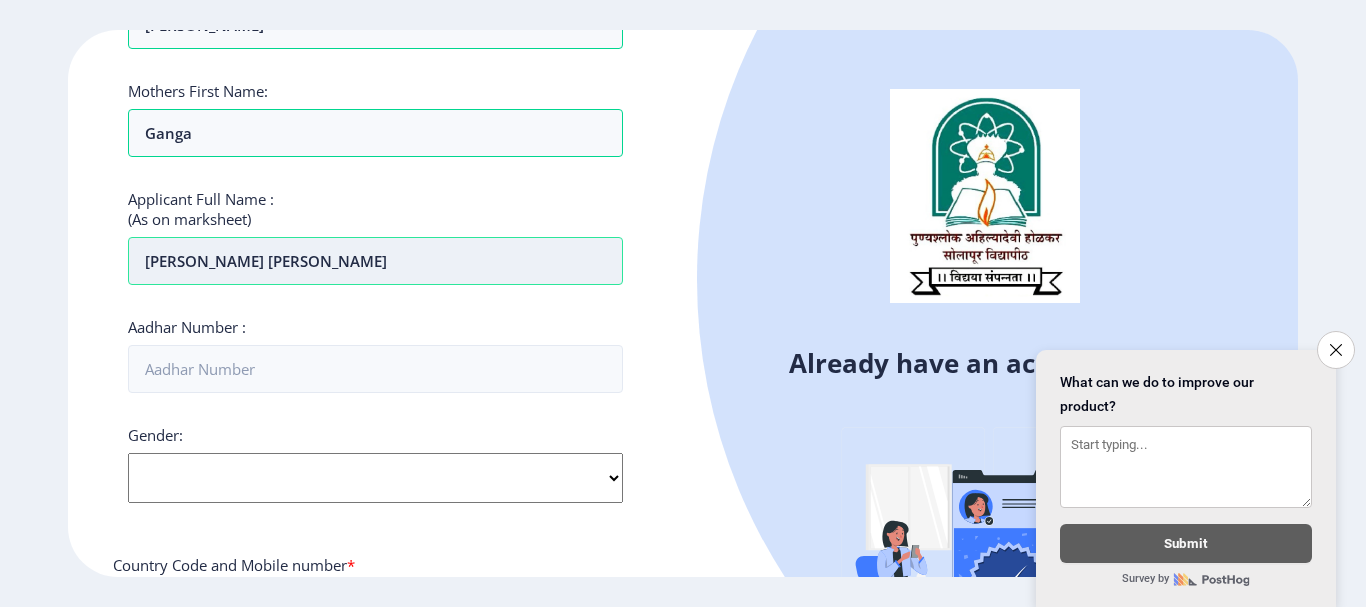 click on "[PERSON_NAME] [PERSON_NAME]" at bounding box center (375, 261) 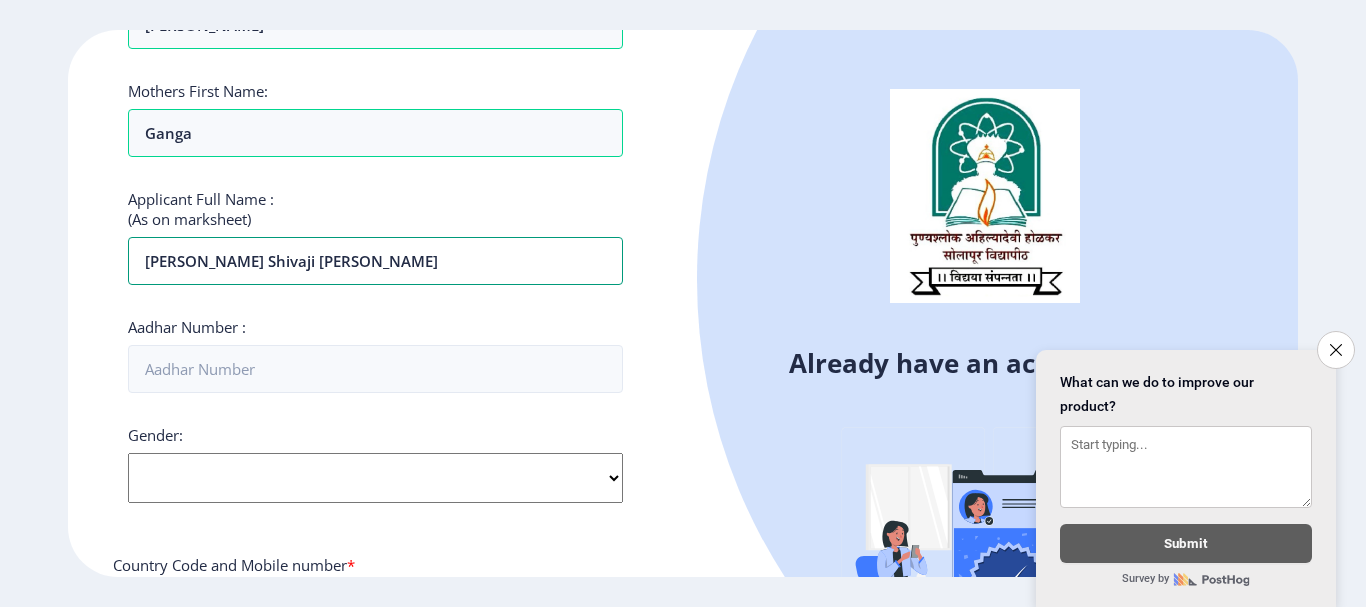 type on "[PERSON_NAME] Shivaji [PERSON_NAME]" 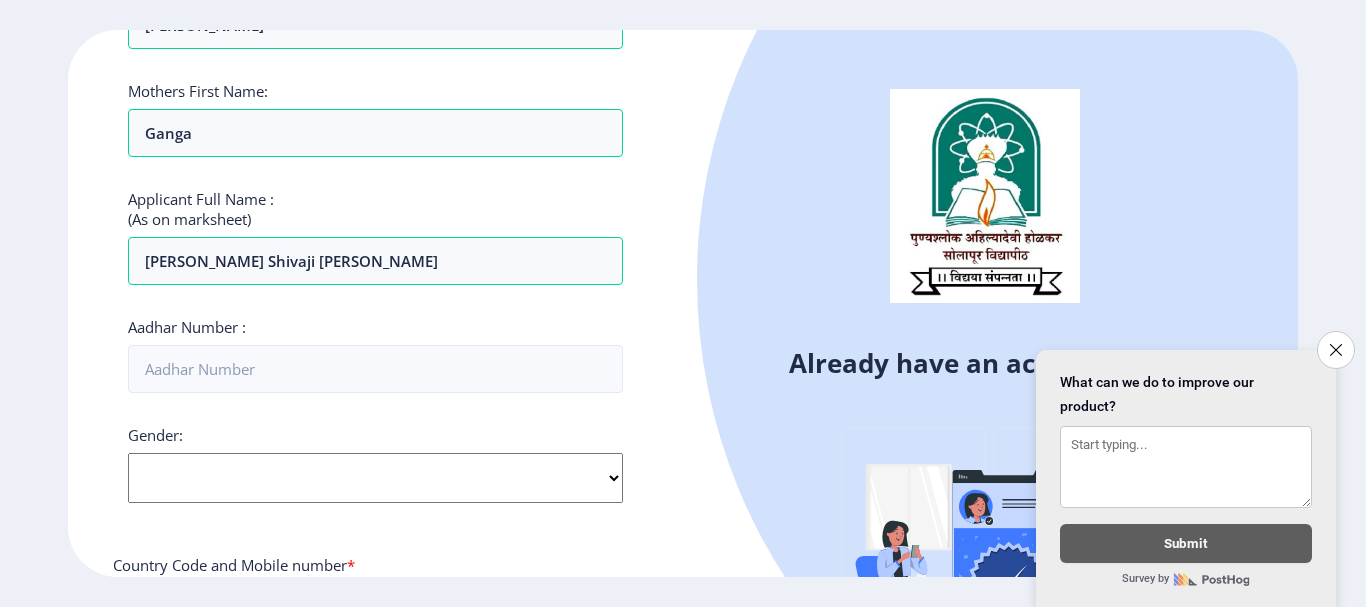 click on "Select Gender [DEMOGRAPHIC_DATA] [DEMOGRAPHIC_DATA] Other" 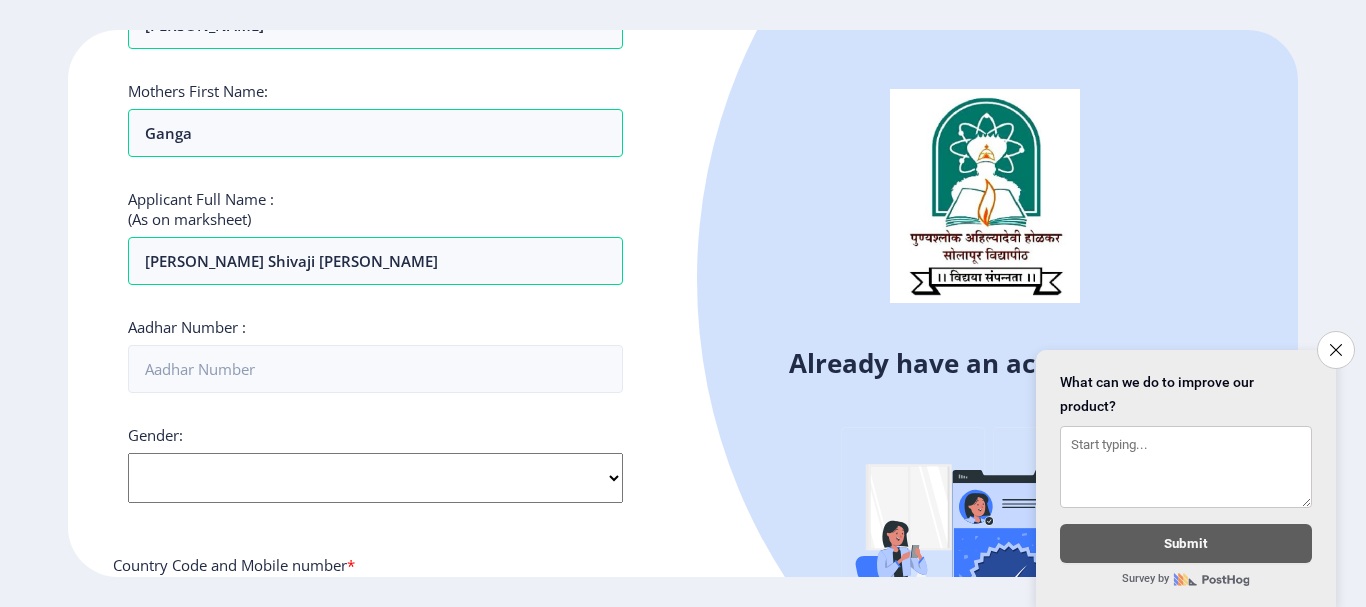 select on "[DEMOGRAPHIC_DATA]" 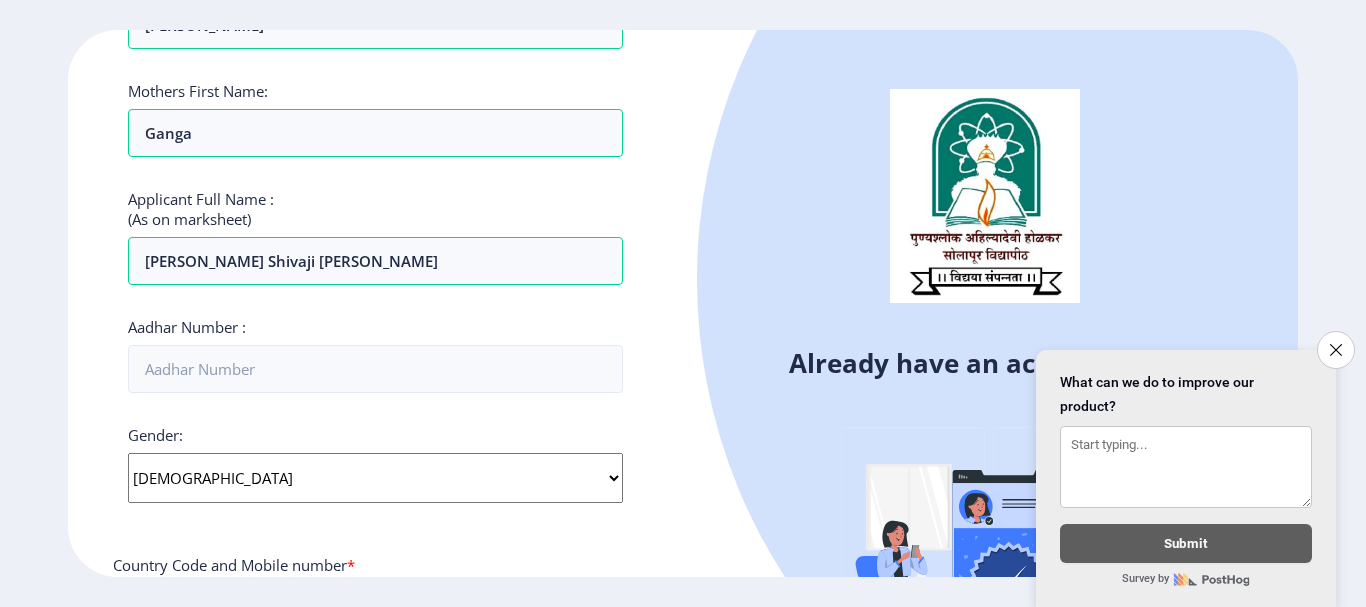 click on "Select Gender [DEMOGRAPHIC_DATA] [DEMOGRAPHIC_DATA] Other" 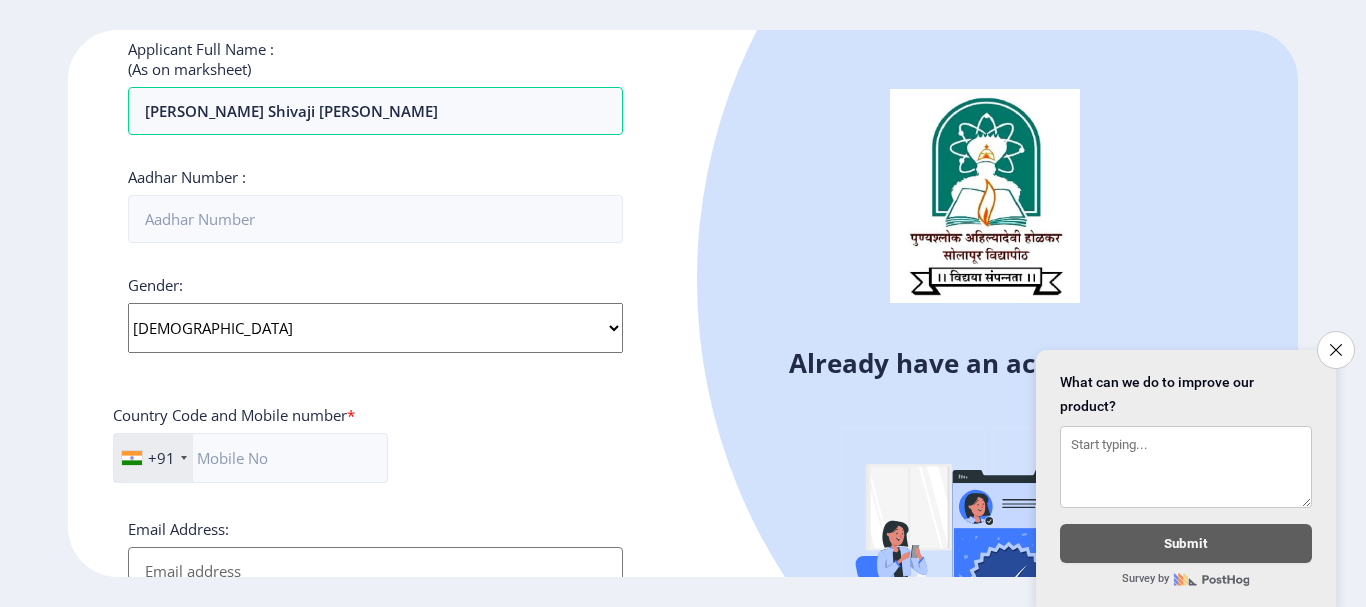 scroll, scrollTop: 600, scrollLeft: 0, axis: vertical 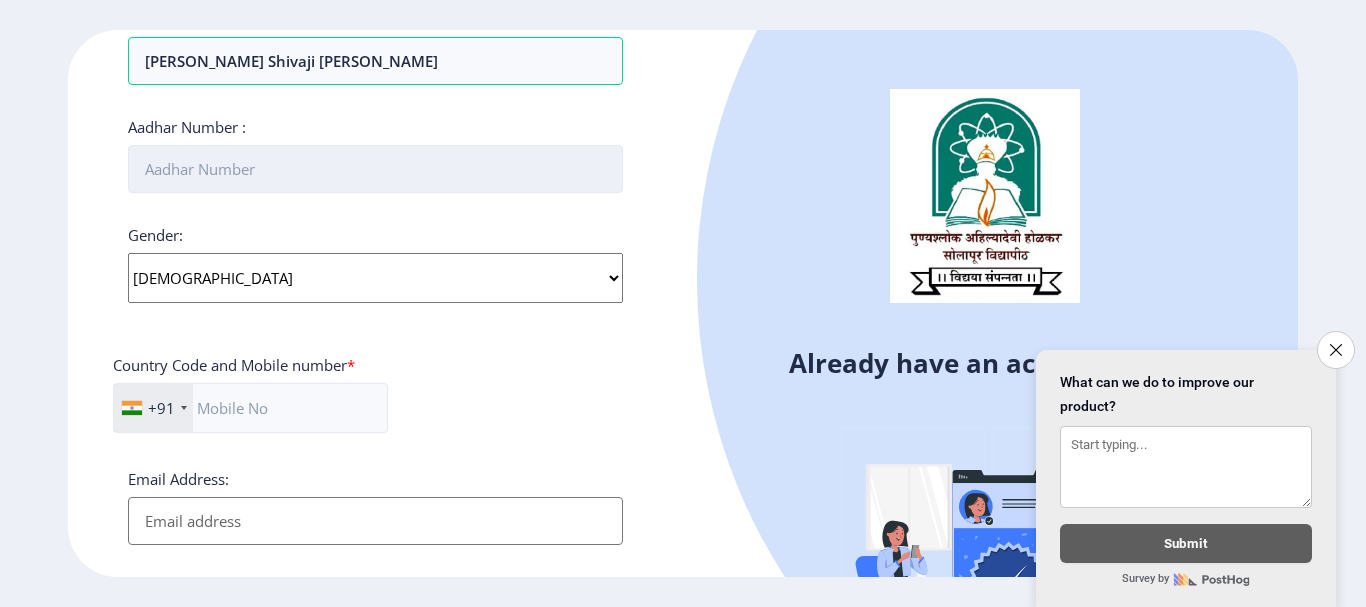 click on "Aadhar Number :" at bounding box center (375, 169) 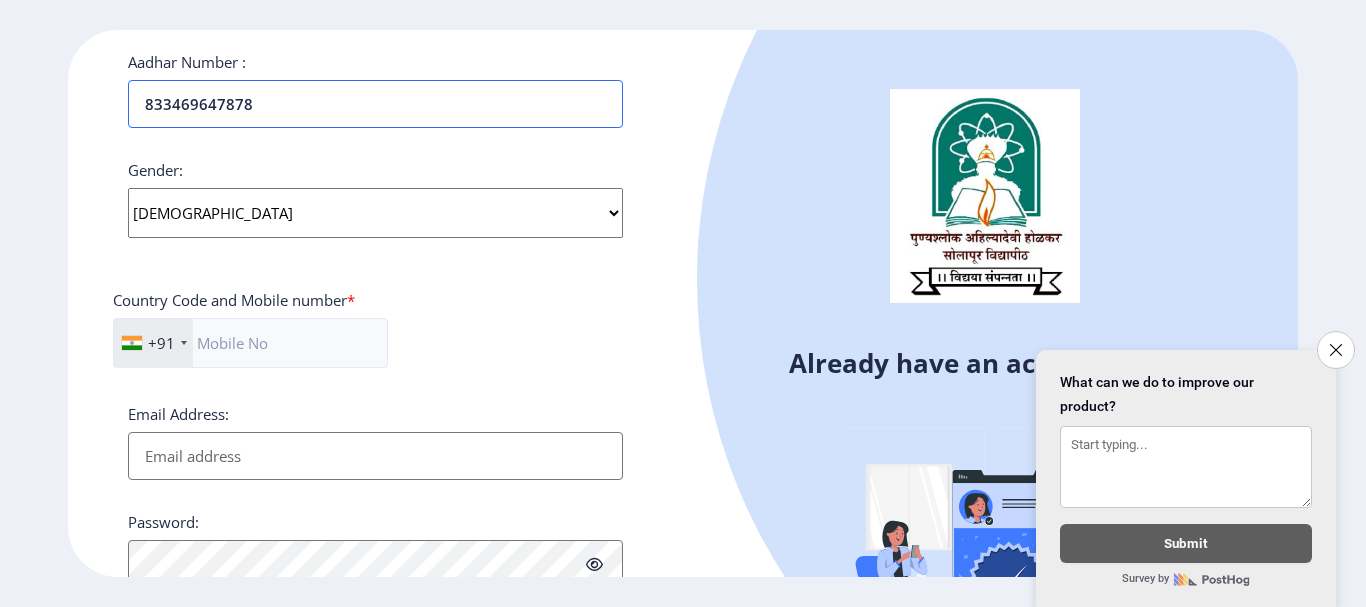 scroll, scrollTop: 700, scrollLeft: 0, axis: vertical 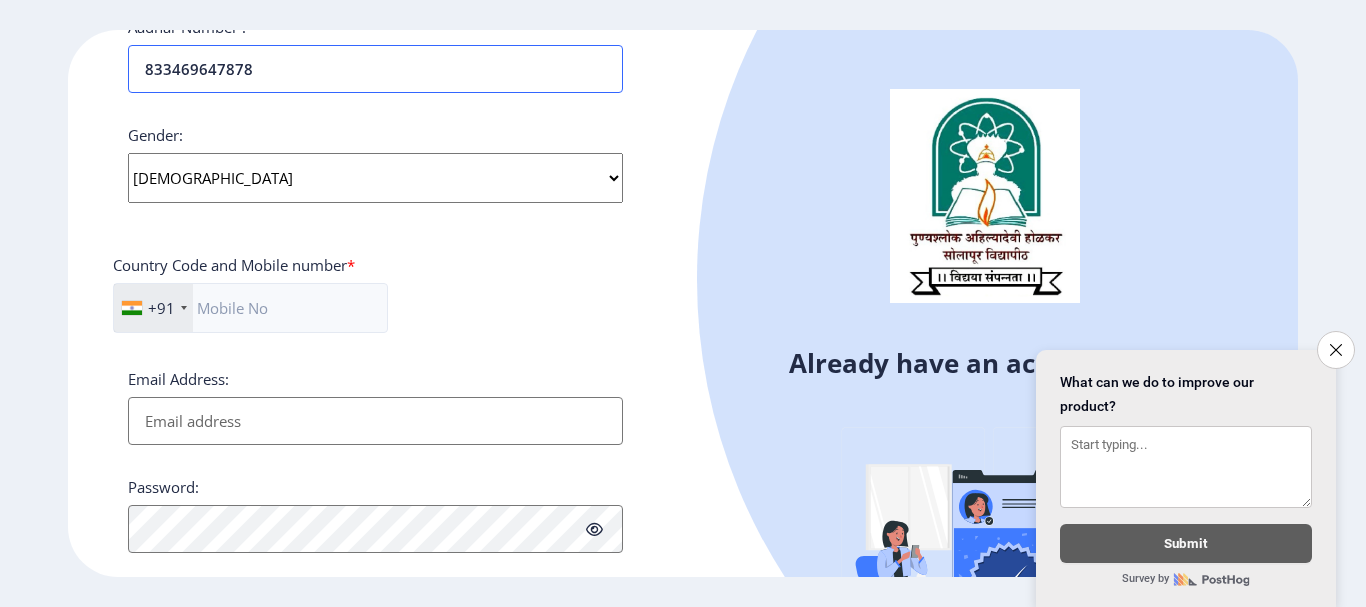 type on "833469647878" 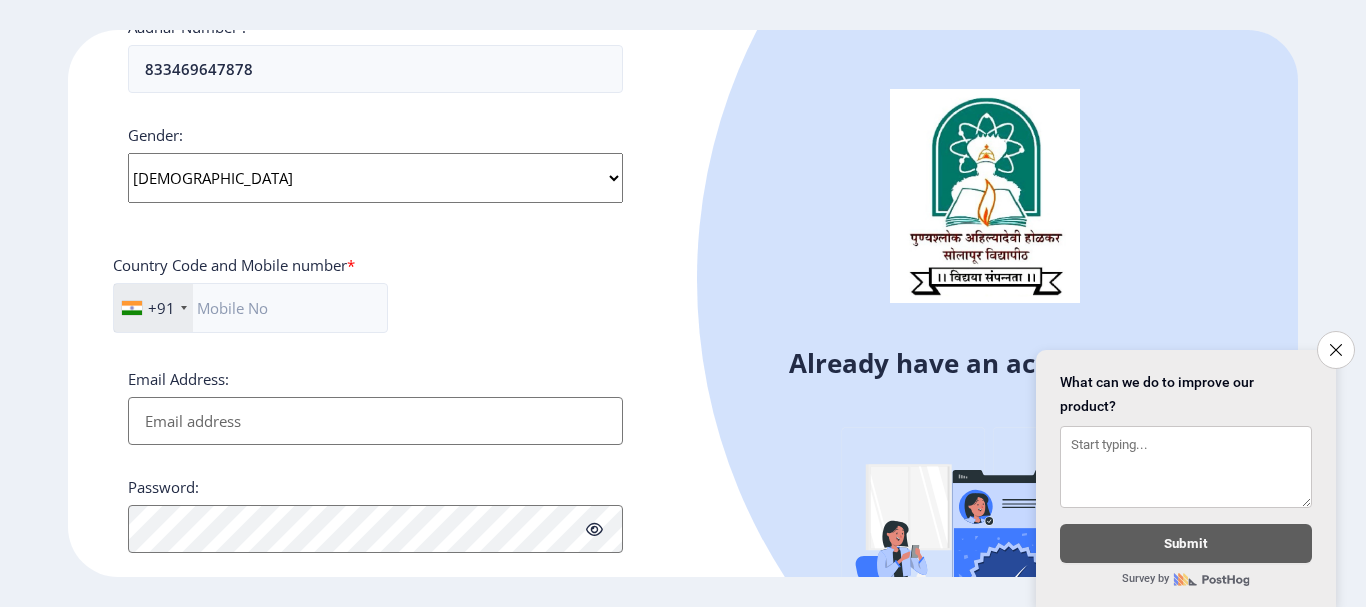 click on "Email Address:" at bounding box center [375, 421] 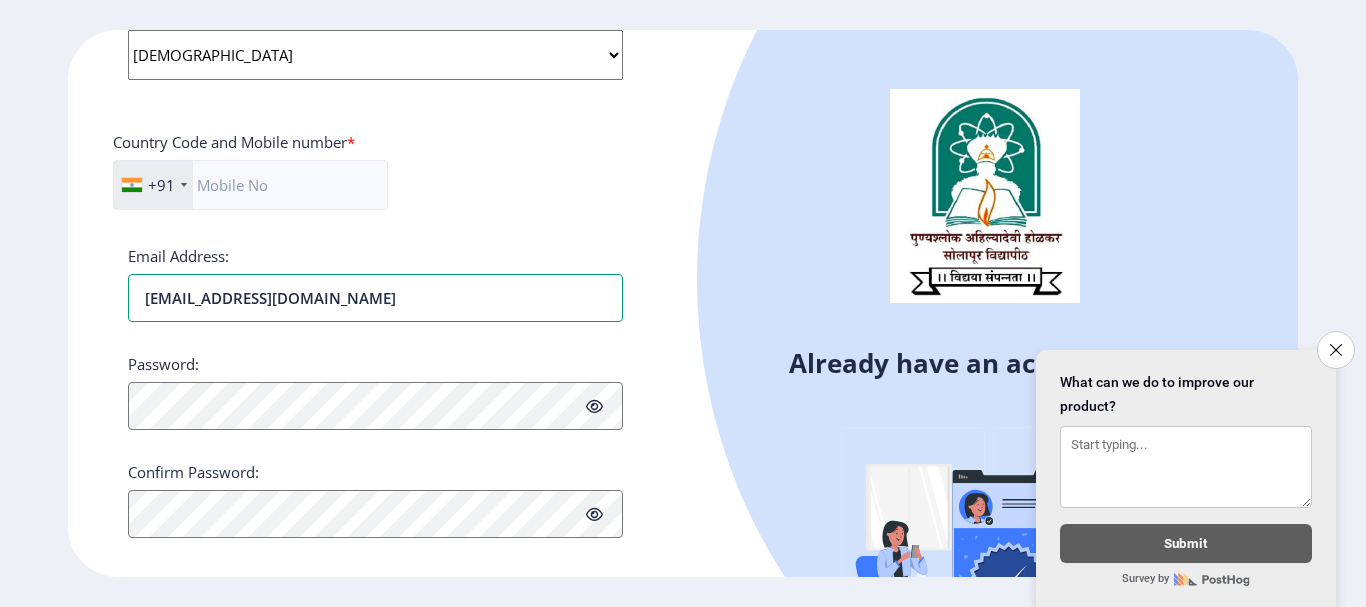 scroll, scrollTop: 846, scrollLeft: 0, axis: vertical 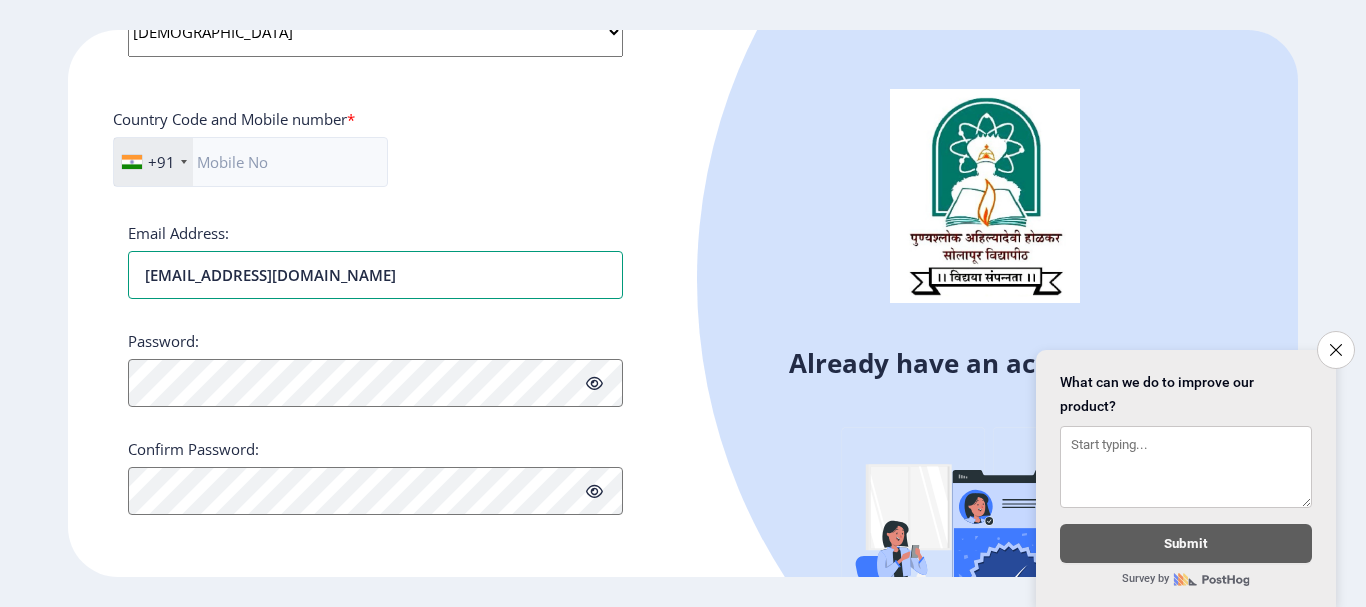 type on "[EMAIL_ADDRESS][DOMAIN_NAME]" 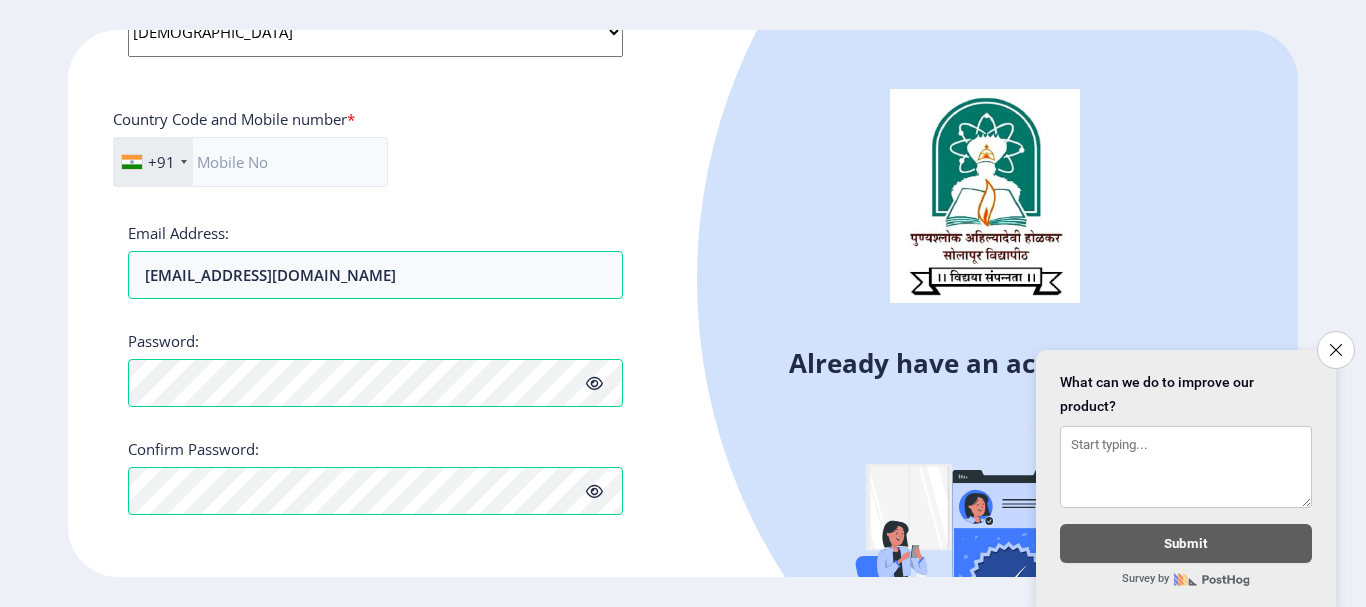 click 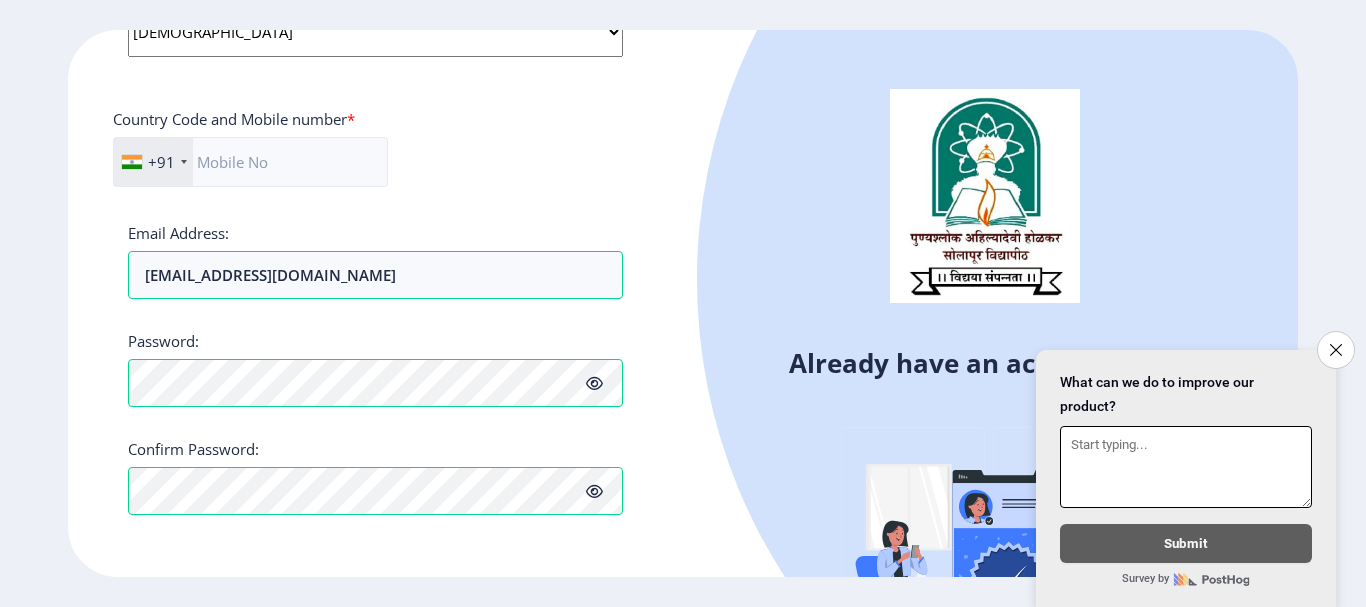 click at bounding box center [1186, 467] 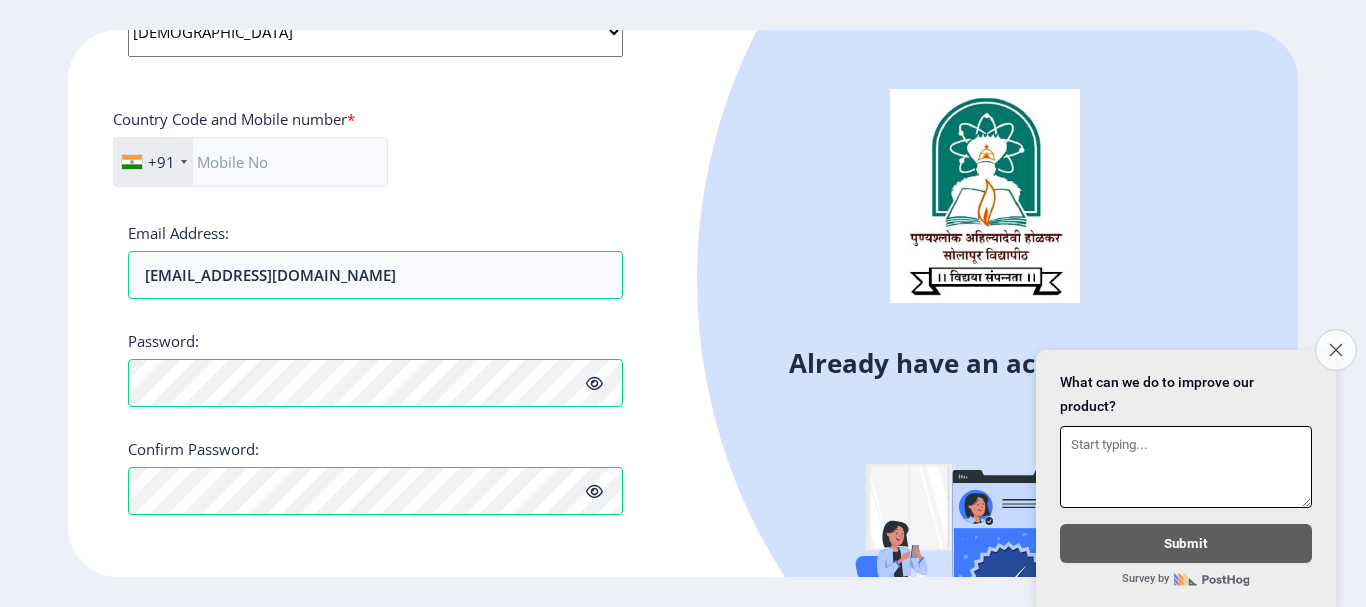 click on "Close survey" 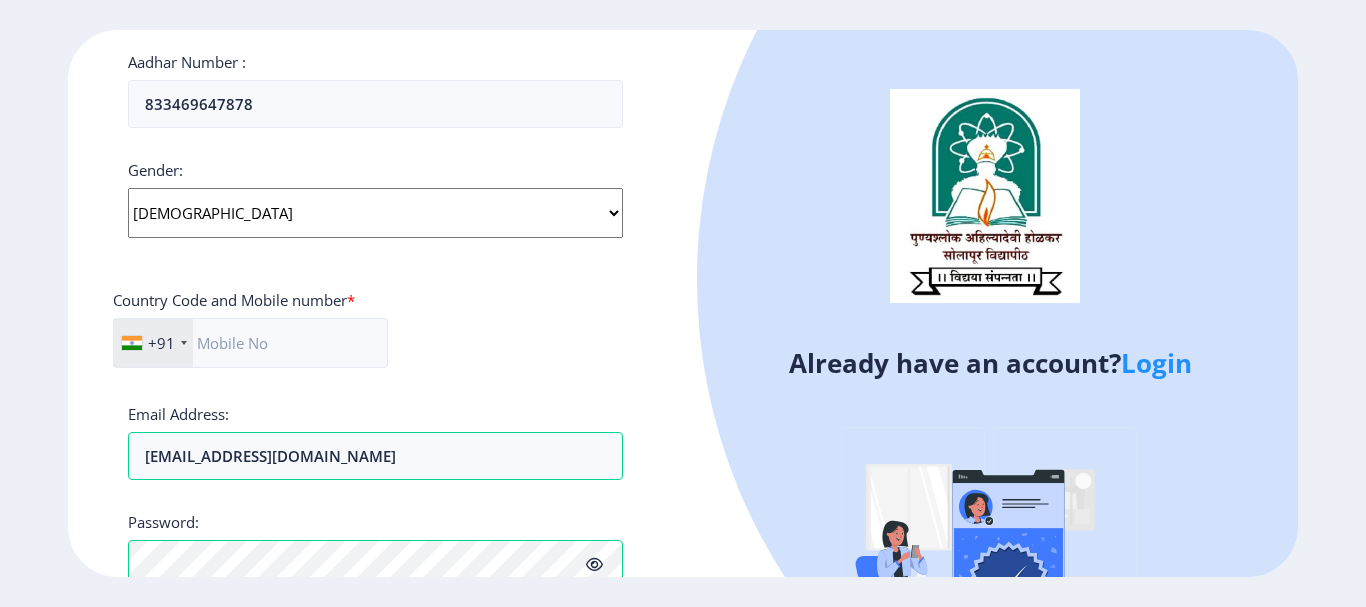 scroll, scrollTop: 846, scrollLeft: 0, axis: vertical 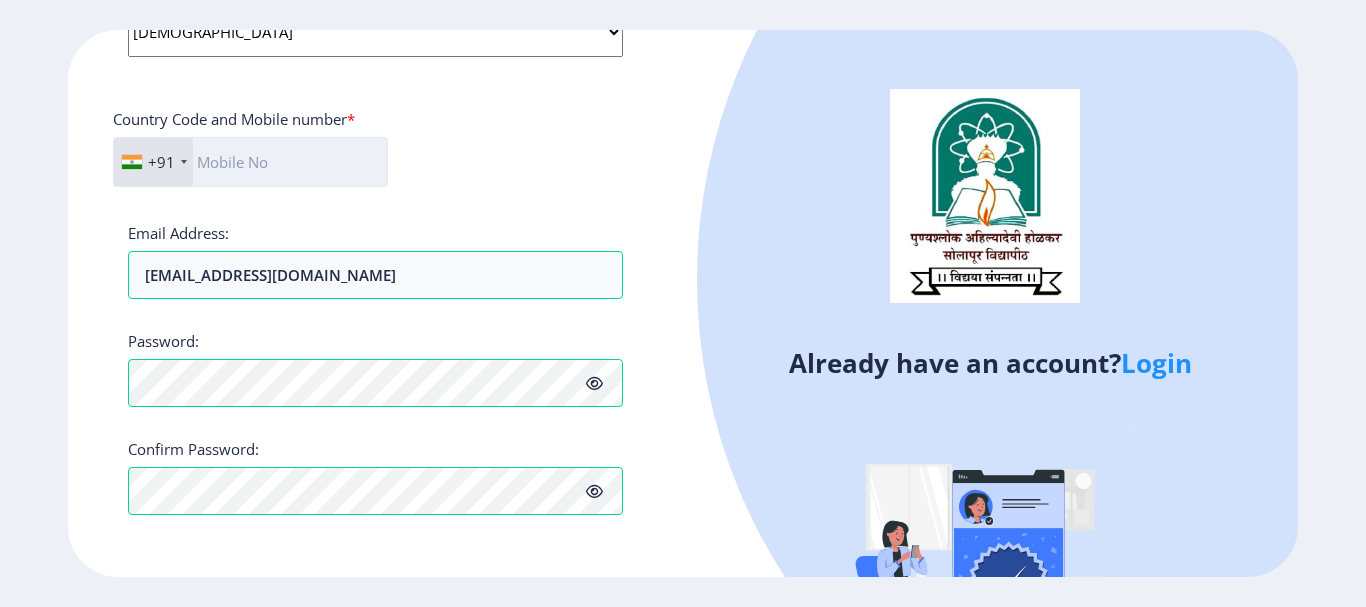 click 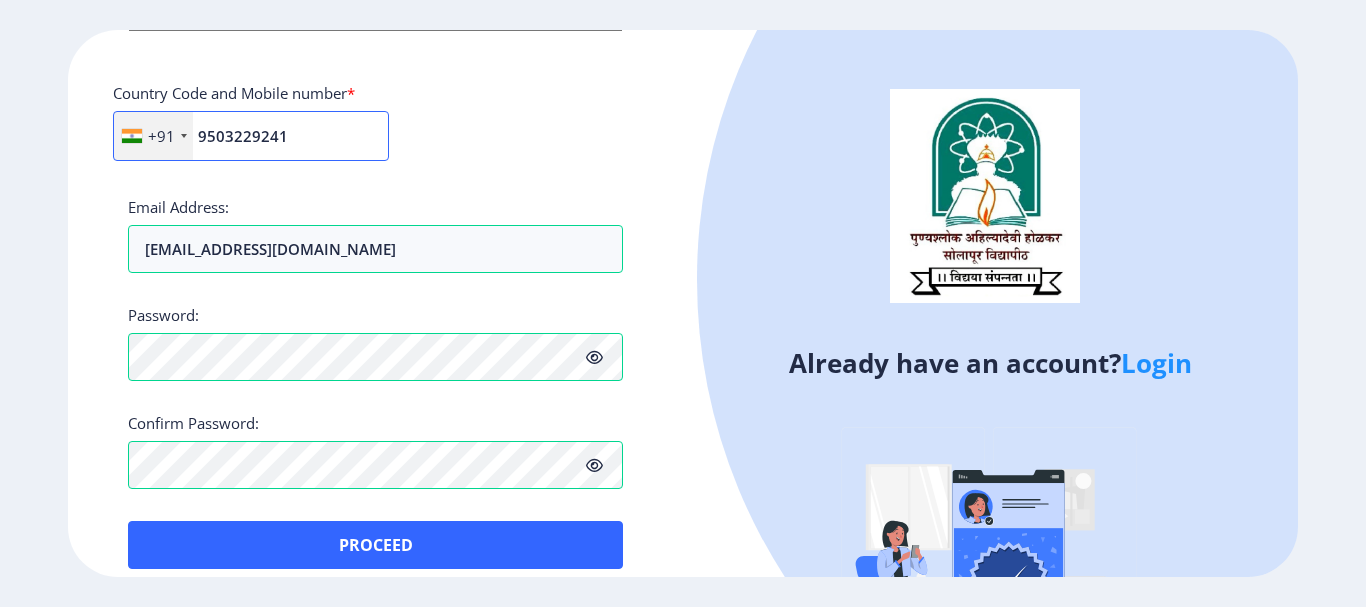 scroll, scrollTop: 894, scrollLeft: 0, axis: vertical 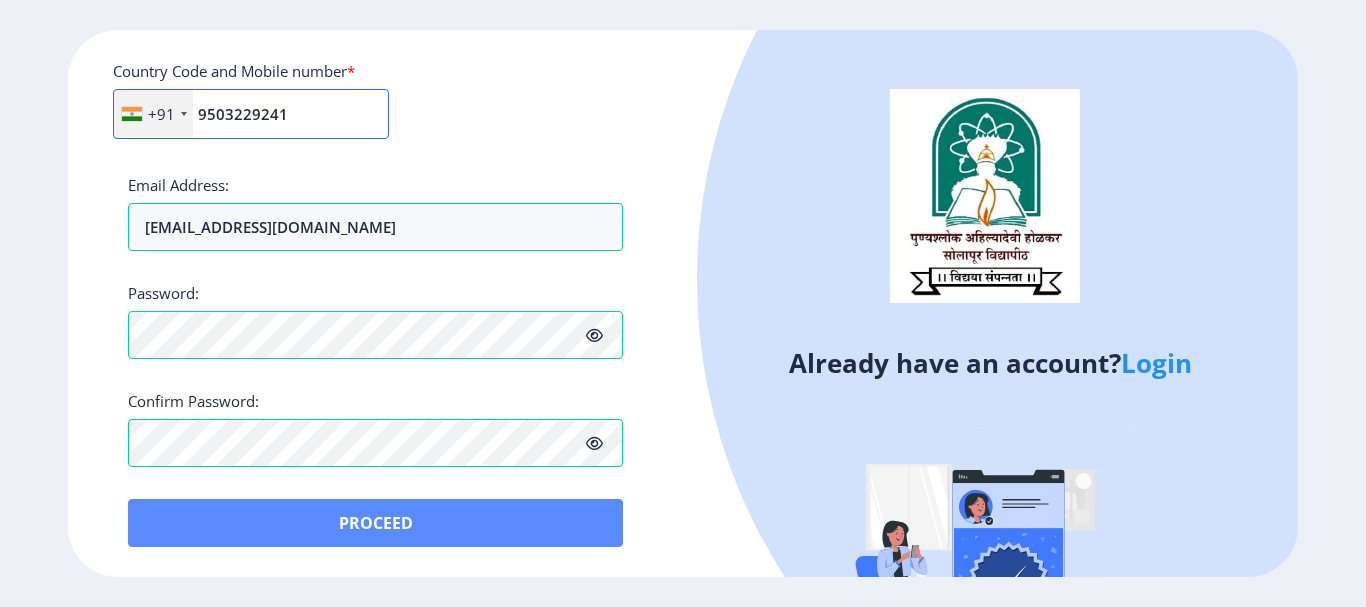 type on "9503229241" 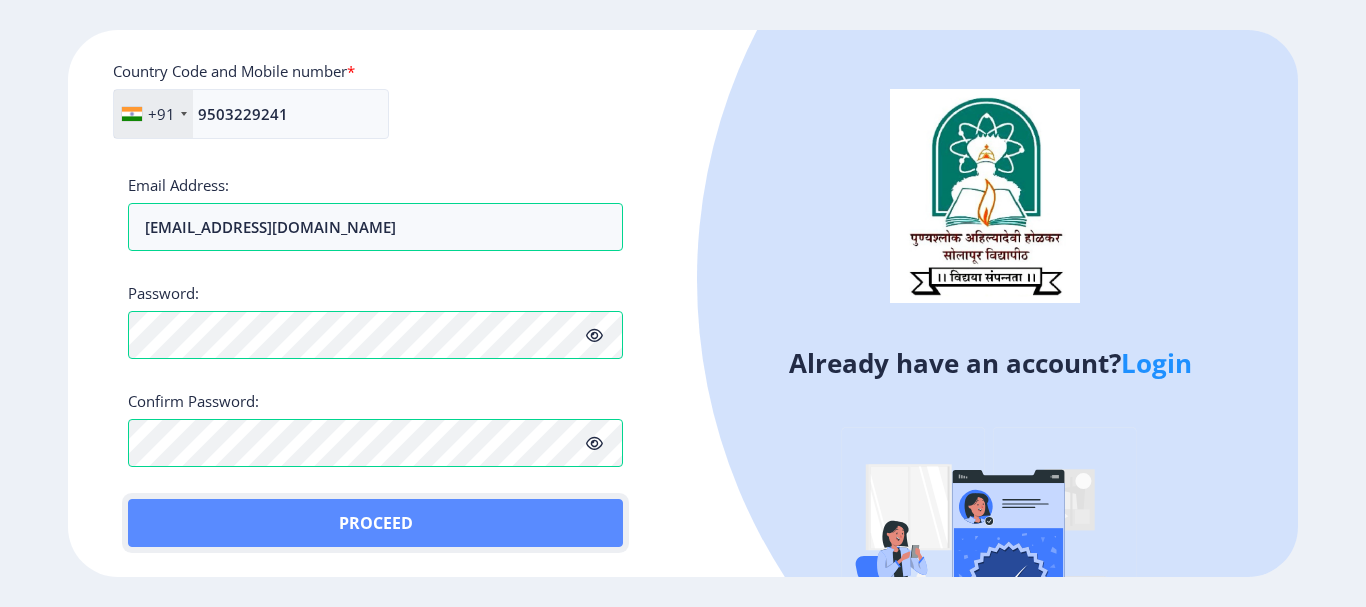 click on "Proceed" 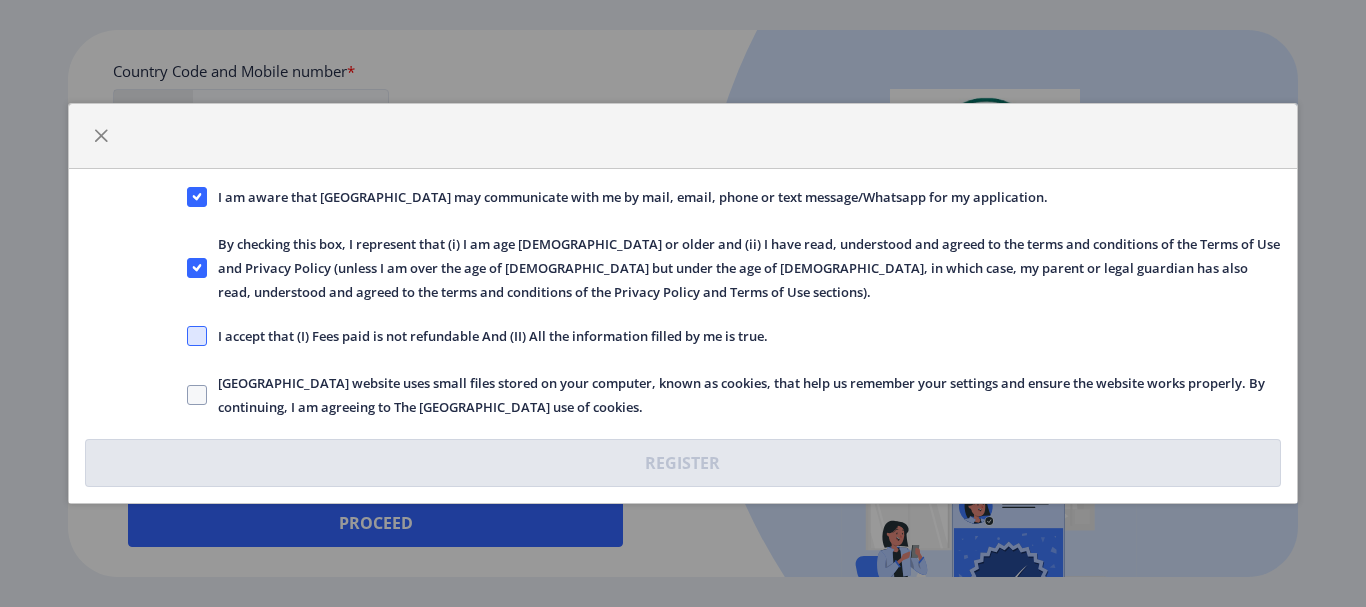 click 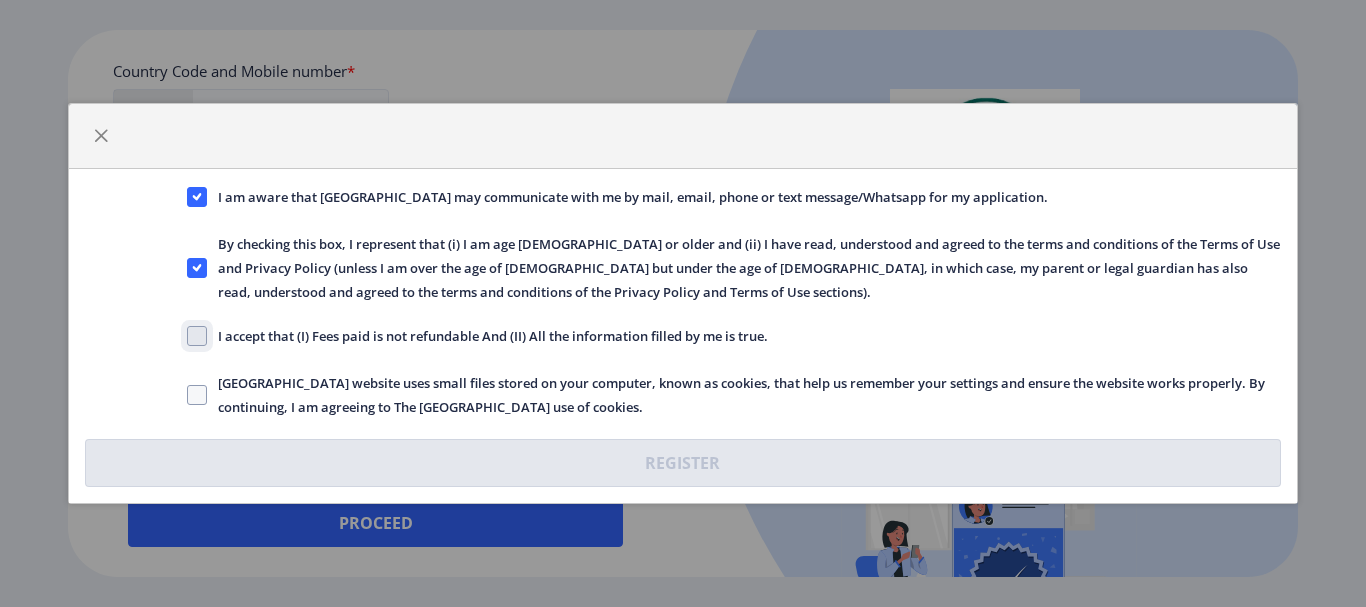 checkbox on "true" 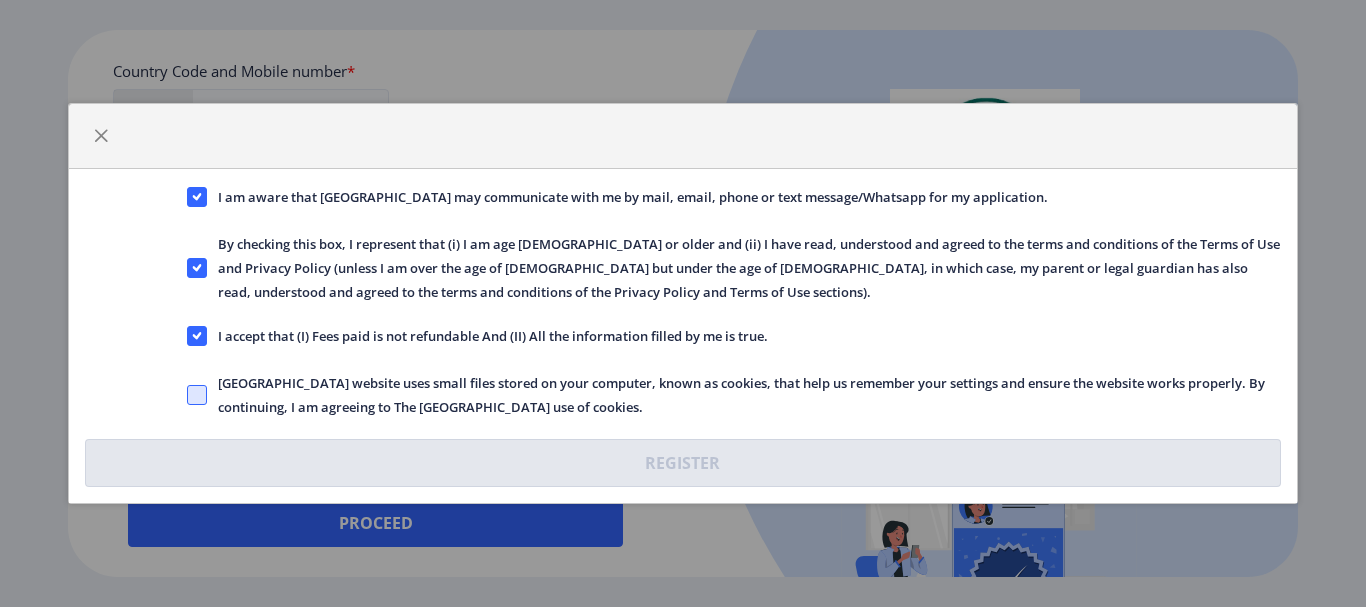 click 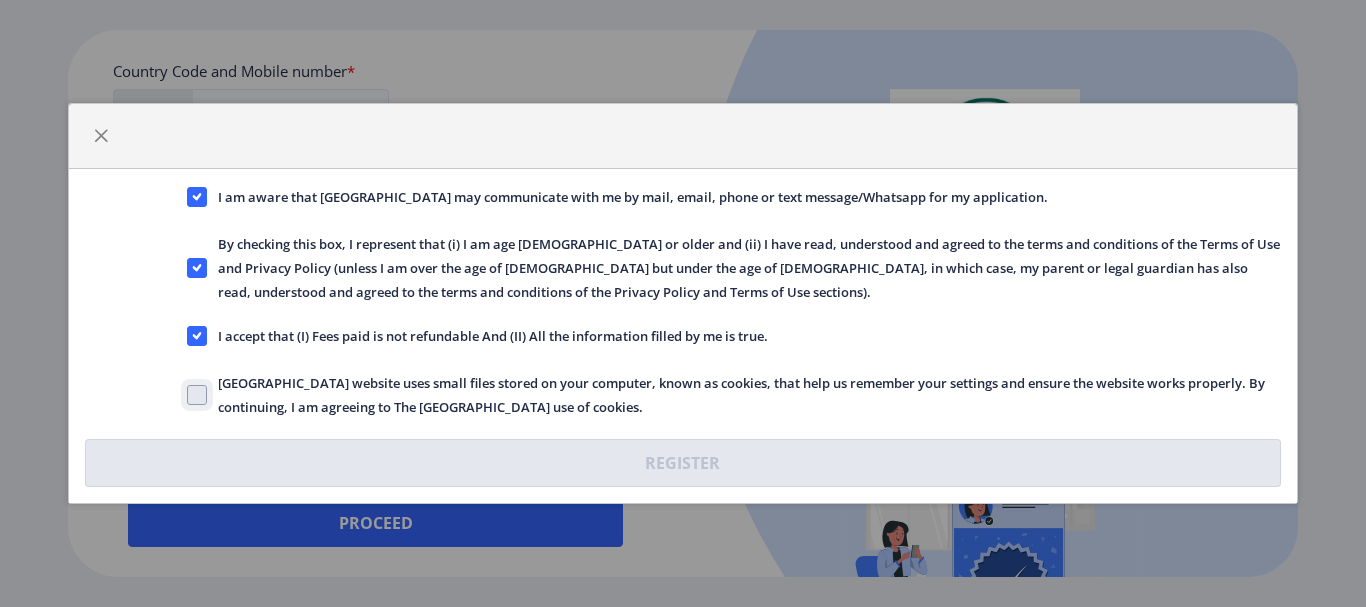 click on "[GEOGRAPHIC_DATA] website uses small files stored on your computer, known as cookies, that help us remember your settings and ensure the website works properly. By continuing, I am agreeing to The [GEOGRAPHIC_DATA] use of cookies." 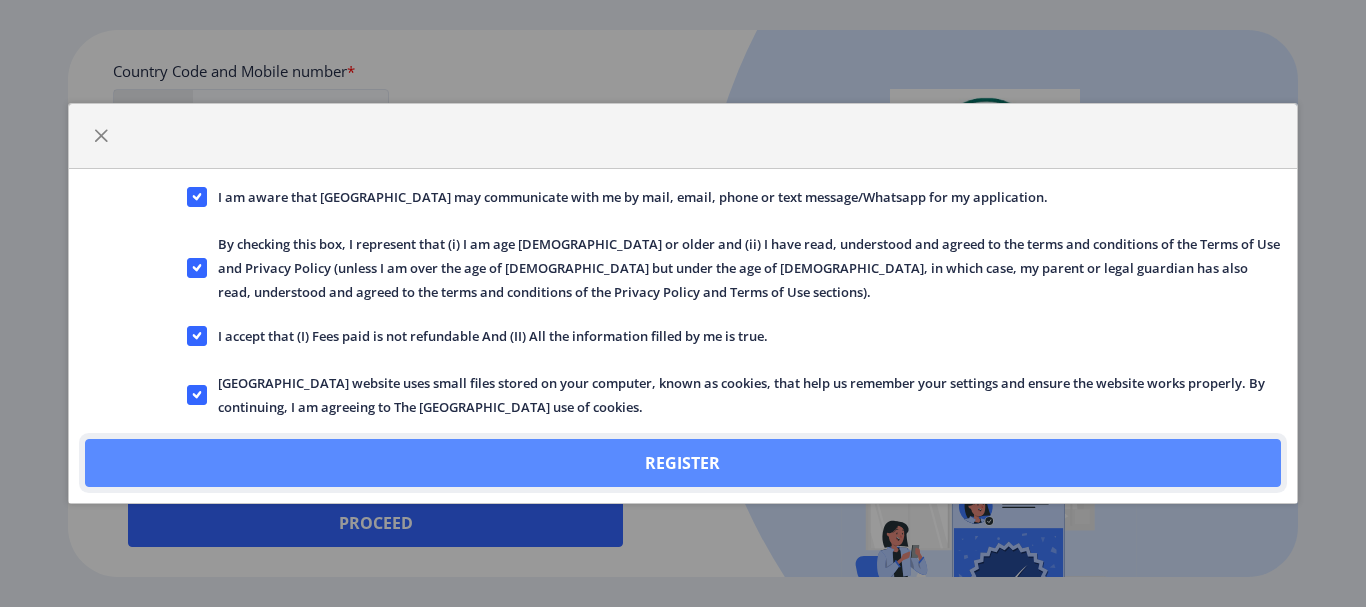 click on "Register" 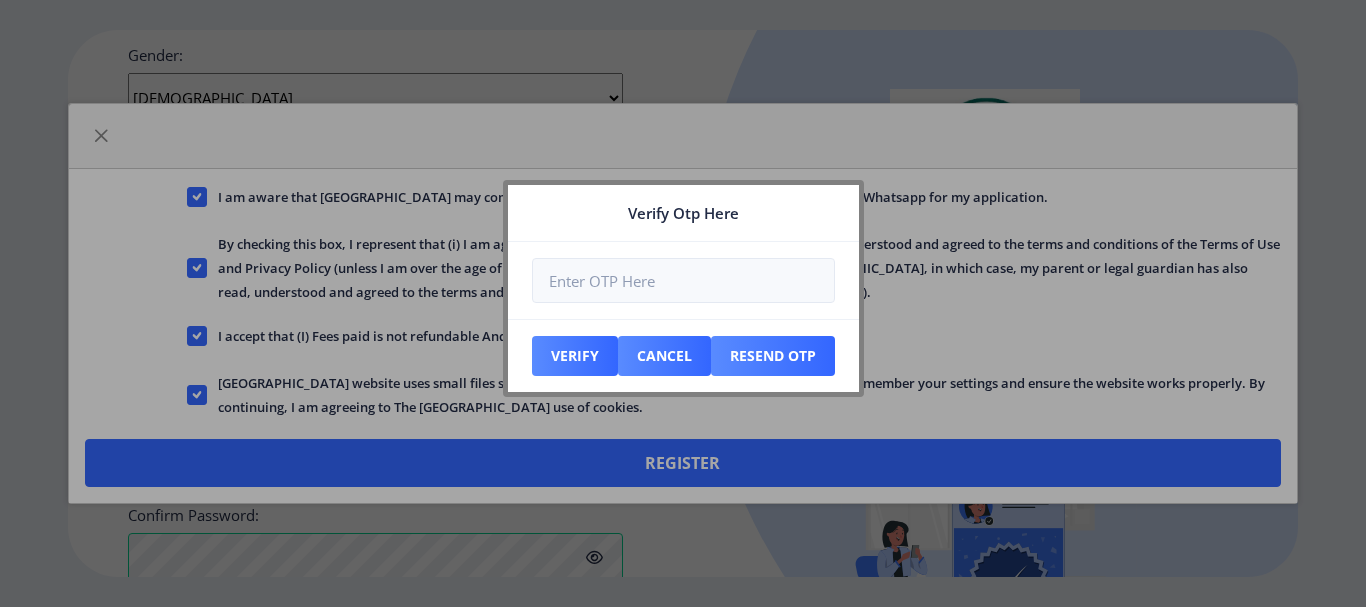 scroll, scrollTop: 1008, scrollLeft: 0, axis: vertical 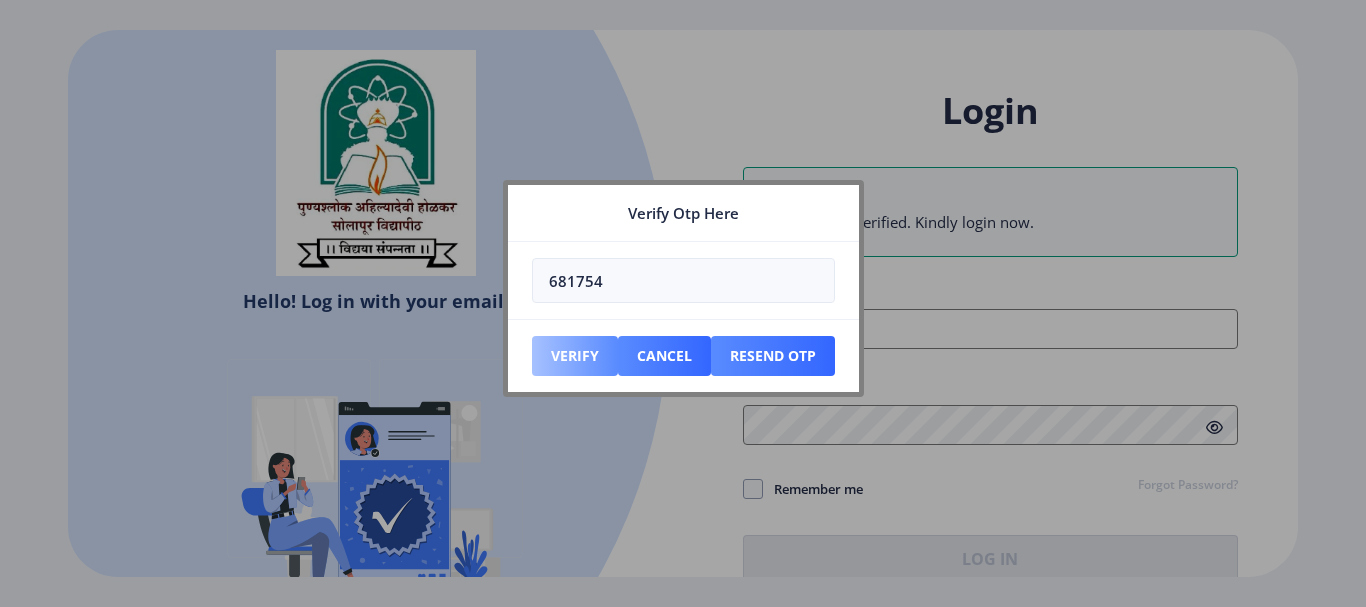 type on "681754" 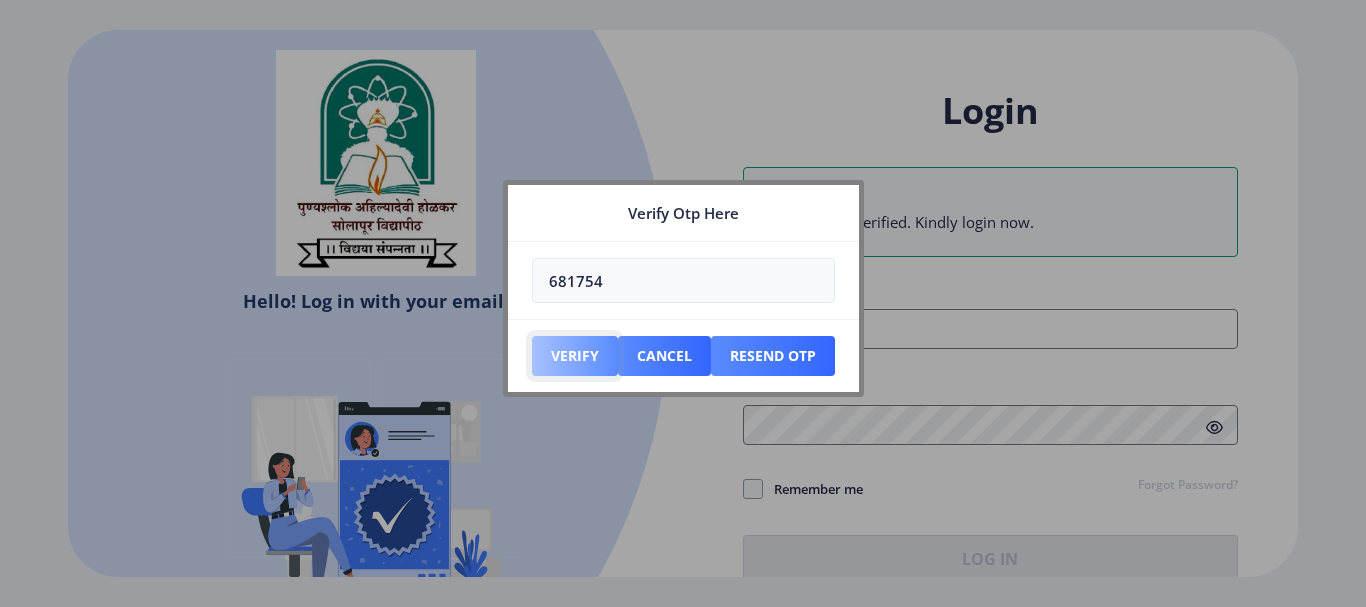 click on "Verify" at bounding box center (575, 356) 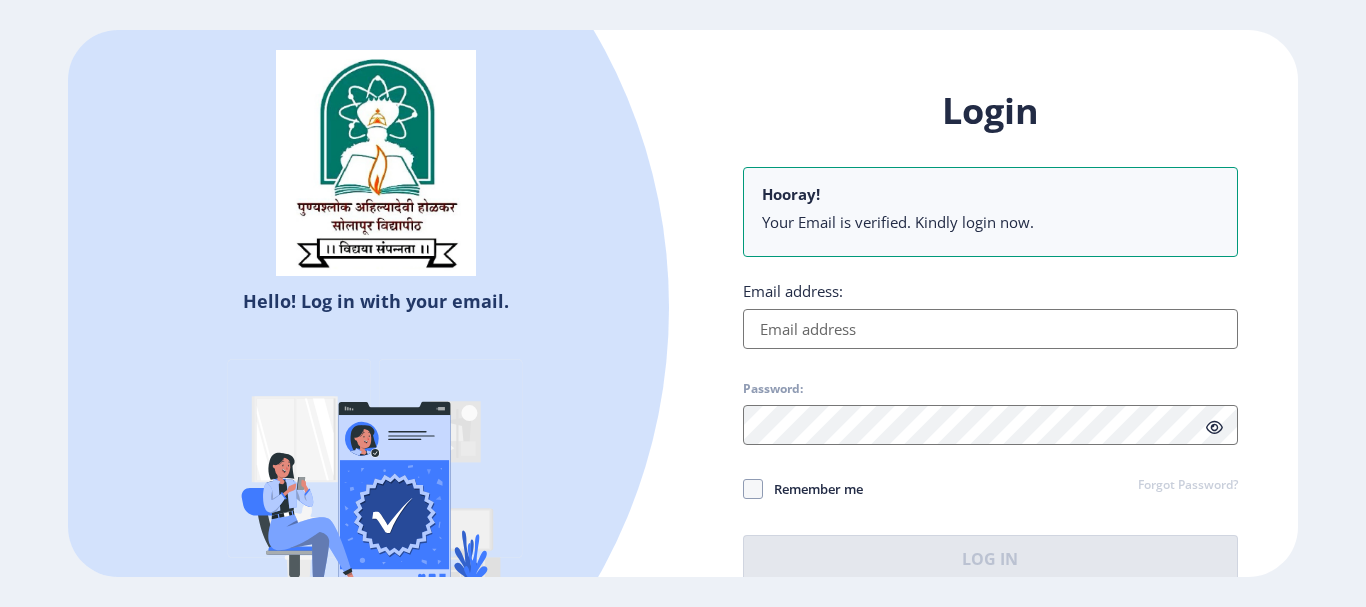 click on "Email address:" at bounding box center (990, 329) 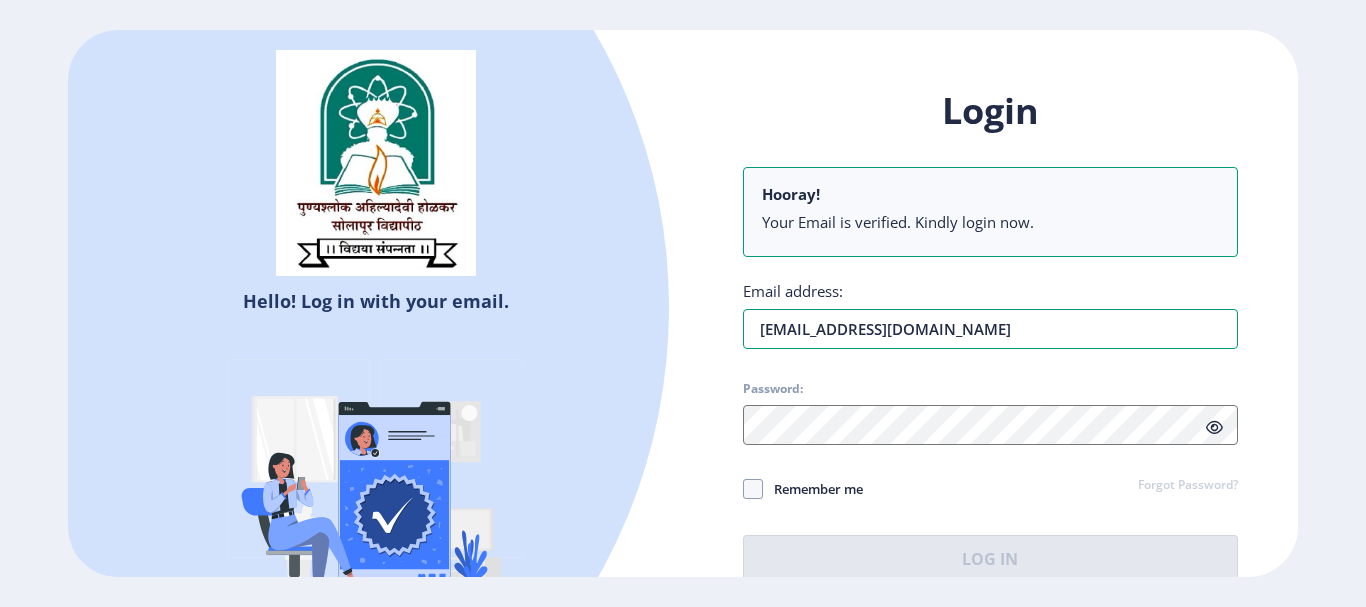 type on "[EMAIL_ADDRESS][DOMAIN_NAME]" 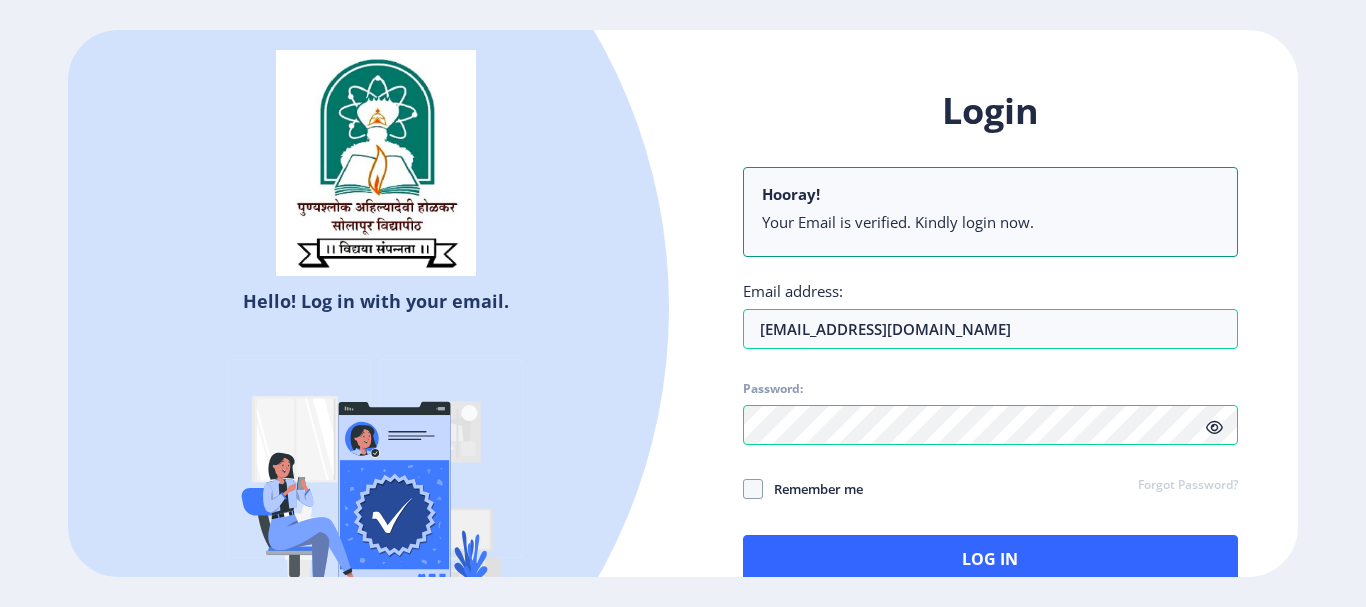 click on "Remember me" 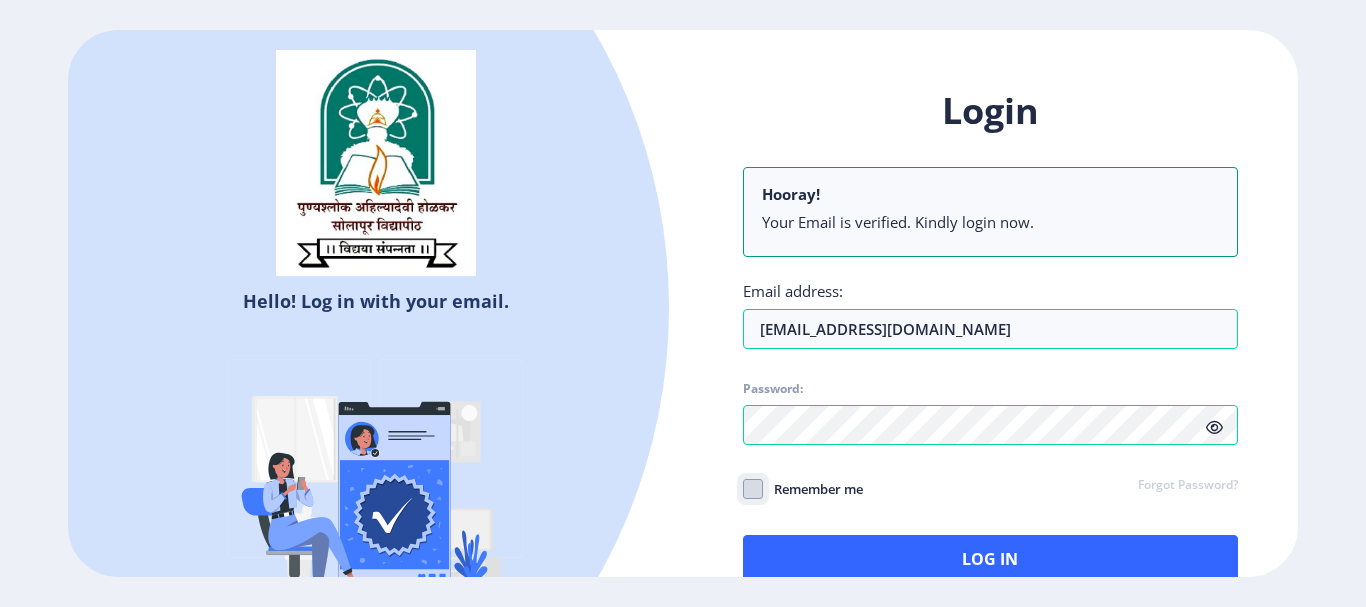 click on "Remember me" 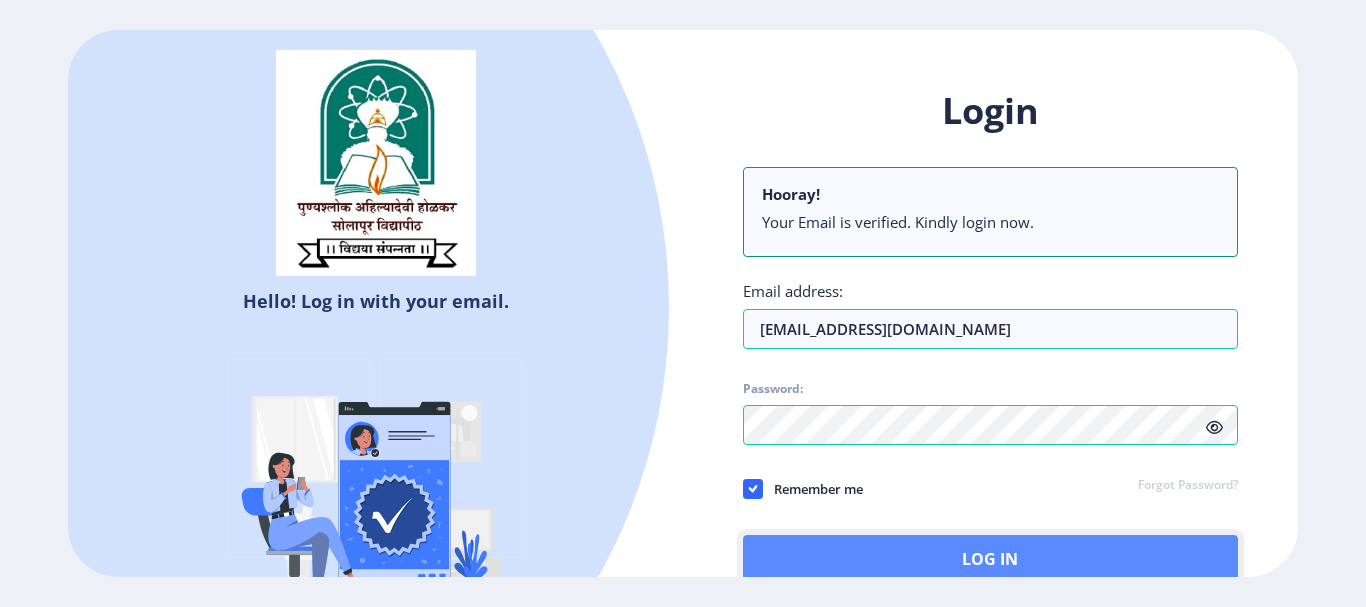 click on "Log In" 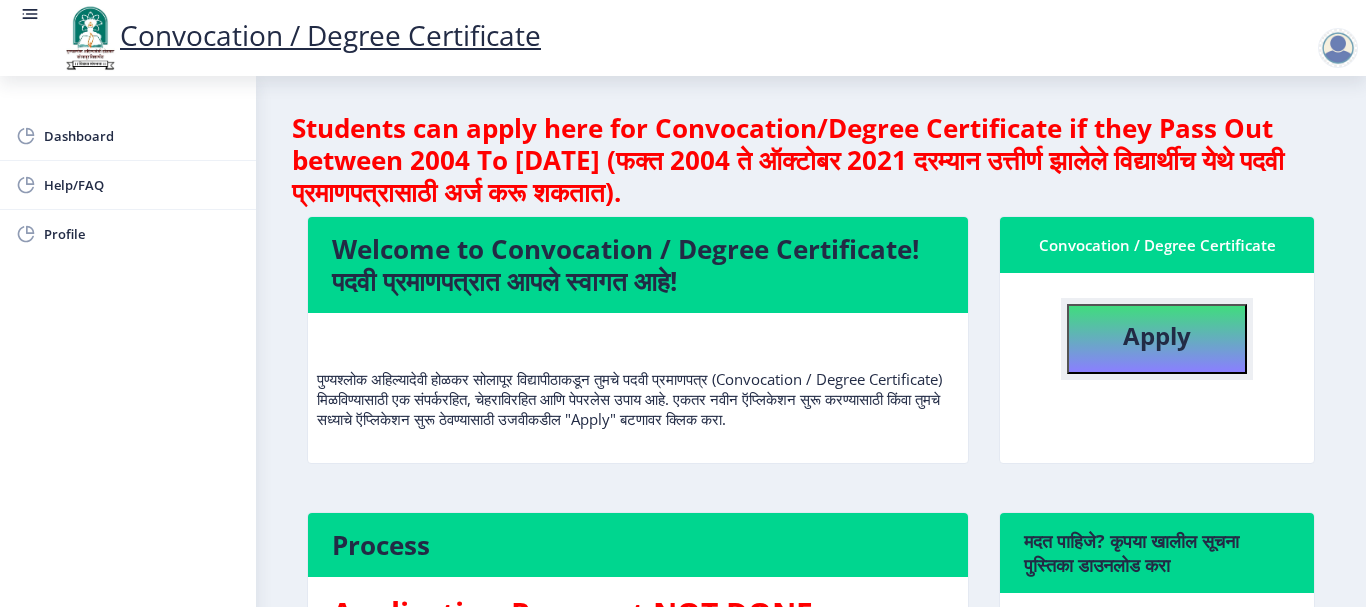 click on "Apply" 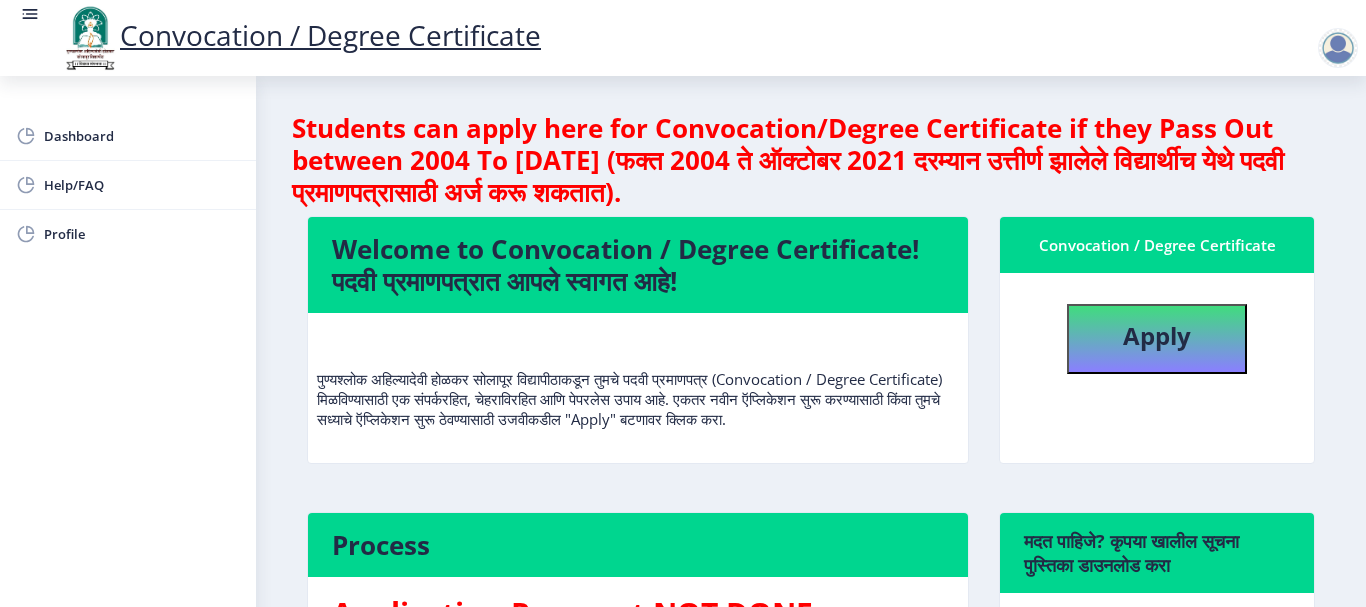 select 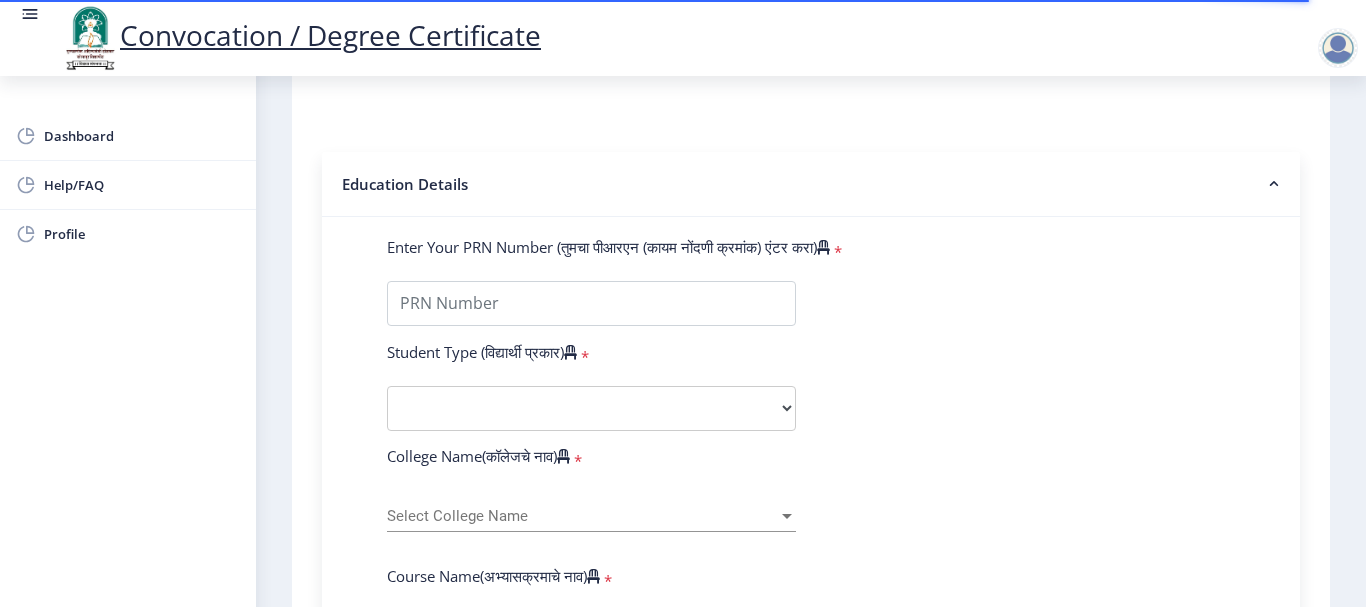 scroll, scrollTop: 400, scrollLeft: 0, axis: vertical 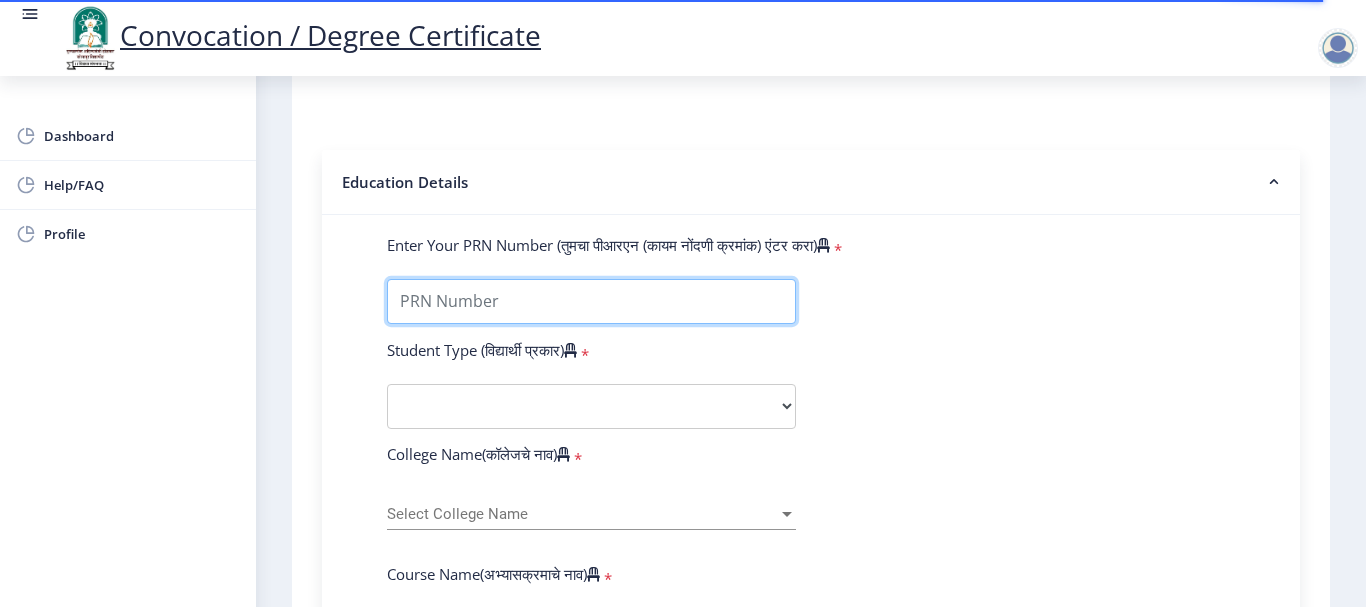 click on "Enter Your PRN Number (तुमचा पीआरएन (कायम नोंदणी क्रमांक) एंटर करा)" at bounding box center (591, 301) 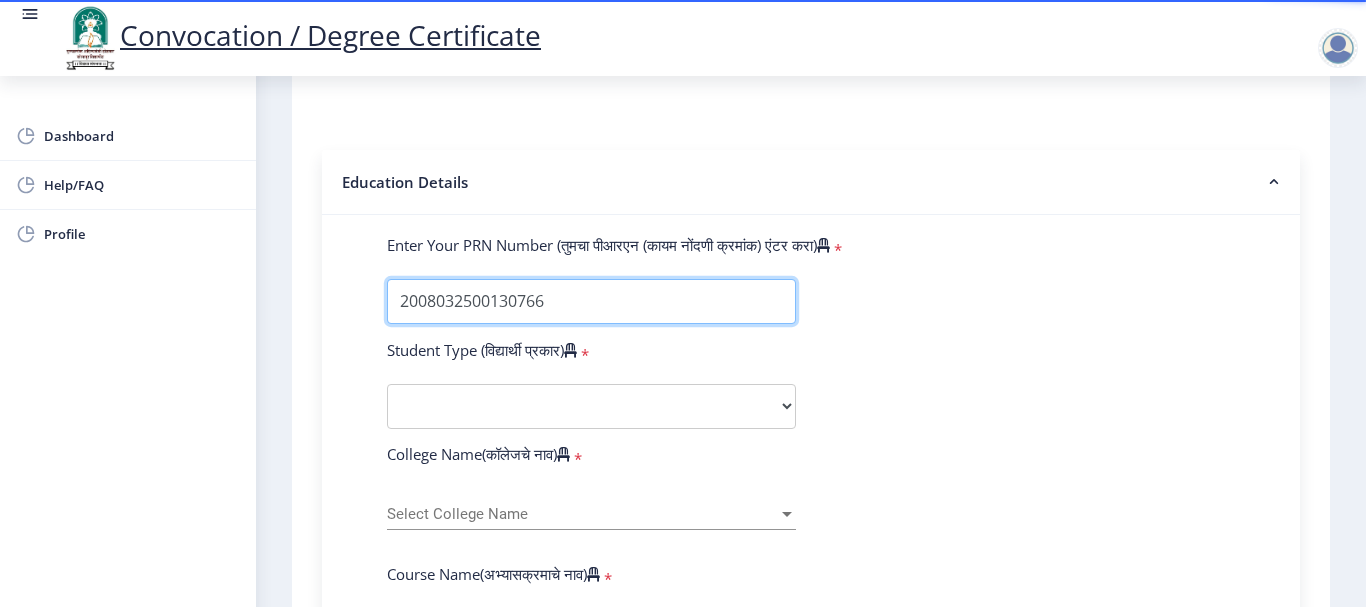 type on "2008032500130766" 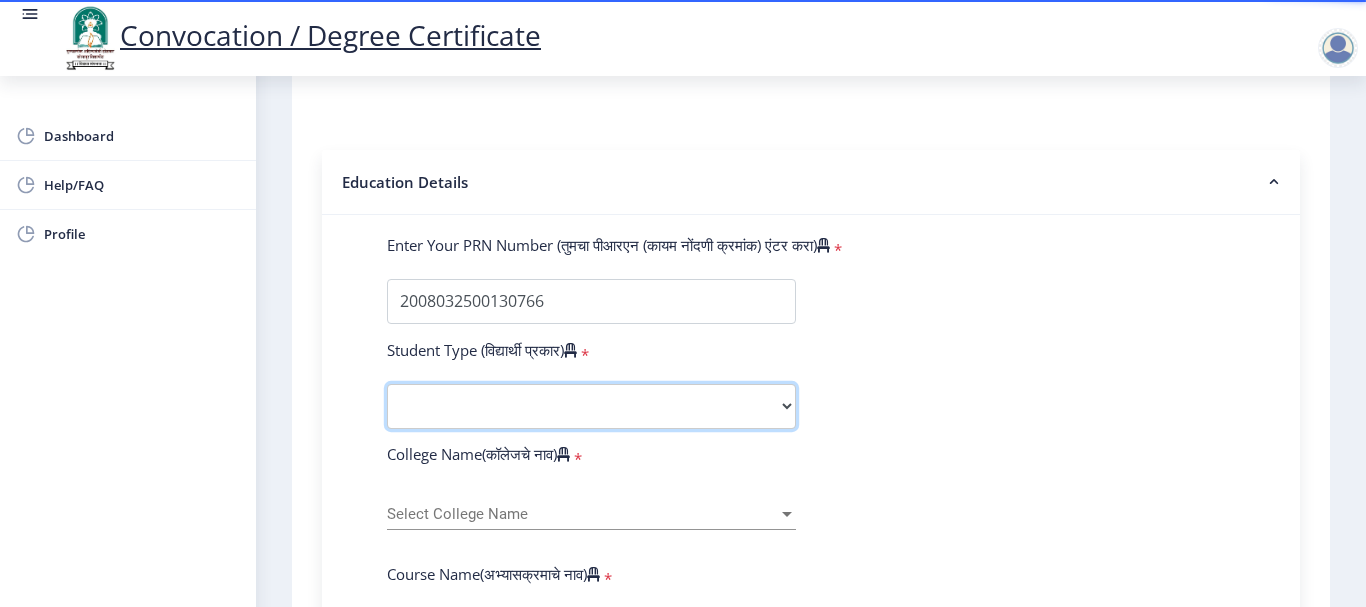 click on "Select Student Type Regular External" at bounding box center (591, 406) 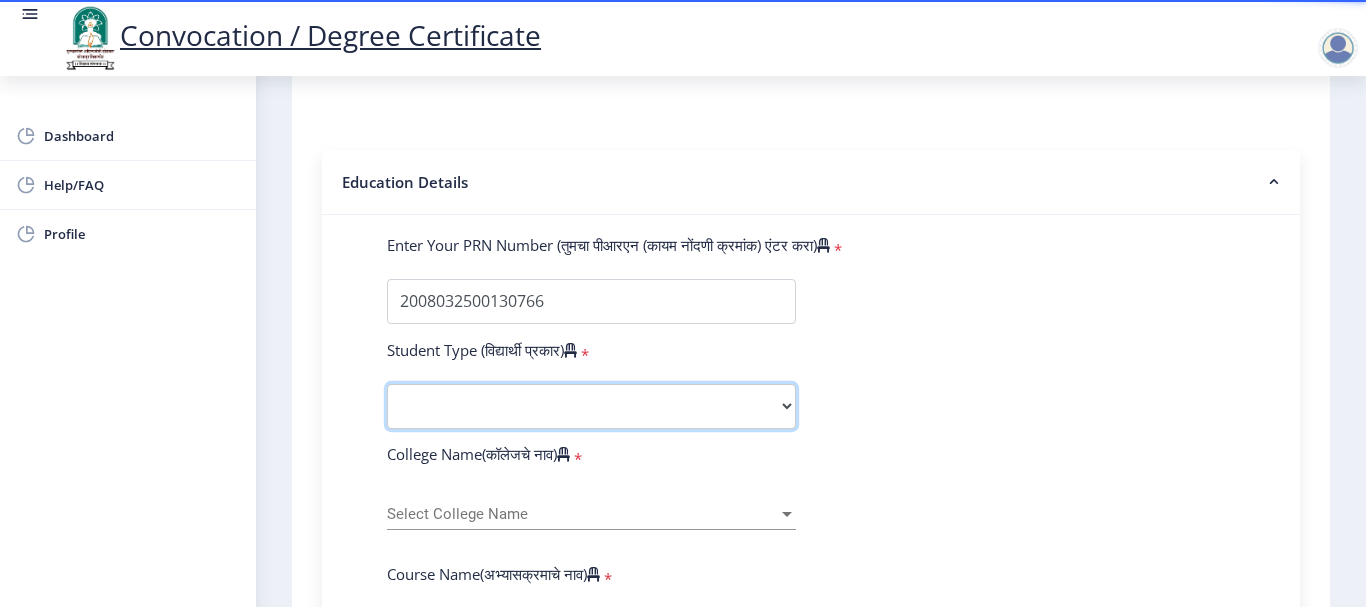 select on "Regular" 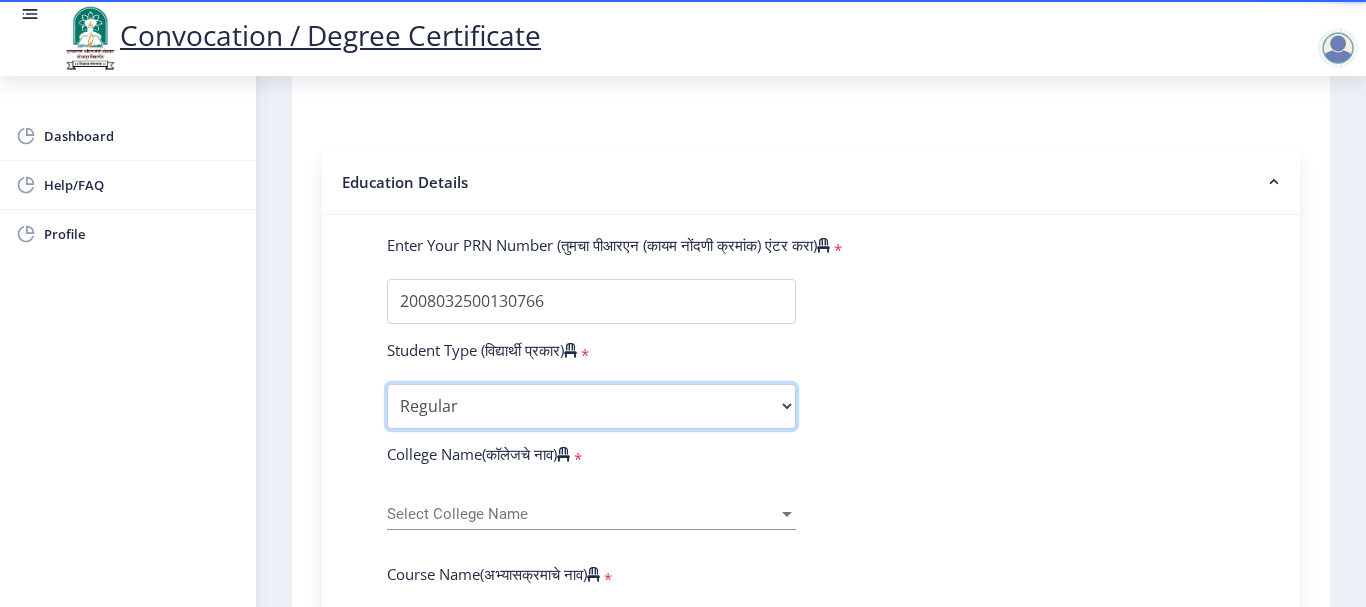 click on "Select Student Type Regular External" at bounding box center [591, 406] 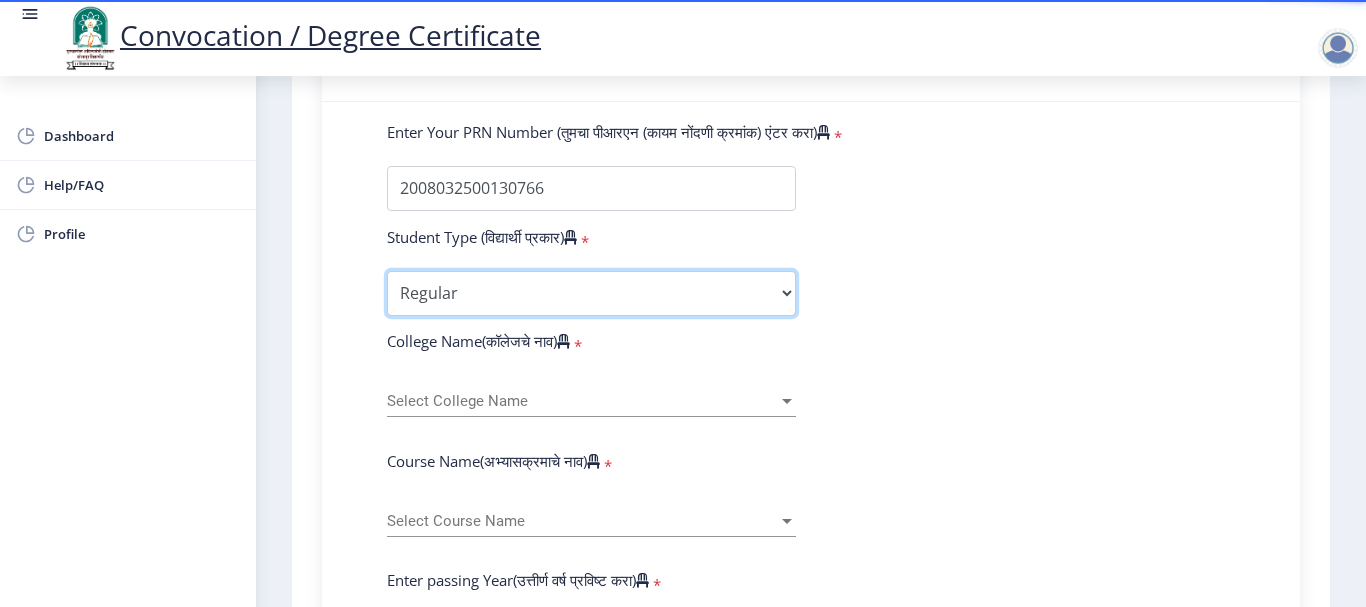 scroll, scrollTop: 600, scrollLeft: 0, axis: vertical 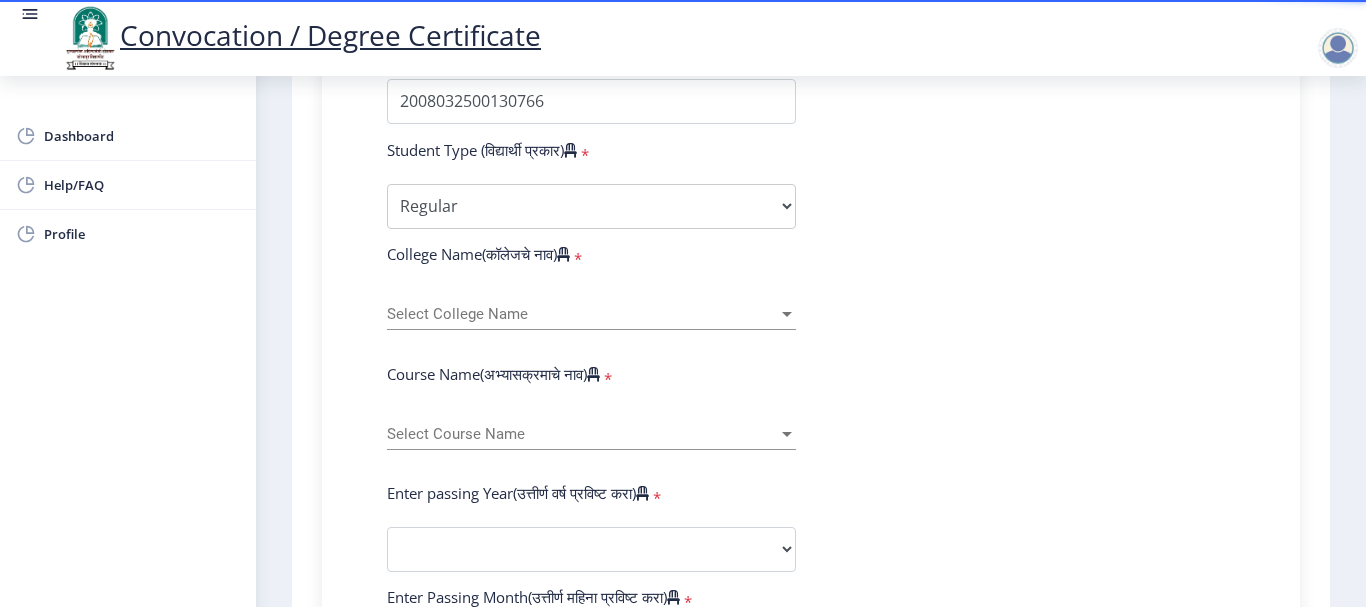 click on "Select College Name Select College Name" 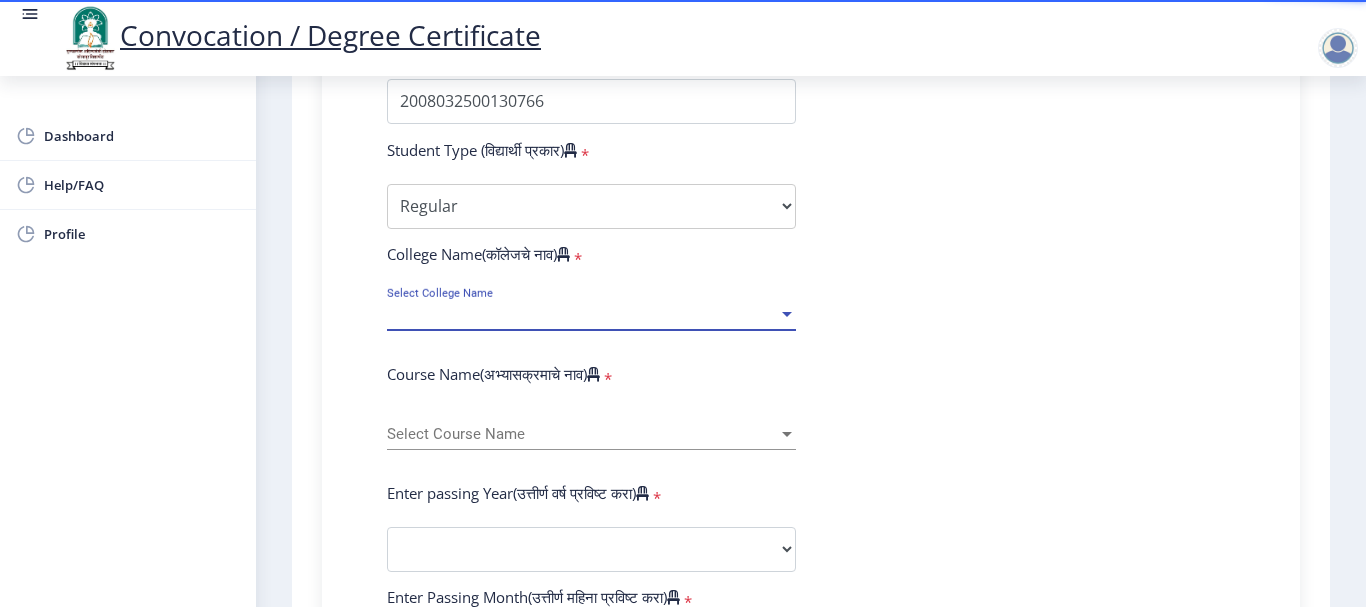 click on "Select College Name" at bounding box center [582, 314] 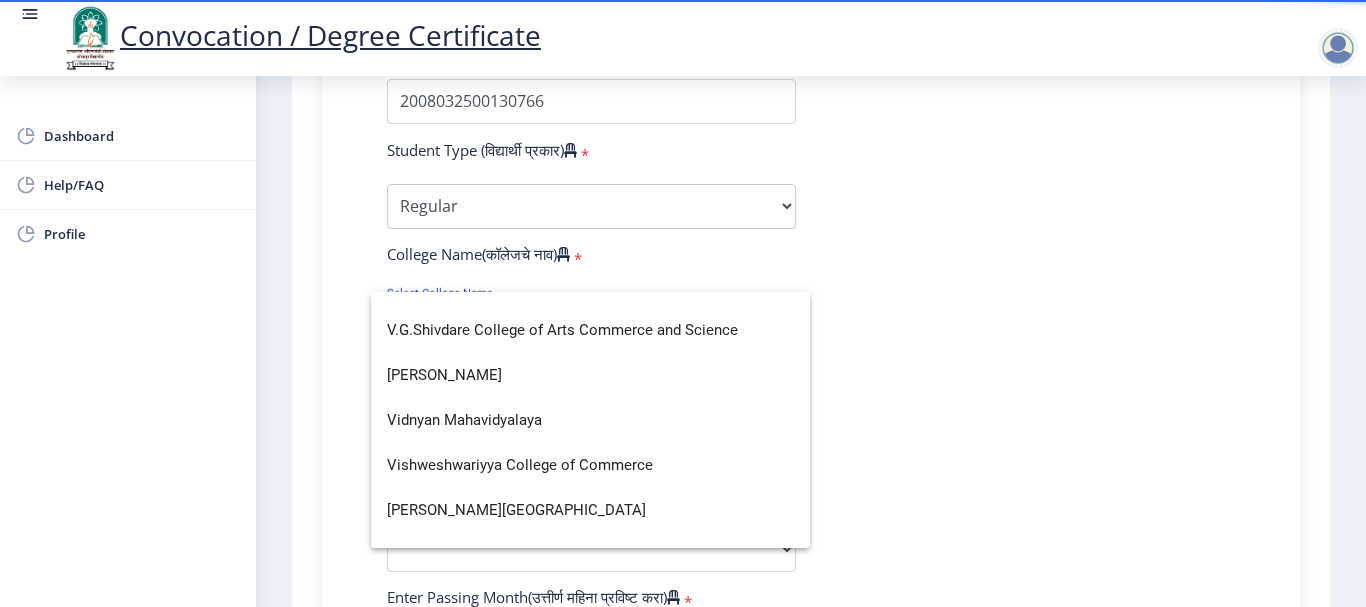 scroll, scrollTop: 6600, scrollLeft: 0, axis: vertical 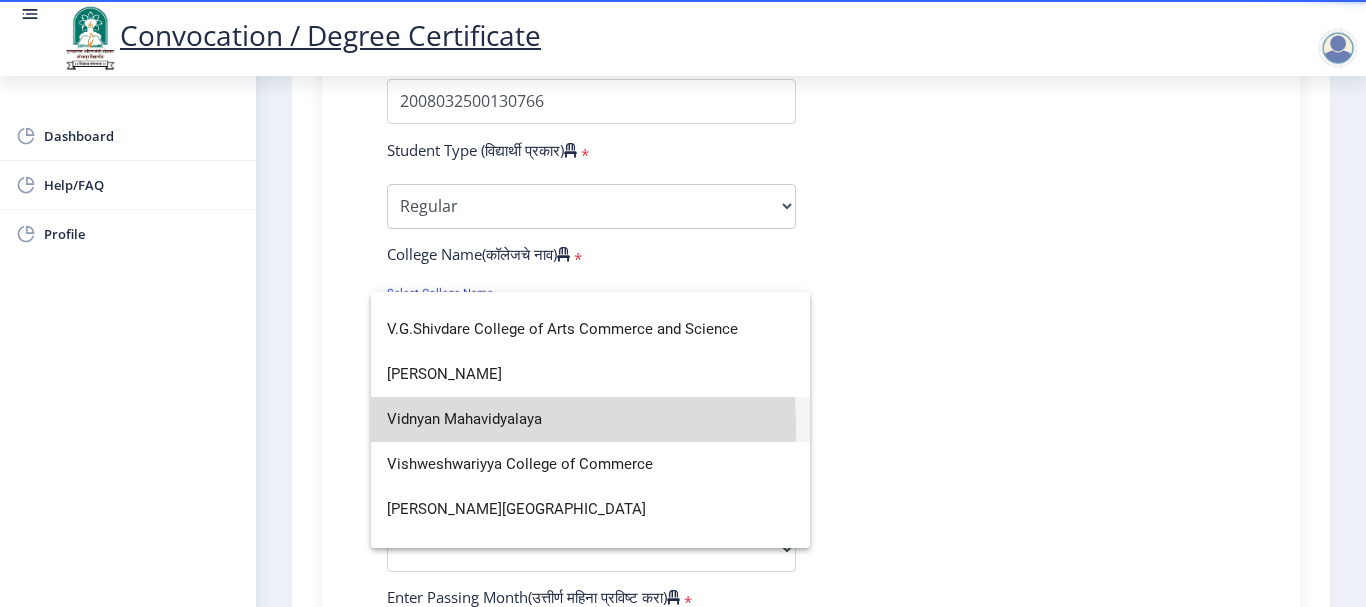 click on "Vidnyan Mahavidyalaya" at bounding box center (590, 419) 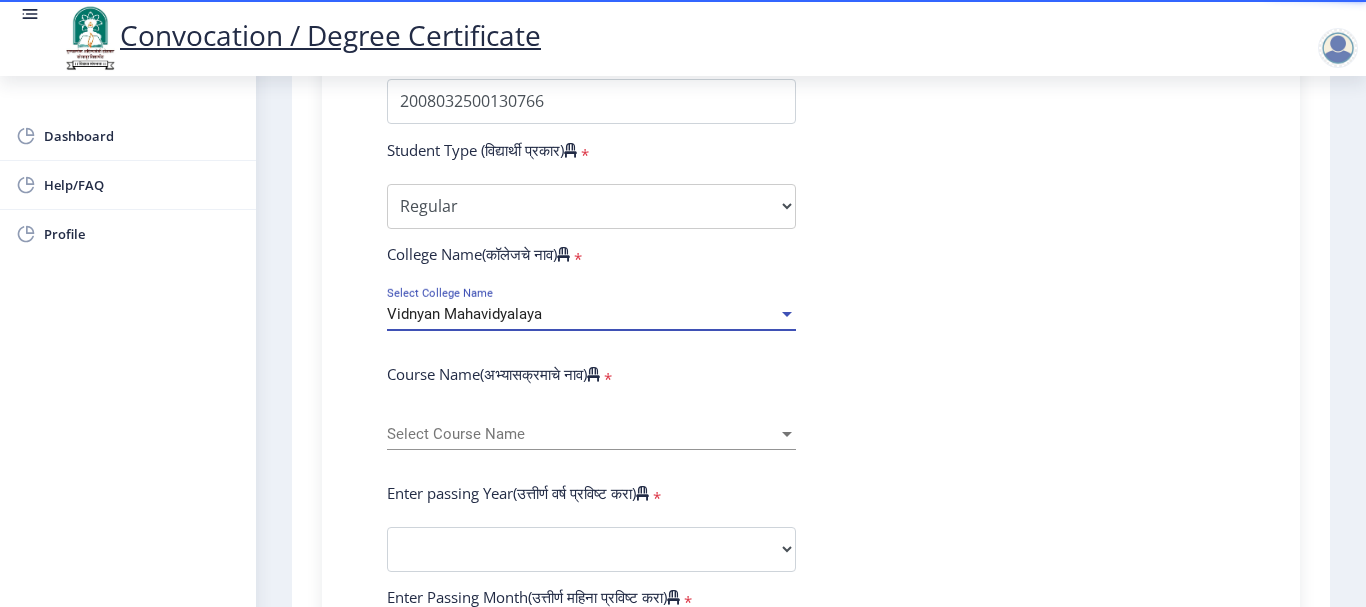 click on "Select Course Name" at bounding box center (582, 434) 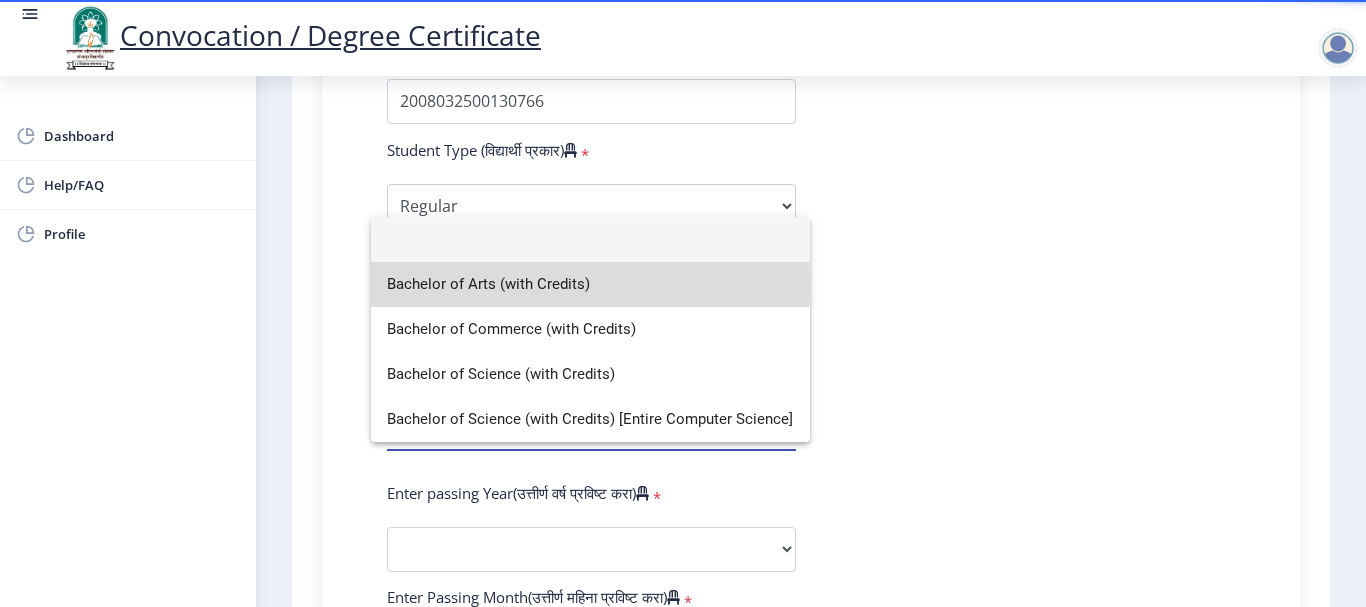 drag, startPoint x: 475, startPoint y: 286, endPoint x: 531, endPoint y: 327, distance: 69.40461 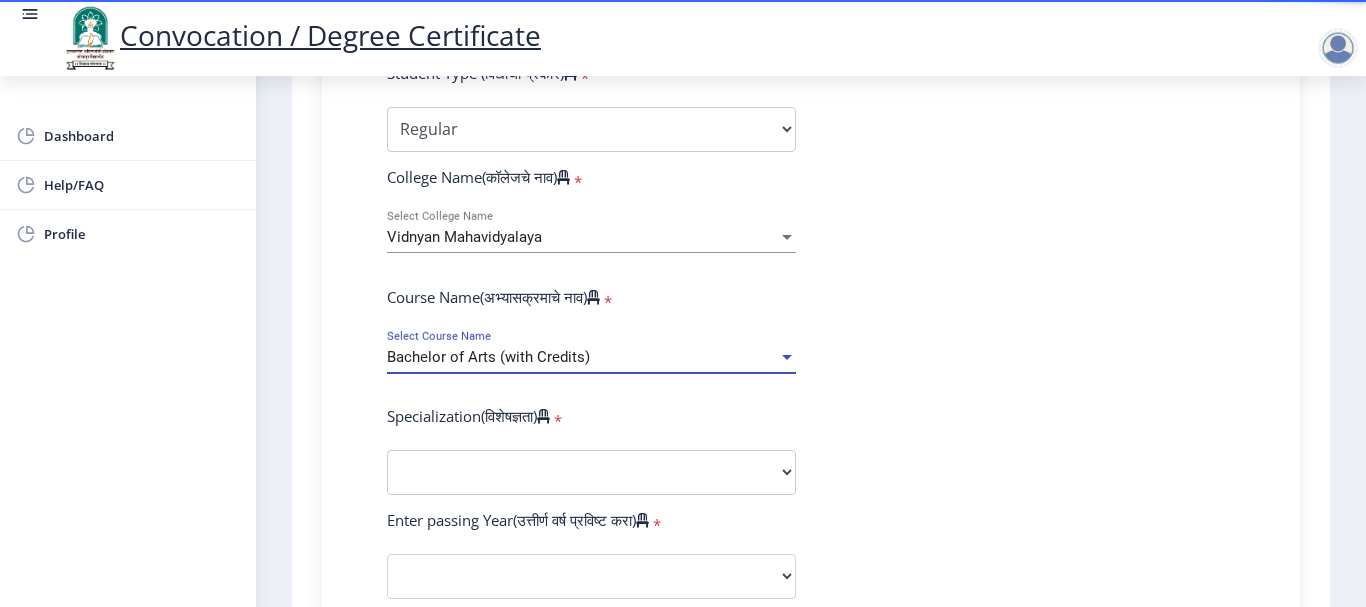 scroll, scrollTop: 800, scrollLeft: 0, axis: vertical 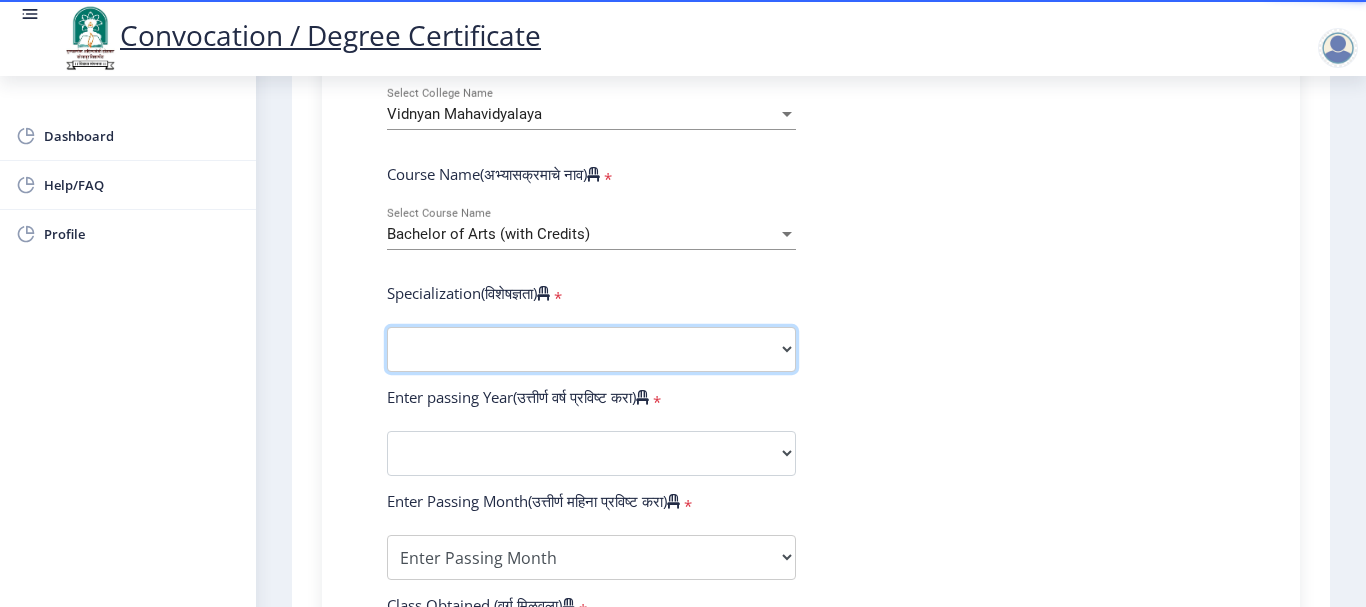 click on "Specialization English Geography Hindi Marathi Music Sanskrit Urdu Ancient Indian History Culture & Archaeology Economics History Physical Education Political Science Psychology Sociology Kannada Philosophy Other" at bounding box center [591, 349] 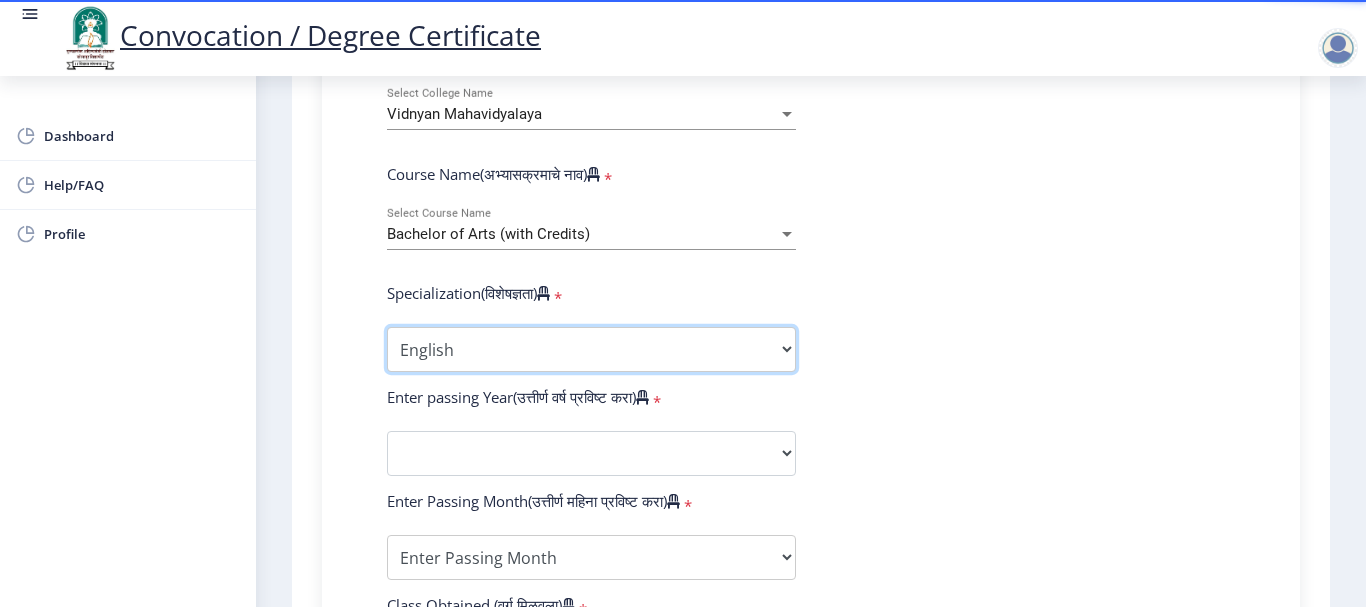 click on "Specialization English Geography Hindi Marathi Music Sanskrit Urdu Ancient Indian History Culture & Archaeology Economics History Physical Education Political Science Psychology Sociology Kannada Philosophy Other" at bounding box center [591, 349] 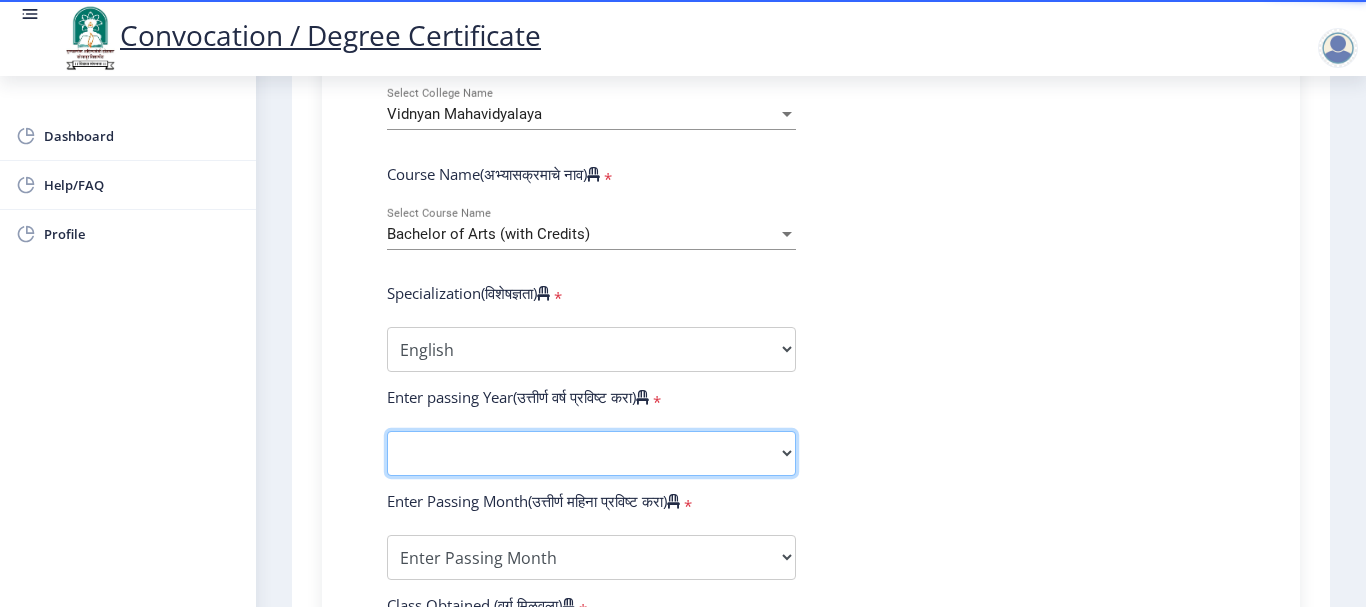 click on "2025   2024   2023   2022   2021   2020   2019   2018   2017   2016   2015   2014   2013   2012   2011   2010   2009   2008   2007   2006   2005   2004   2003   2002   2001   2000   1999   1998   1997   1996   1995   1994   1993   1992   1991   1990   1989   1988   1987   1986   1985   1984   1983   1982   1981   1980   1979   1978   1977   1976" 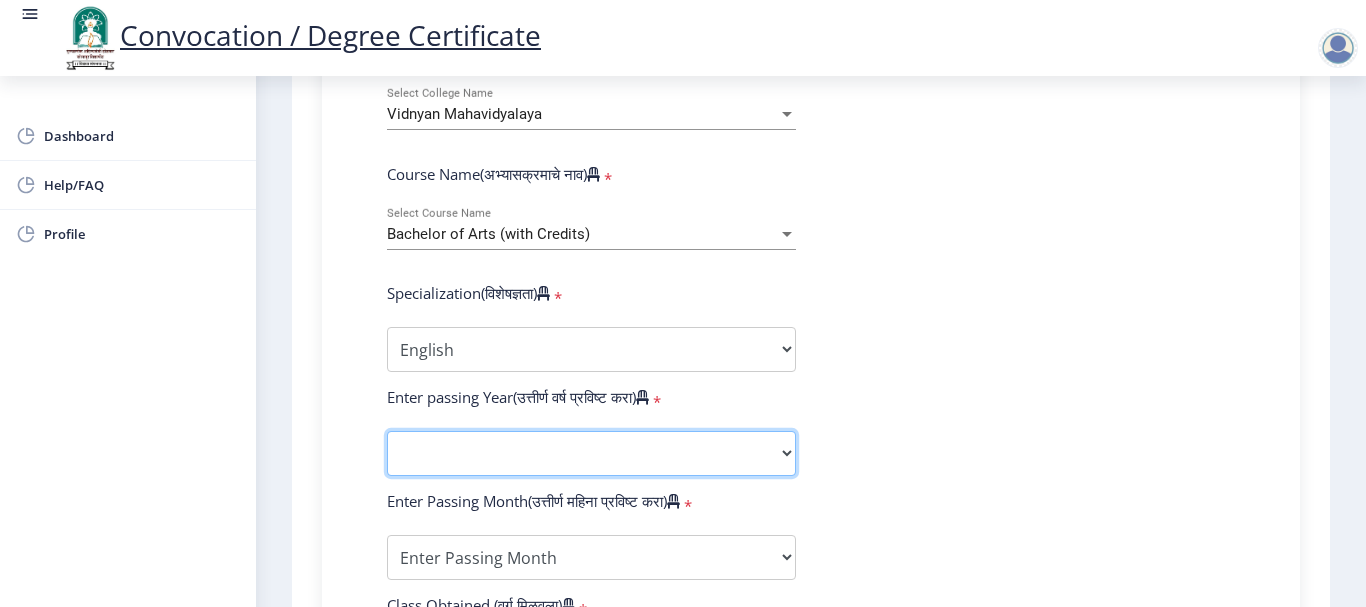 select on "2011" 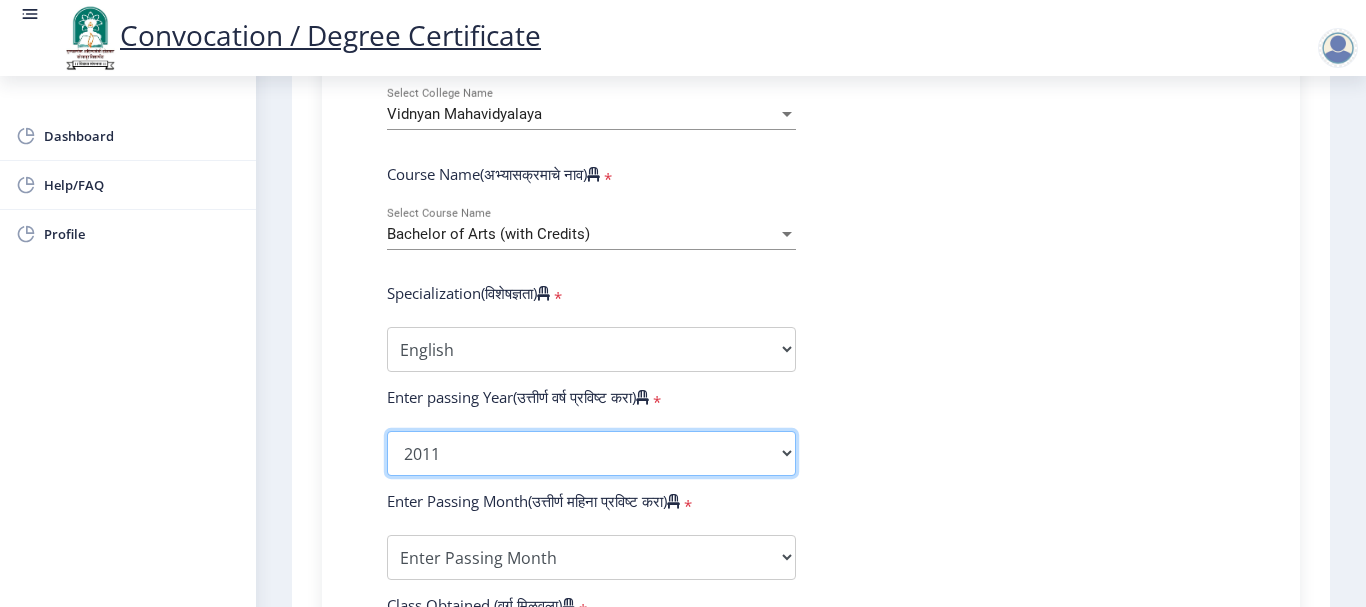 click on "2025   2024   2023   2022   2021   2020   2019   2018   2017   2016   2015   2014   2013   2012   2011   2010   2009   2008   2007   2006   2005   2004   2003   2002   2001   2000   1999   1998   1997   1996   1995   1994   1993   1992   1991   1990   1989   1988   1987   1986   1985   1984   1983   1982   1981   1980   1979   1978   1977   1976" 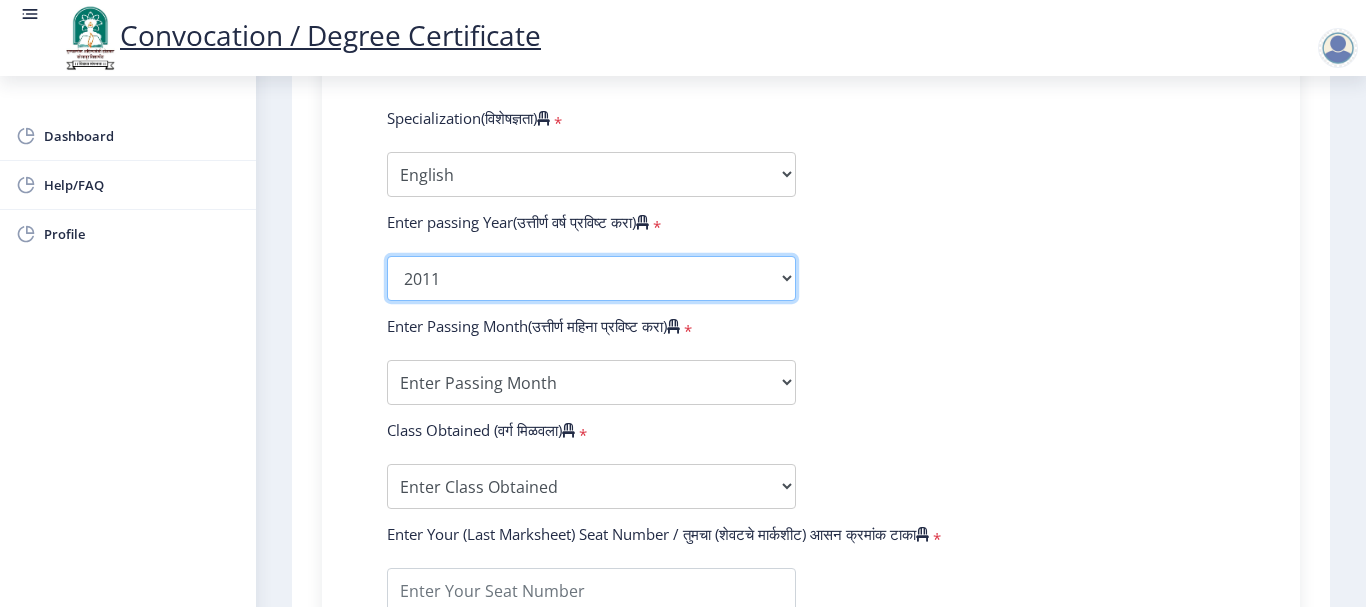 scroll, scrollTop: 1000, scrollLeft: 0, axis: vertical 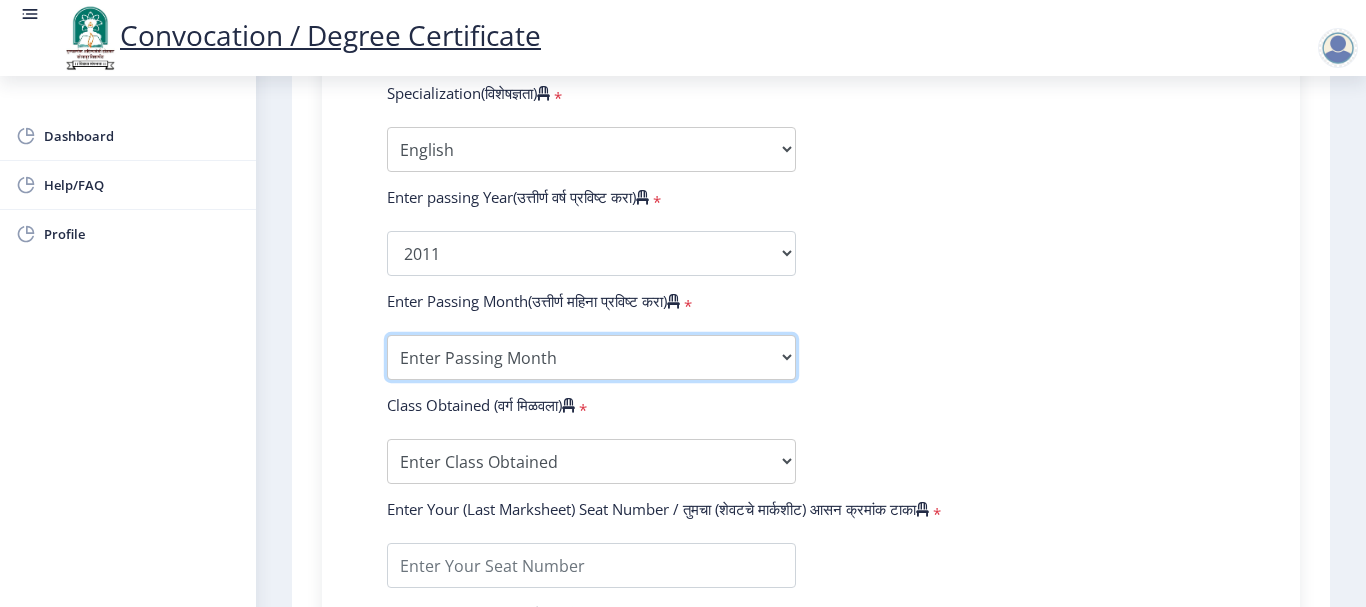 click on "Enter Passing Month March April May October November December" at bounding box center (591, 357) 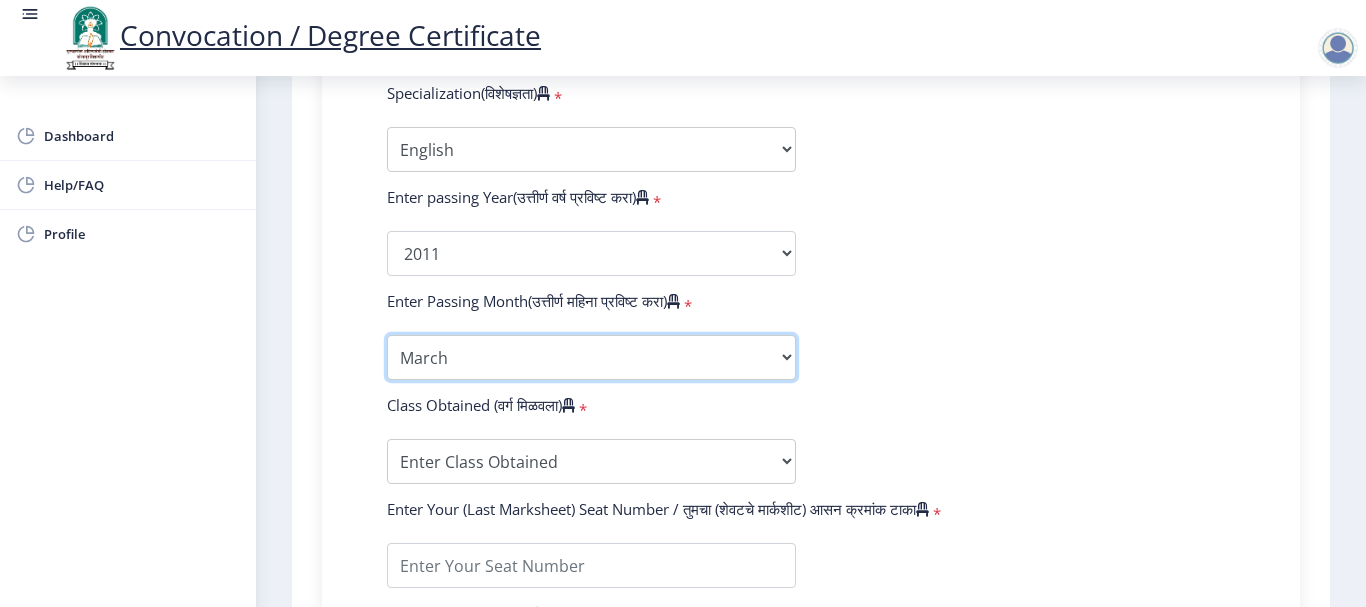 click on "Enter Passing Month March April May October November December" at bounding box center (591, 357) 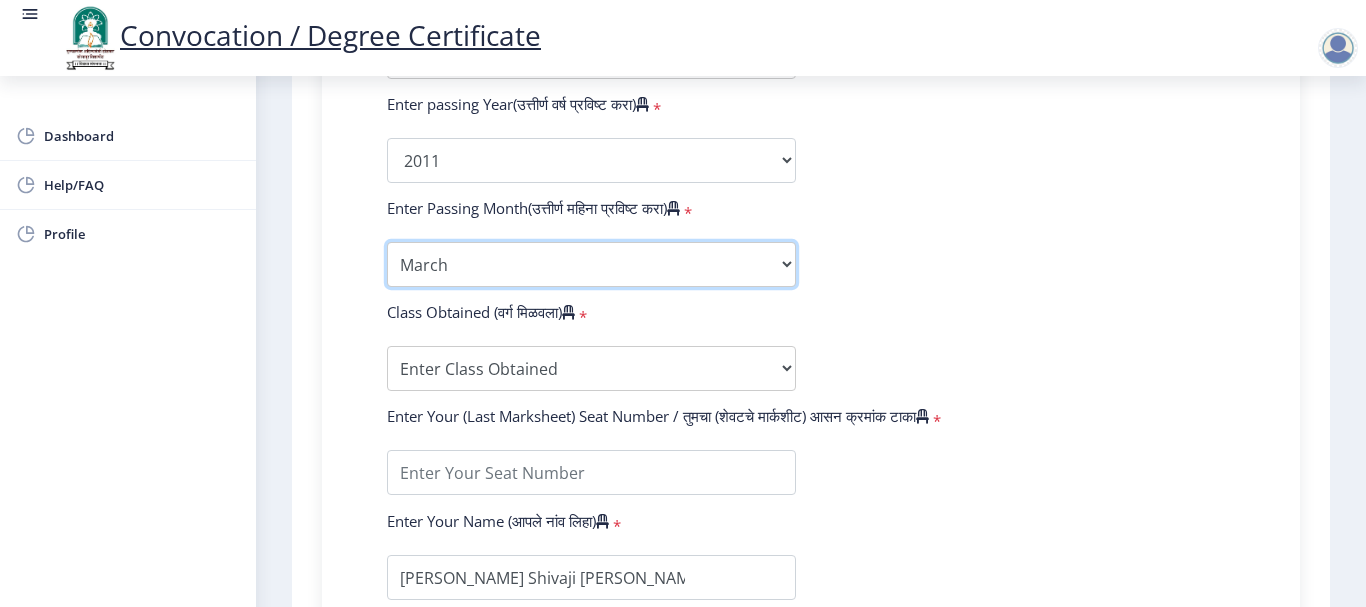 scroll, scrollTop: 1200, scrollLeft: 0, axis: vertical 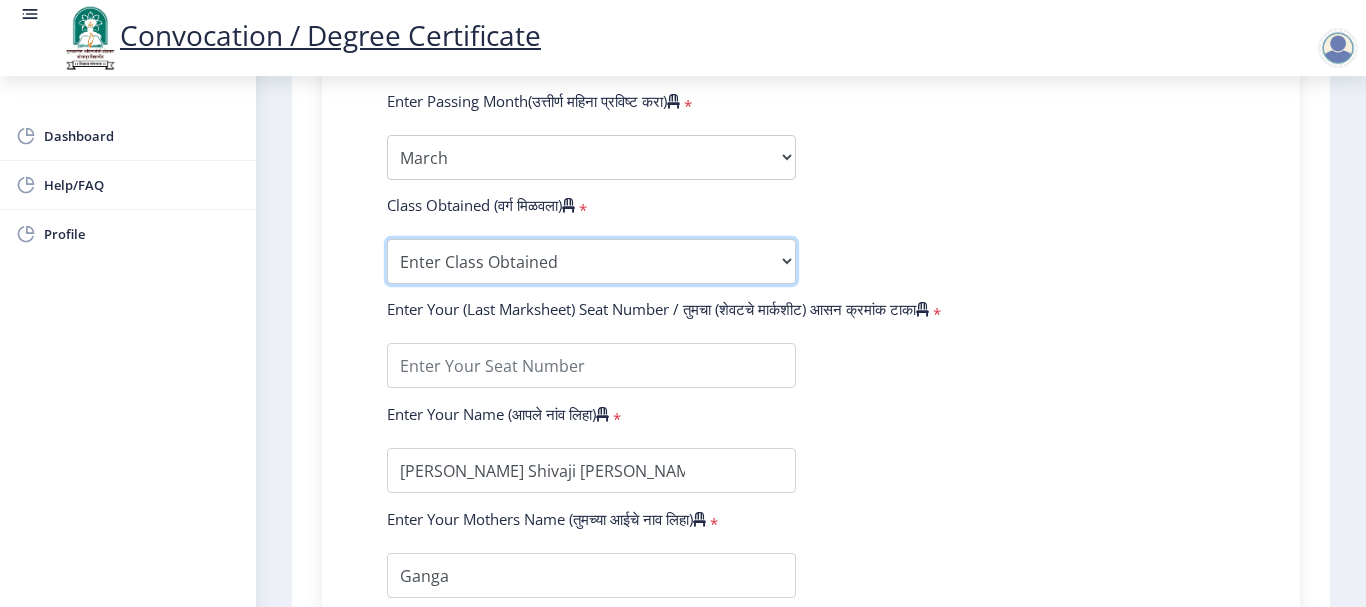 click on "Enter Class Obtained FIRST CLASS WITH DISTINCTION FIRST CLASS HIGHER SECOND CLASS SECOND CLASS PASS CLASS Grade O Grade A+ Grade A Grade B+ Grade B Grade C+ Grade C Grade D Grade E" at bounding box center (591, 261) 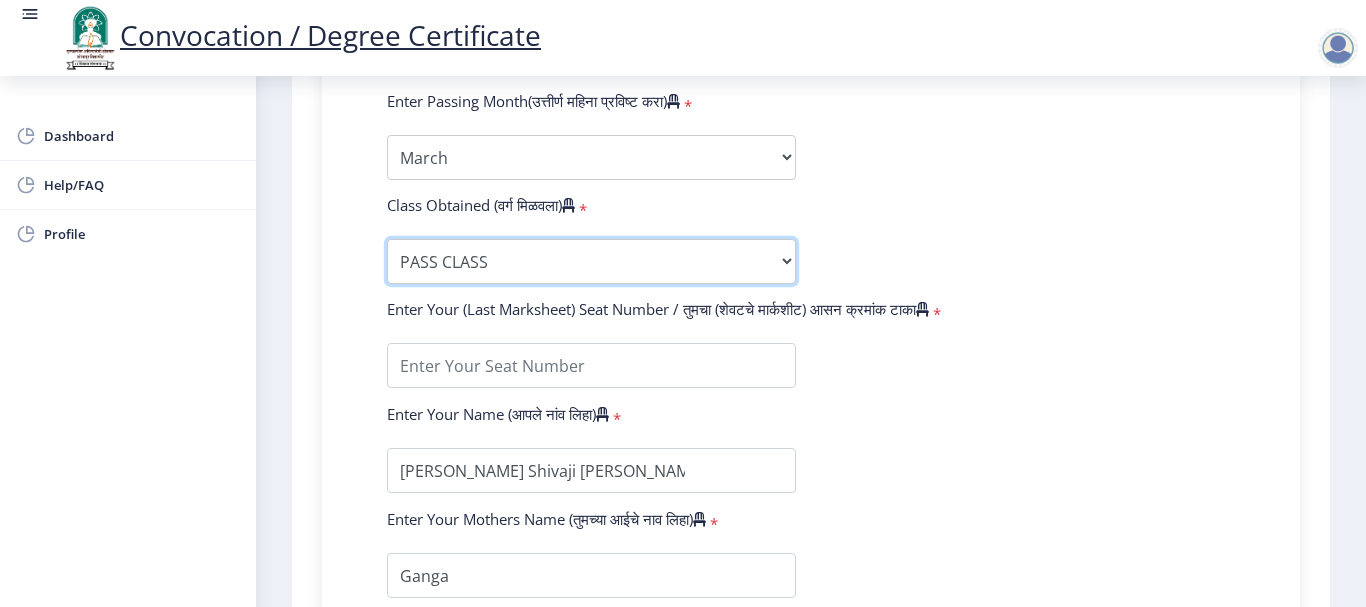 click on "Enter Class Obtained FIRST CLASS WITH DISTINCTION FIRST CLASS HIGHER SECOND CLASS SECOND CLASS PASS CLASS Grade O Grade A+ Grade A Grade B+ Grade B Grade C+ Grade C Grade D Grade E" at bounding box center [591, 261] 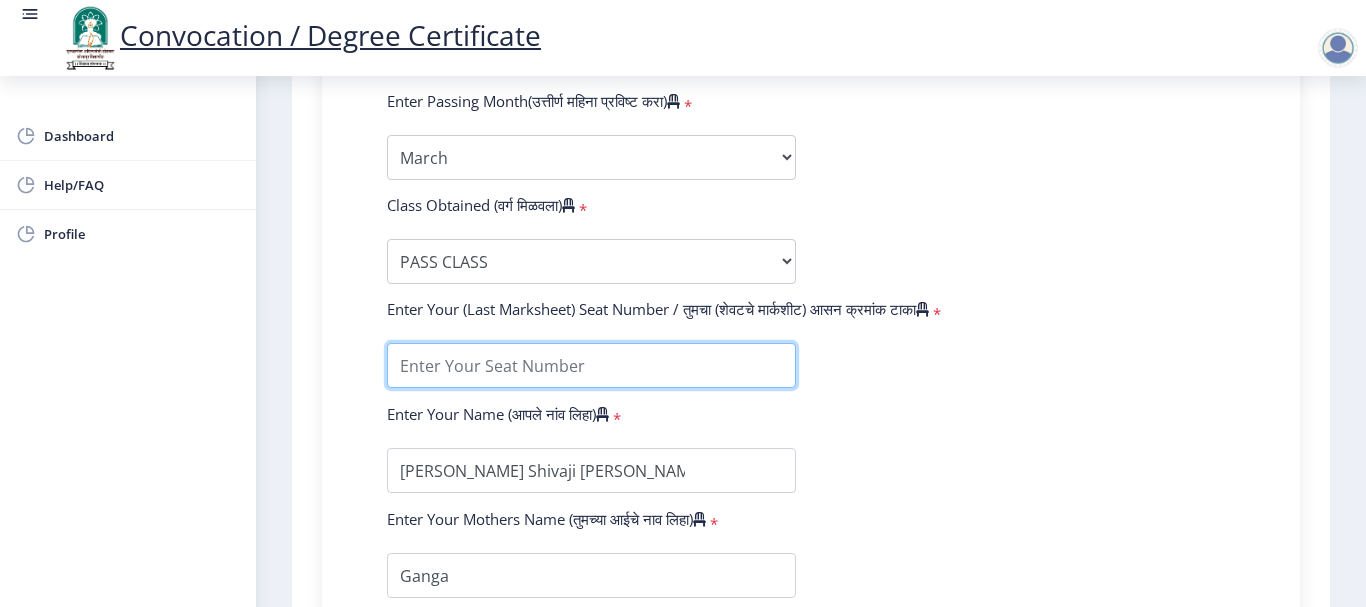 click at bounding box center [591, 365] 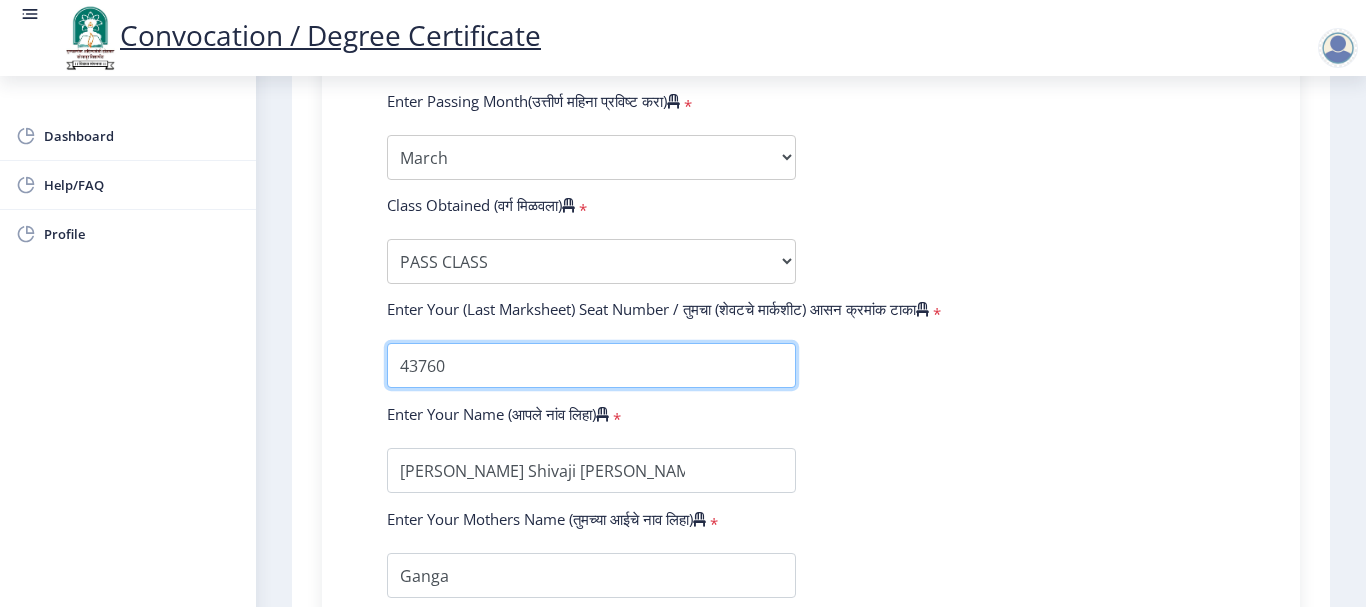 type on "43760" 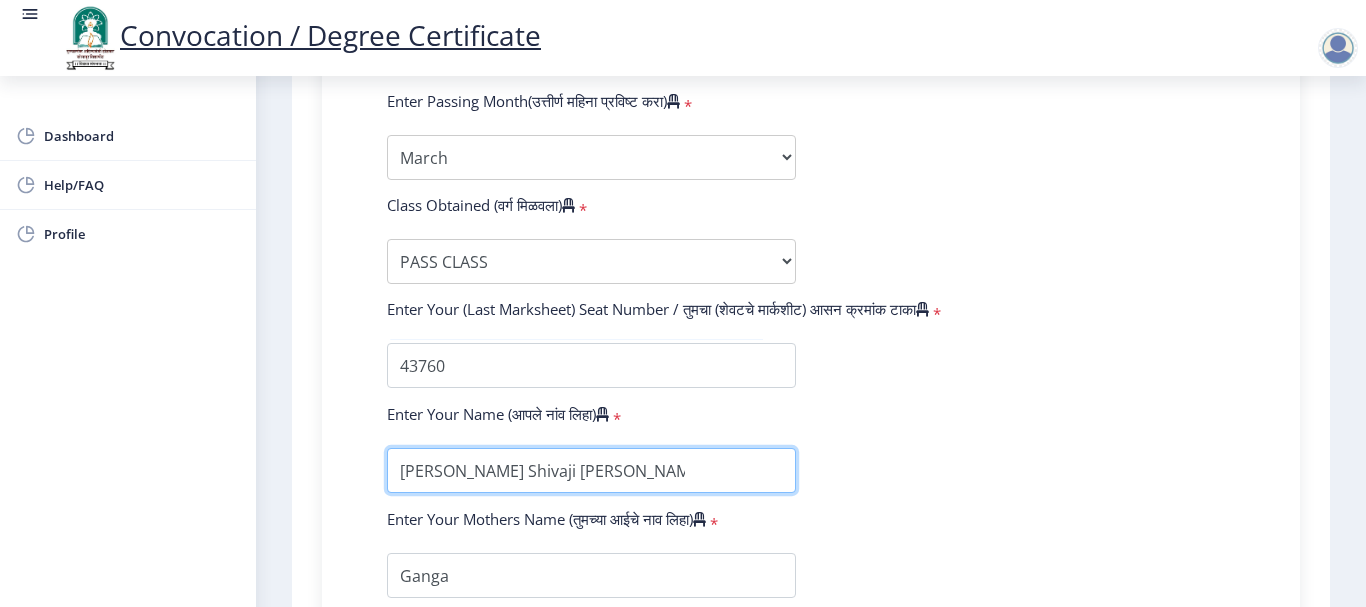 click at bounding box center [591, 470] 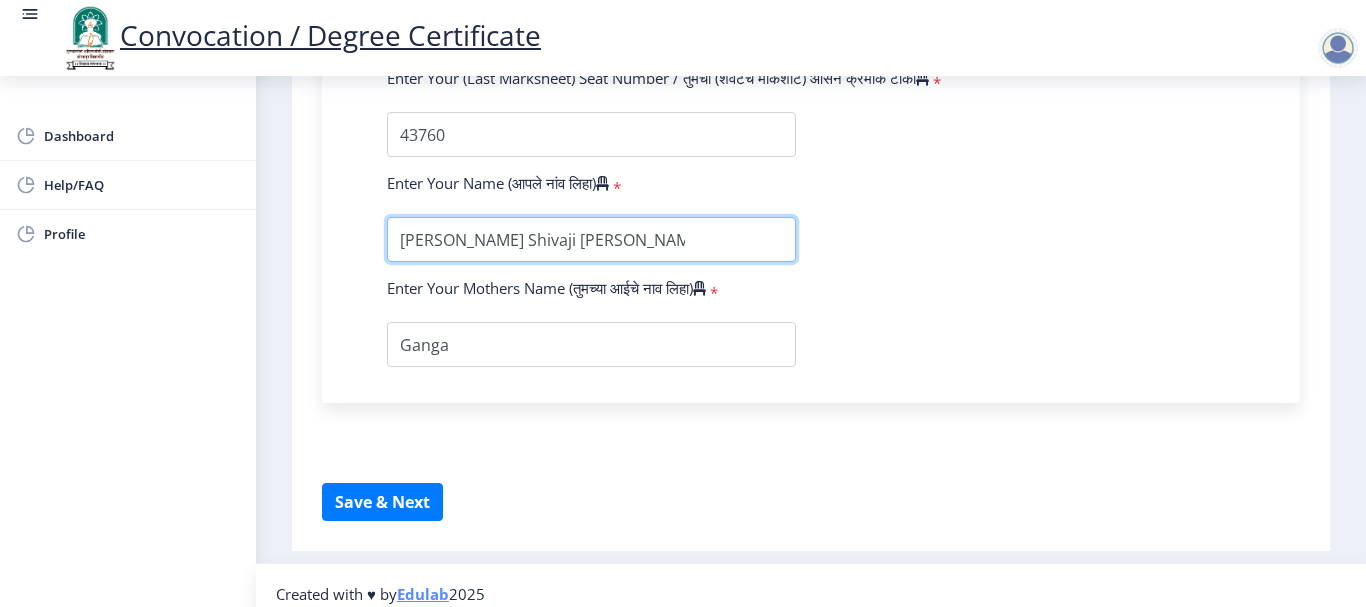 scroll, scrollTop: 1448, scrollLeft: 0, axis: vertical 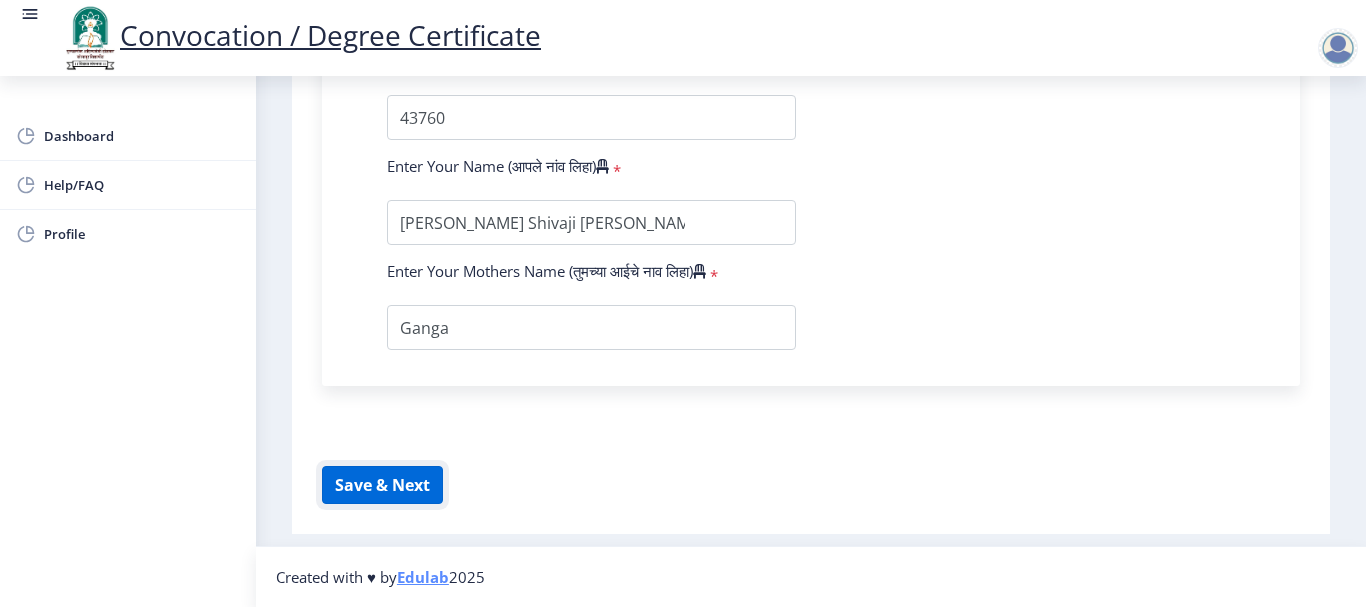 click on "Save & Next" 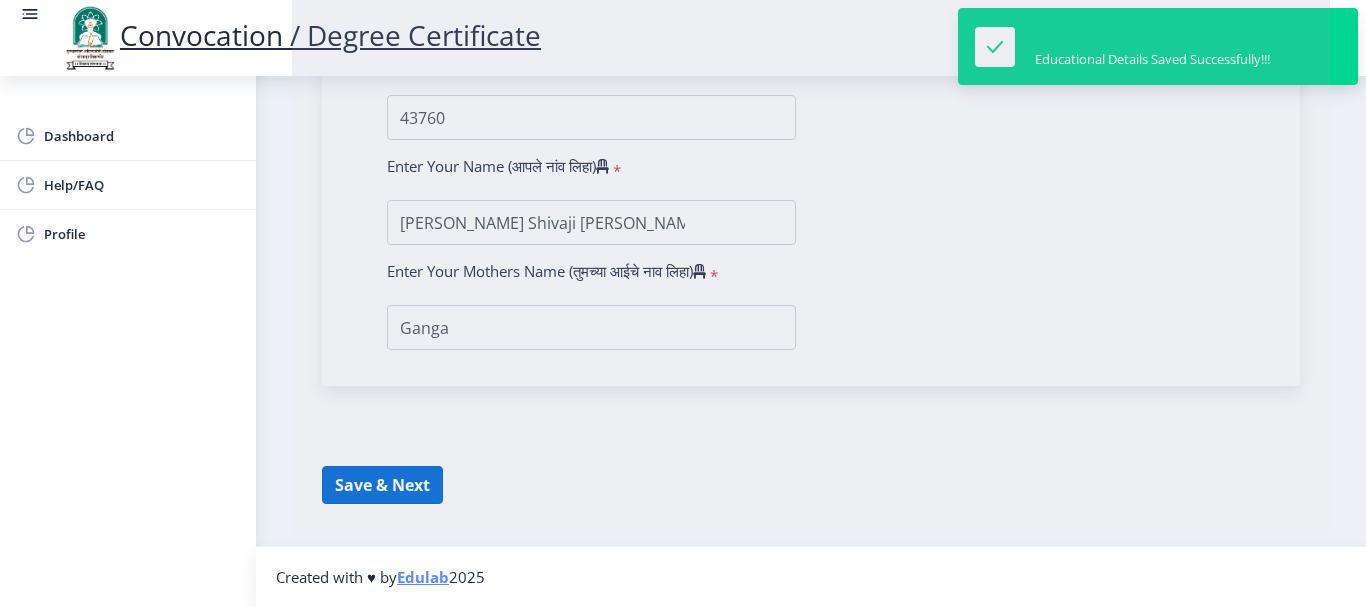 select 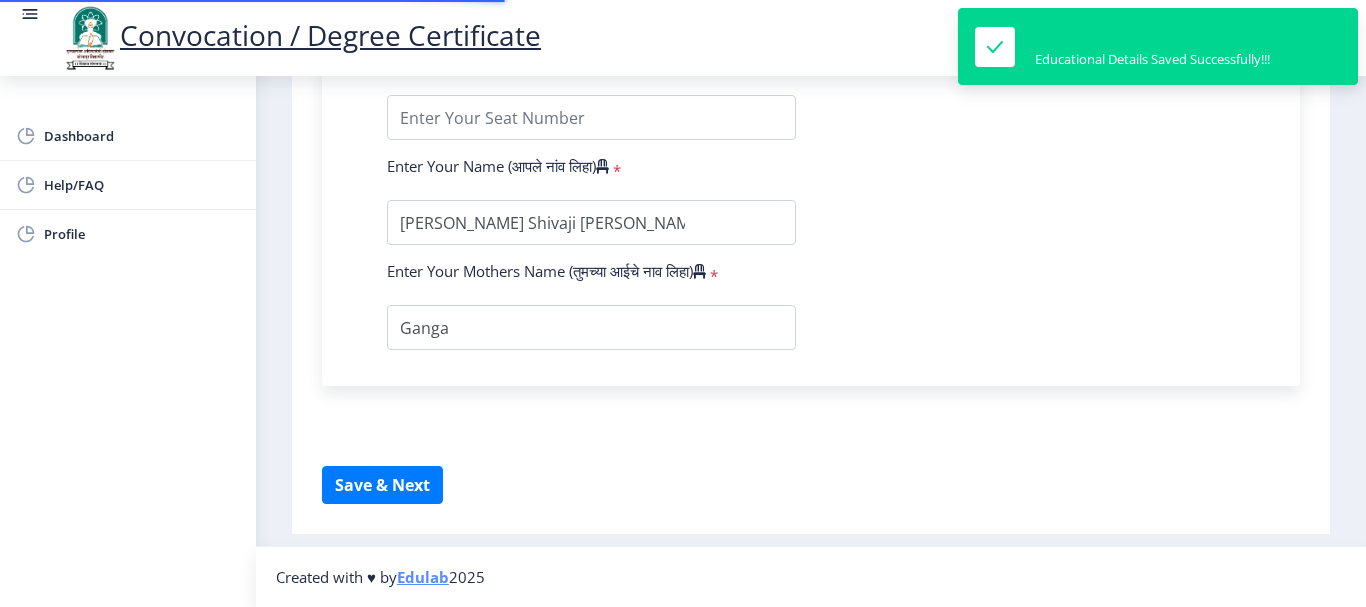 type on "2008032500130766" 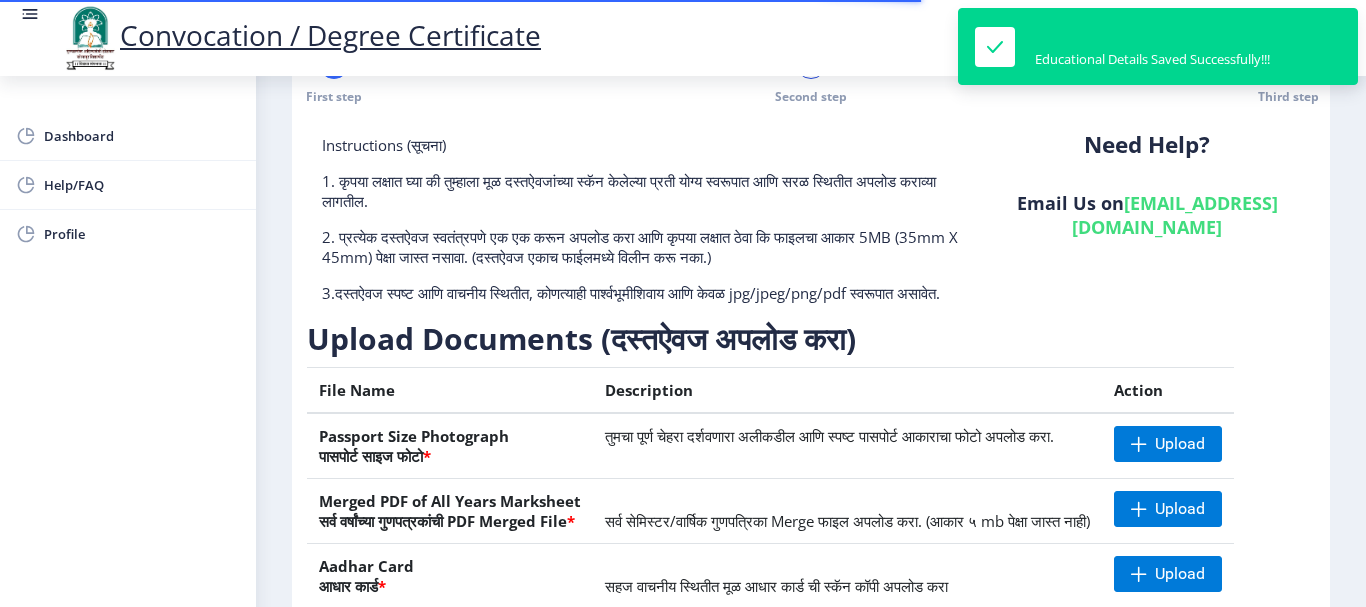 scroll, scrollTop: 400, scrollLeft: 0, axis: vertical 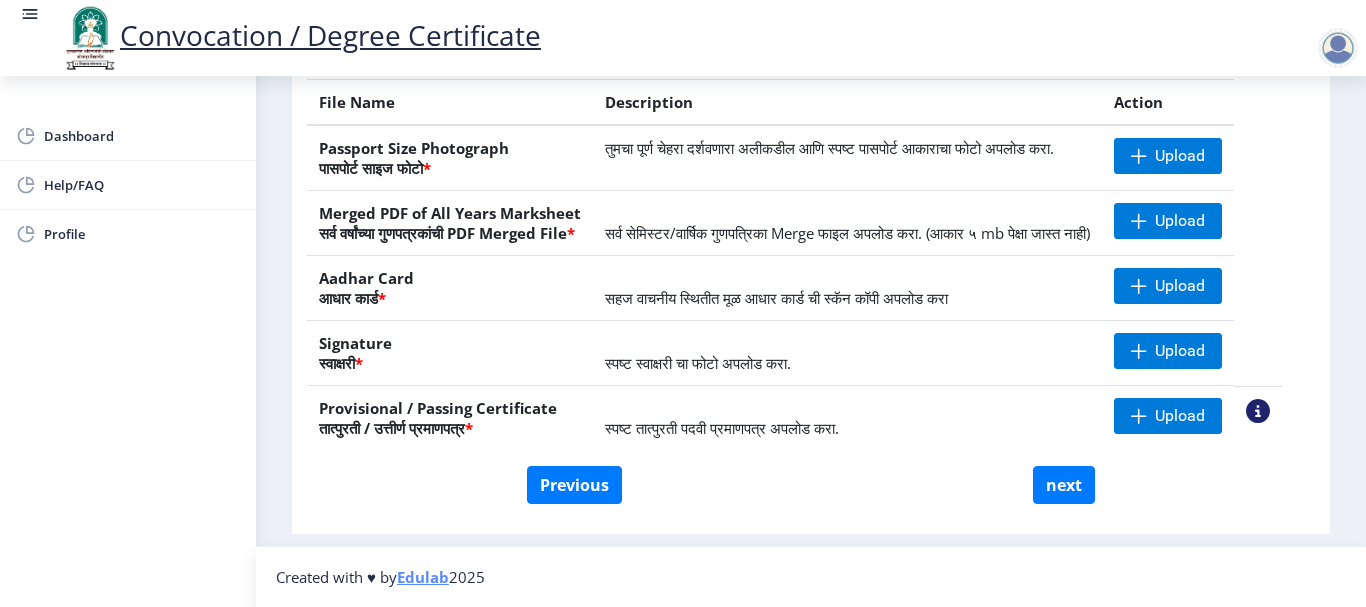 click on "Instructions (सूचना) 1. कृपया लक्षात घ्या की तुम्हाला मूळ दस्तऐवजांच्या स्कॅन केलेल्या प्रती योग्य स्वरूपात आणि सरळ स्थितीत अपलोड कराव्या लागतील.  2. प्रत्येक दस्तऐवज स्वतंत्रपणे एक एक करून अपलोड करा आणि कृपया लक्षात ठेवा कि फाइलचा आकार 5MB (35mm X 45mm) पेक्षा जास्त नसावा. (दस्तऐवज एकाच फाईलमध्ये विलीन करू नका.)  Need Help? Email Us on   [EMAIL_ADDRESS][DOMAIN_NAME]  Upload Documents (दस्तऐवज अपलोड करा)  File Name Description Action Passport Size Photograph  पासपोर्ट साइज फोटो  * Upload * Upload * Upload *" 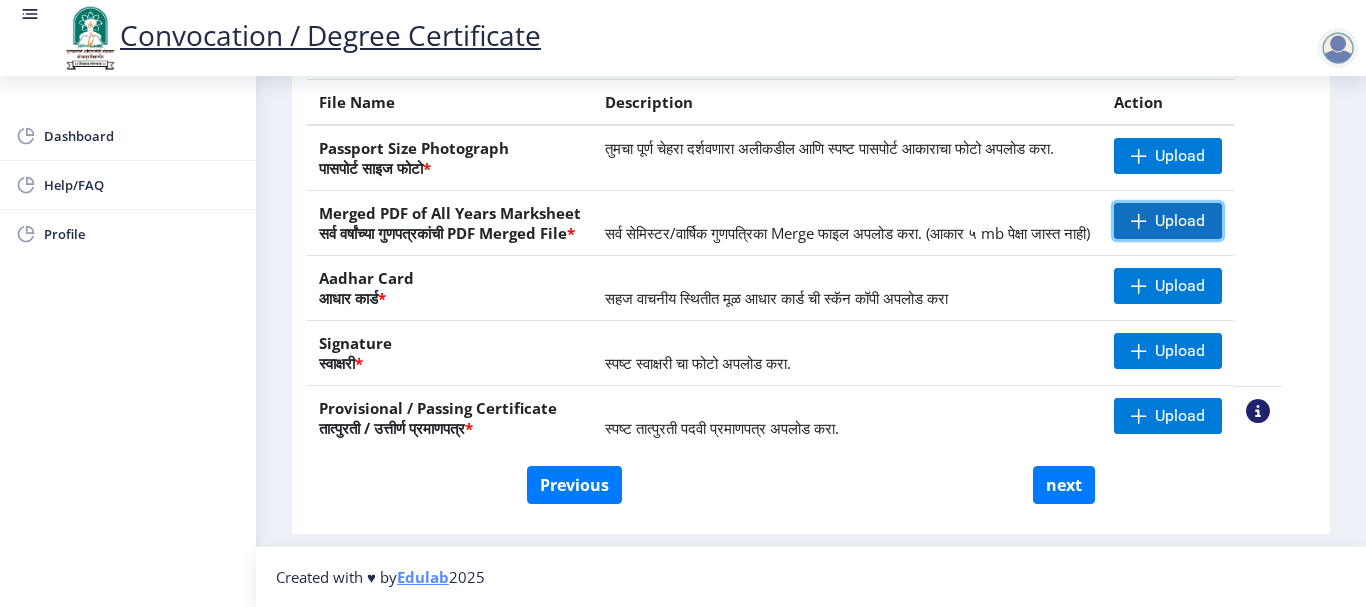 click on "Upload" 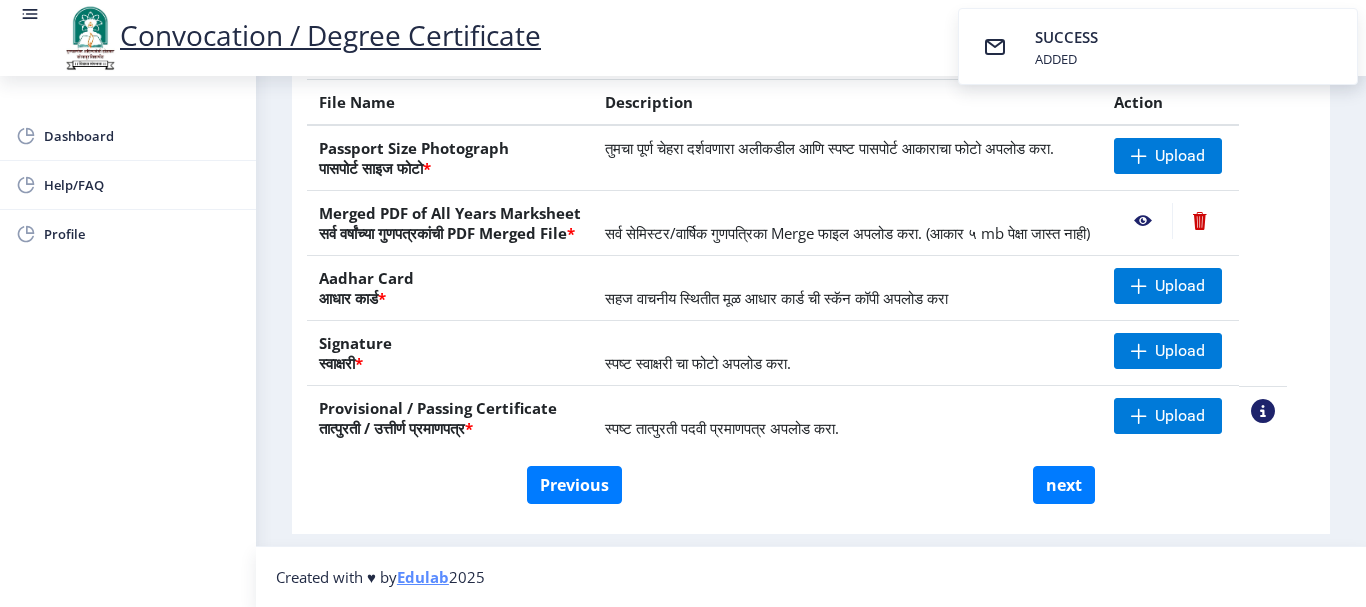 click on "Convocation / Degree Certificate" 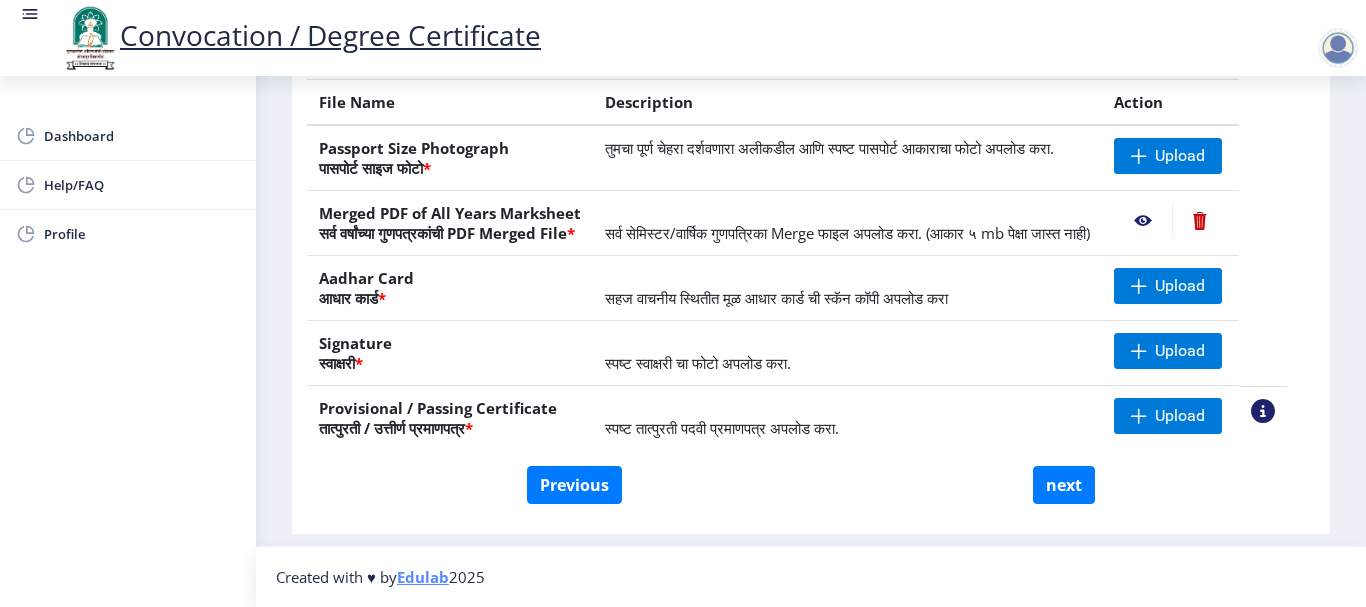 click on "Instructions (सूचना) 1. कृपया लक्षात घ्या की तुम्हाला मूळ दस्तऐवजांच्या स्कॅन केलेल्या प्रती योग्य स्वरूपात आणि सरळ स्थितीत अपलोड कराव्या लागतील.  2. प्रत्येक दस्तऐवज स्वतंत्रपणे एक एक करून अपलोड करा आणि कृपया लक्षात ठेवा कि फाइलचा आकार 5MB (35mm X 45mm) पेक्षा जास्त नसावा. (दस्तऐवज एकाच फाईलमध्ये विलीन करू नका.)  Need Help? Email Us on   [EMAIL_ADDRESS][DOMAIN_NAME]  Upload Documents (दस्तऐवज अपलोड करा)  File Name Description Action Passport Size Photograph  पासपोर्ट साइज फोटो  * Upload * Aadhar Card  * *" 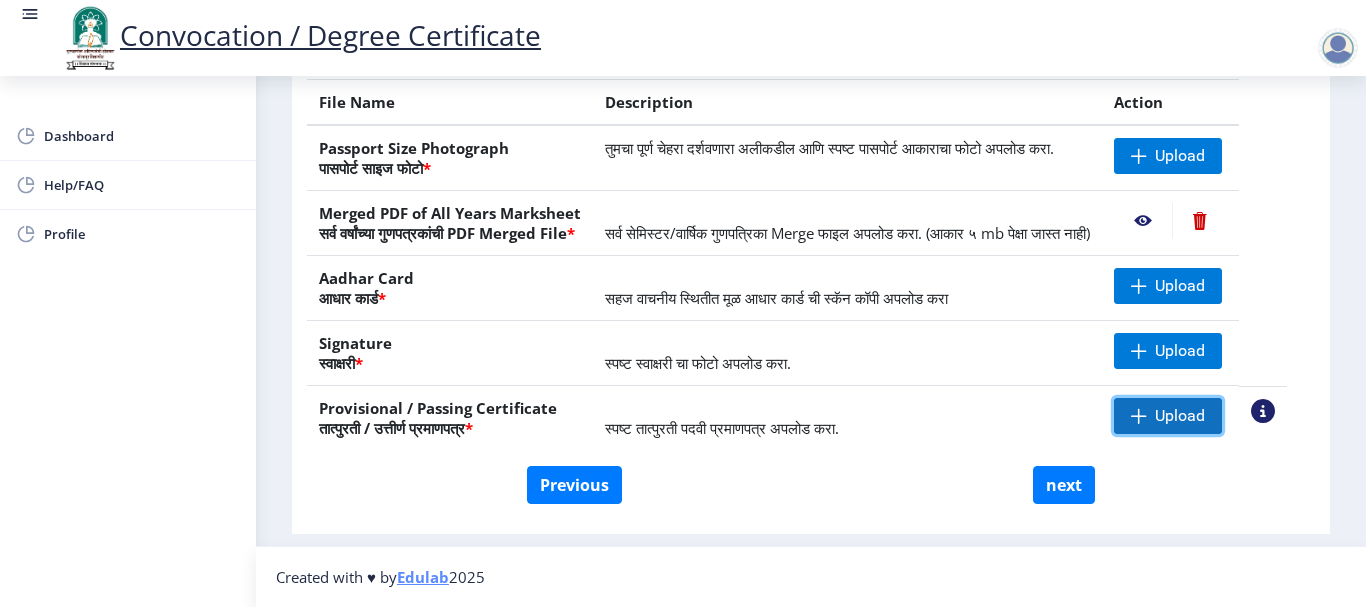 click on "Upload" 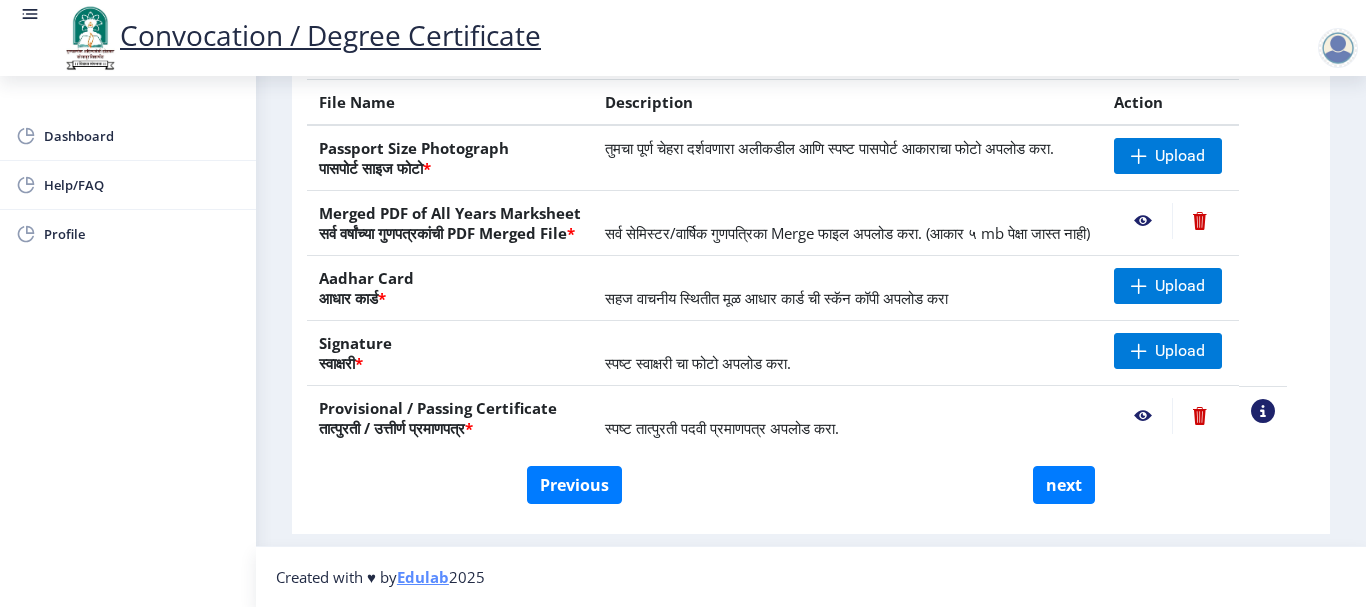 click on "First step 2 Second step 3 Third step Instructions (सूचना) 1. कृपया लक्षात घ्या की तुम्हाला मूळ दस्तऐवजांच्या स्कॅन केलेल्या प्रती योग्य स्वरूपात आणि सरळ स्थितीत अपलोड कराव्या लागतील.  2. प्रत्येक दस्तऐवज स्वतंत्रपणे एक एक करून अपलोड करा आणि कृपया लक्षात ठेवा कि फाइलचा आकार 5MB (35mm X 45mm) पेक्षा जास्त नसावा. (दस्तऐवज एकाच फाईलमध्ये विलीन करू नका.)  Need Help? Email Us on   [EMAIL_ADDRESS][DOMAIN_NAME]  Upload Documents (दस्तऐवज अपलोड करा)  File Name Description Action Passport Size Photograph  * Upload * Aadhar Card  * Upload * Upload" 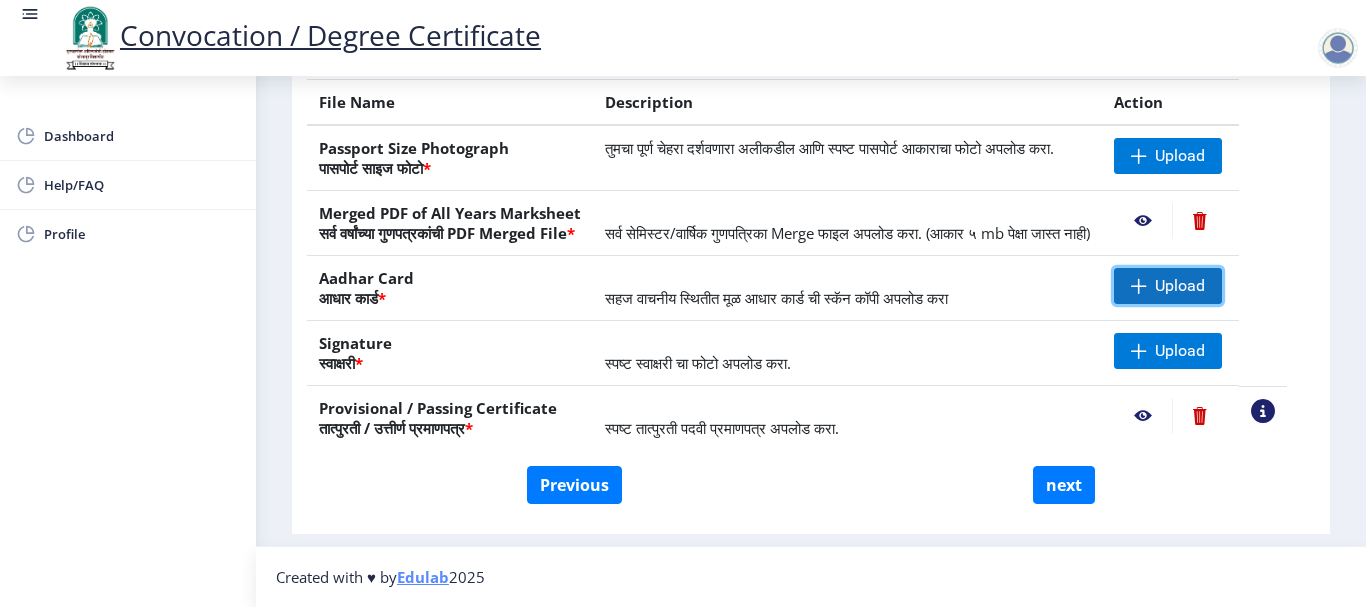 click on "Upload" 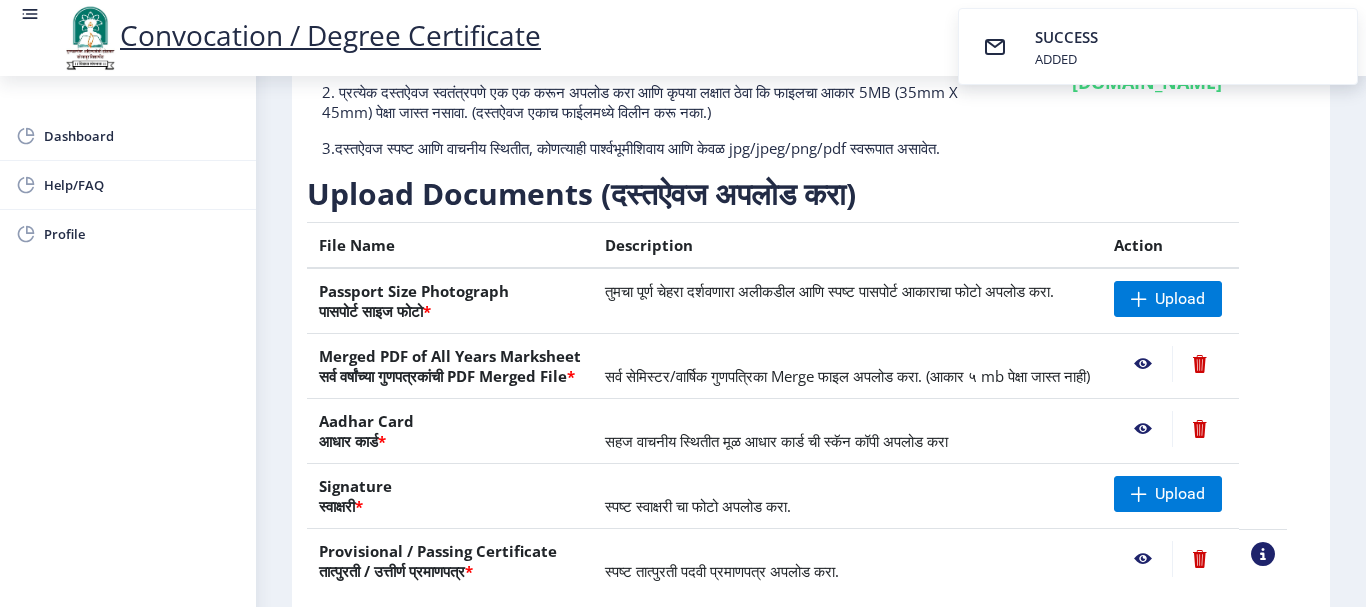 scroll, scrollTop: 403, scrollLeft: 0, axis: vertical 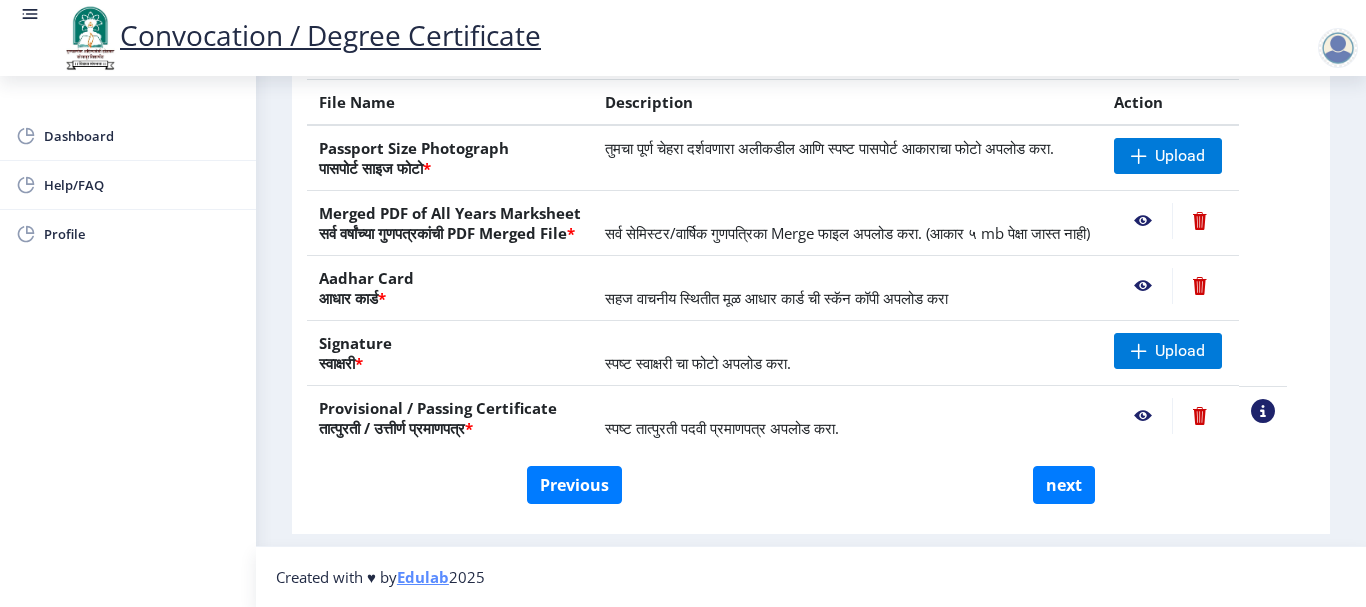 click on "Instructions (सूचना) 1. कृपया लक्षात घ्या की तुम्हाला मूळ दस्तऐवजांच्या स्कॅन केलेल्या प्रती योग्य स्वरूपात आणि सरळ स्थितीत अपलोड कराव्या लागतील.  2. प्रत्येक दस्तऐवज स्वतंत्रपणे एक एक करून अपलोड करा आणि कृपया लक्षात ठेवा कि फाइलचा आकार 5MB (35mm X 45mm) पेक्षा जास्त नसावा. (दस्तऐवज एकाच फाईलमध्ये विलीन करू नका.)  Need Help? Email Us on   [EMAIL_ADDRESS][DOMAIN_NAME]  Upload Documents (दस्तऐवज अपलोड करा)  File Name Description Action Passport Size Photograph  पासपोर्ट साइज फोटो  * Upload * Aadhar Card  * *" 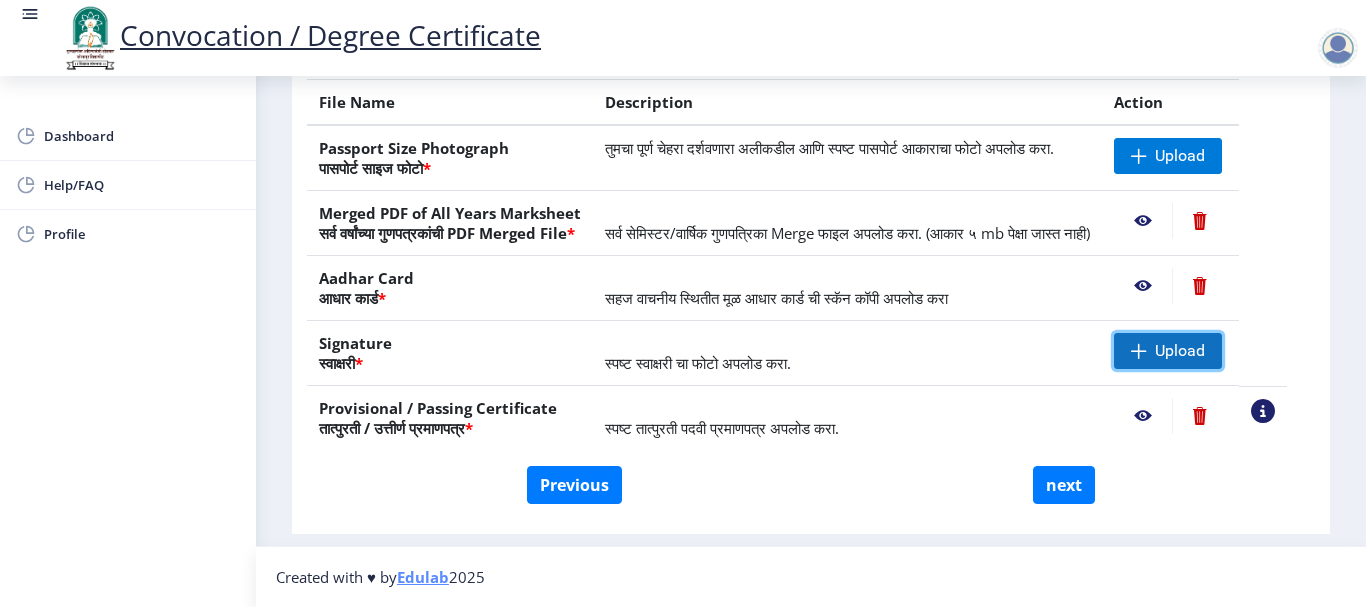 click on "Upload" 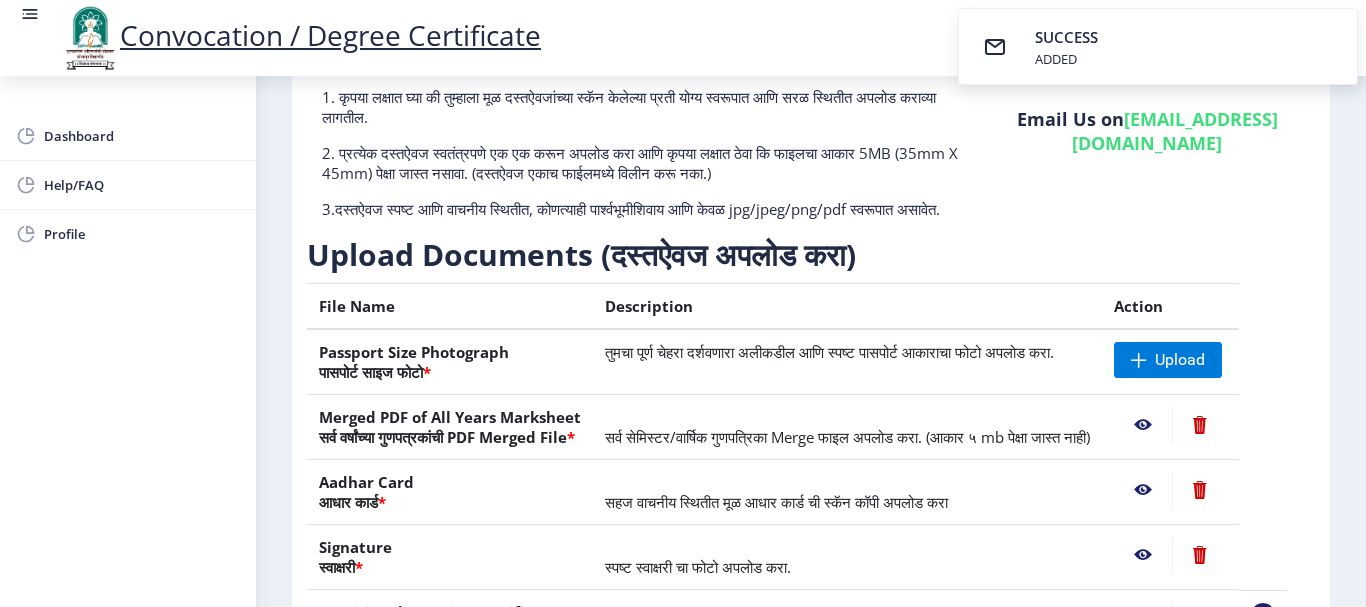 scroll, scrollTop: 103, scrollLeft: 0, axis: vertical 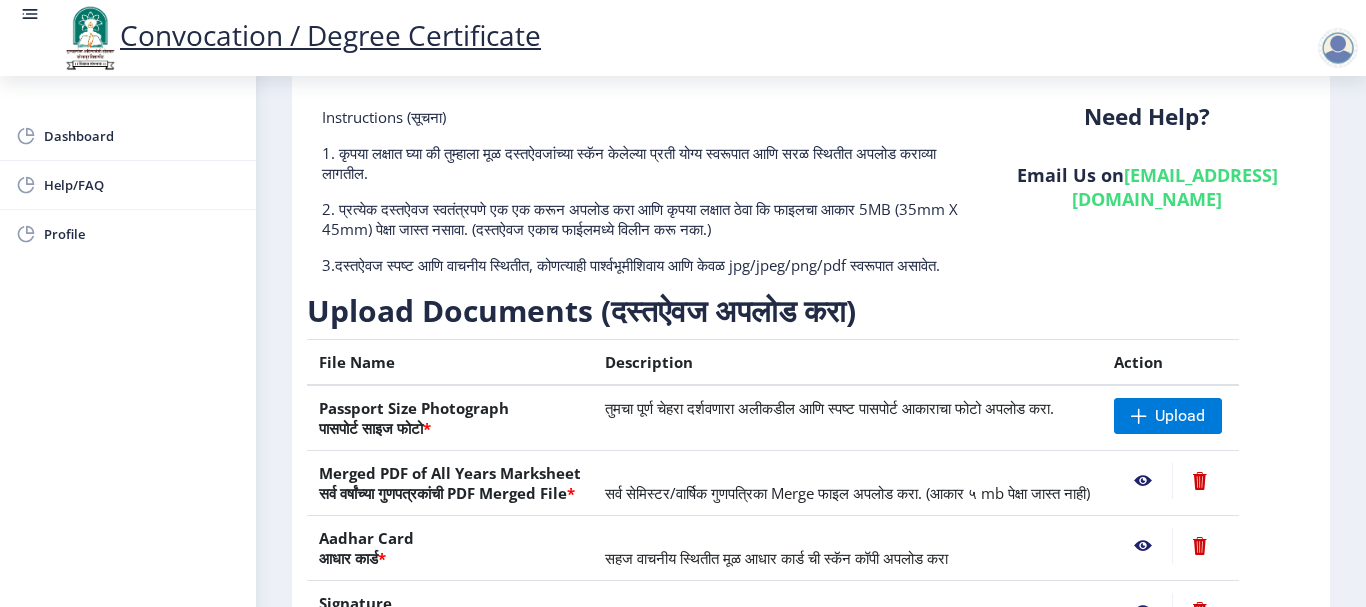 click on "Dashboard Help/FAQ Profile" 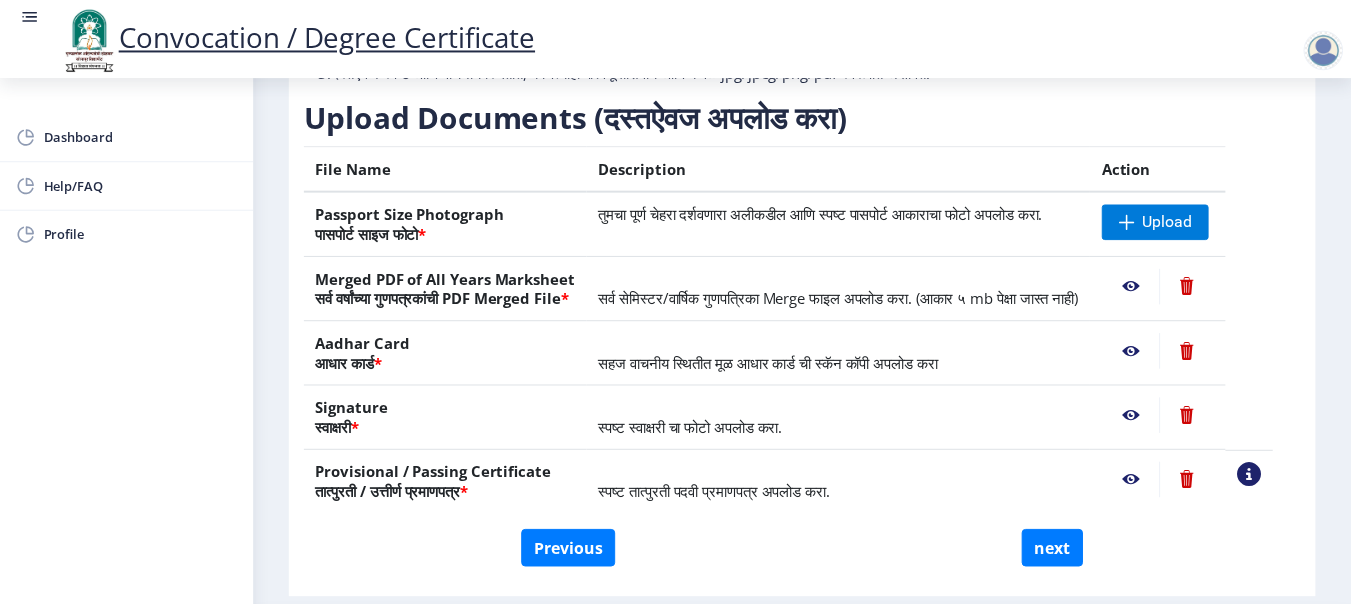 scroll, scrollTop: 303, scrollLeft: 0, axis: vertical 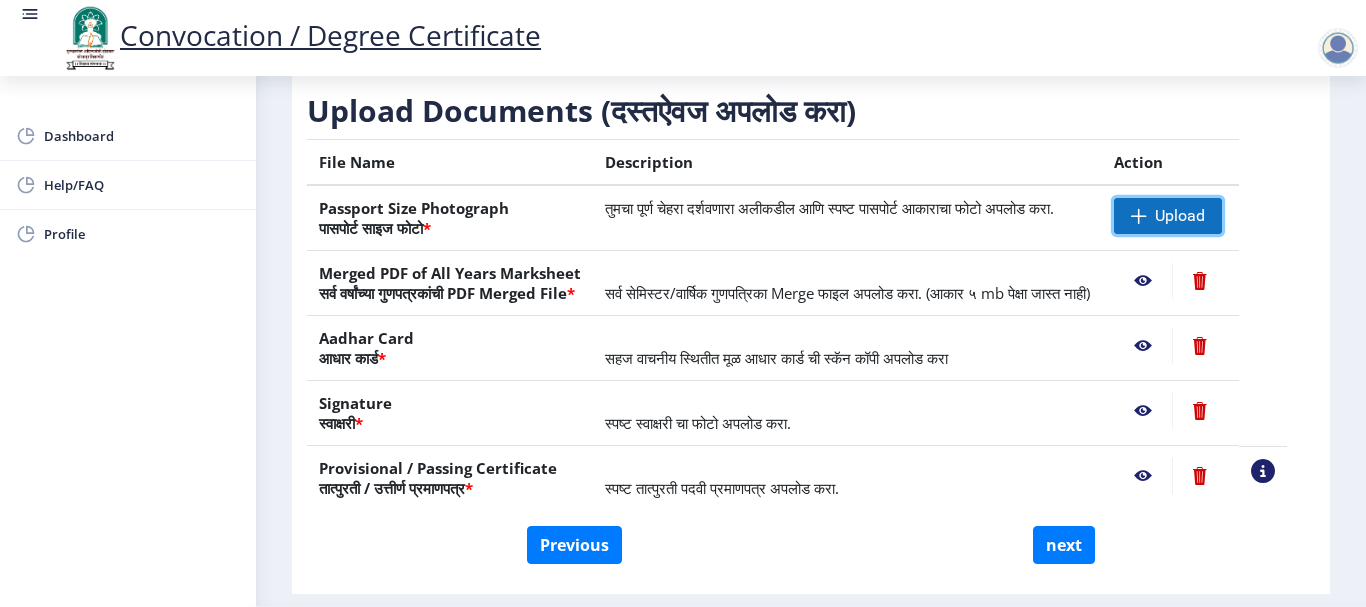 click on "Upload" 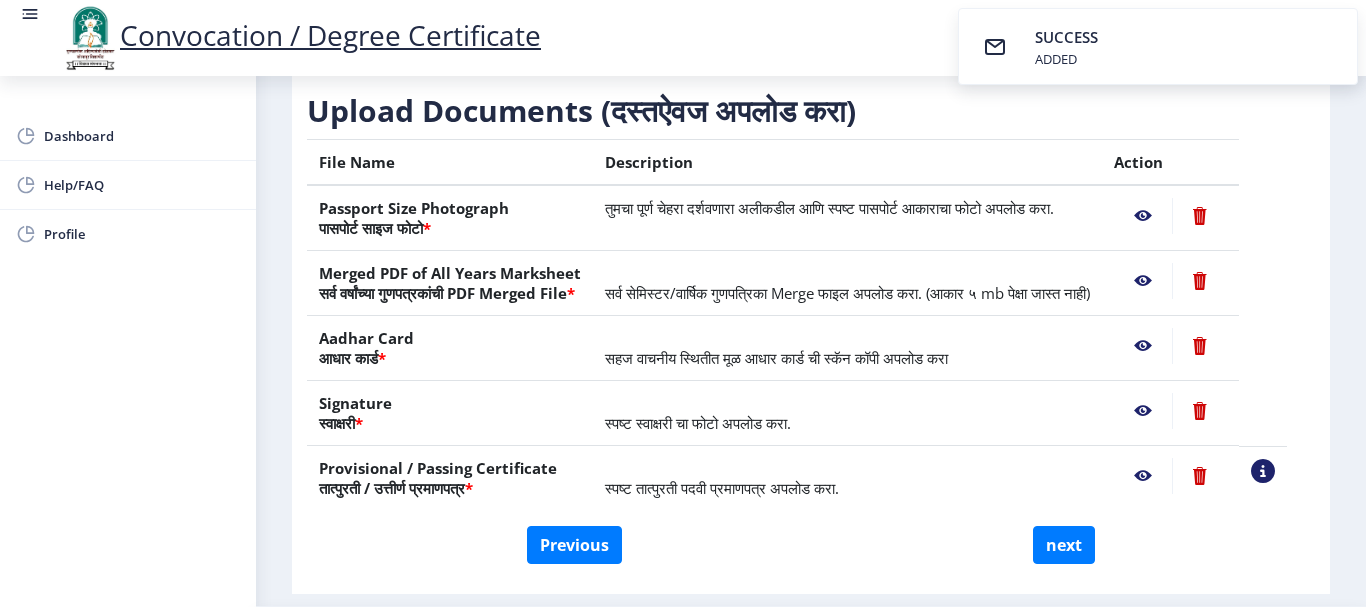 click on "Upload Documents (दस्तऐवज अपलोड करा)" 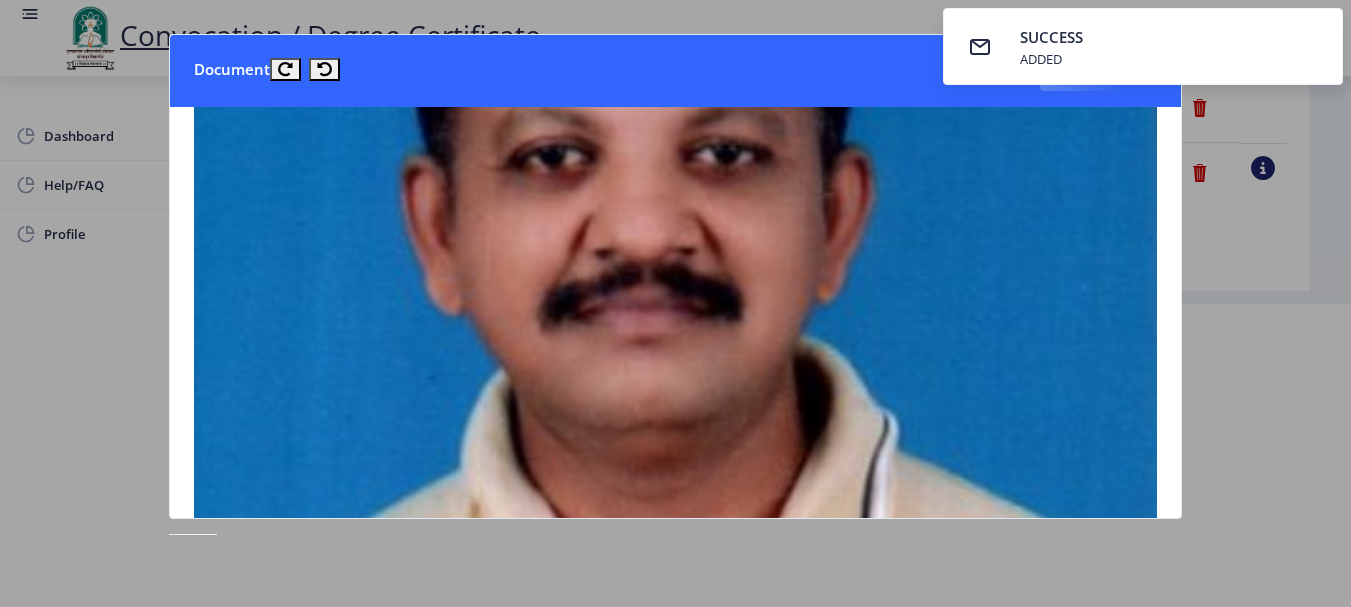 scroll, scrollTop: 0, scrollLeft: 0, axis: both 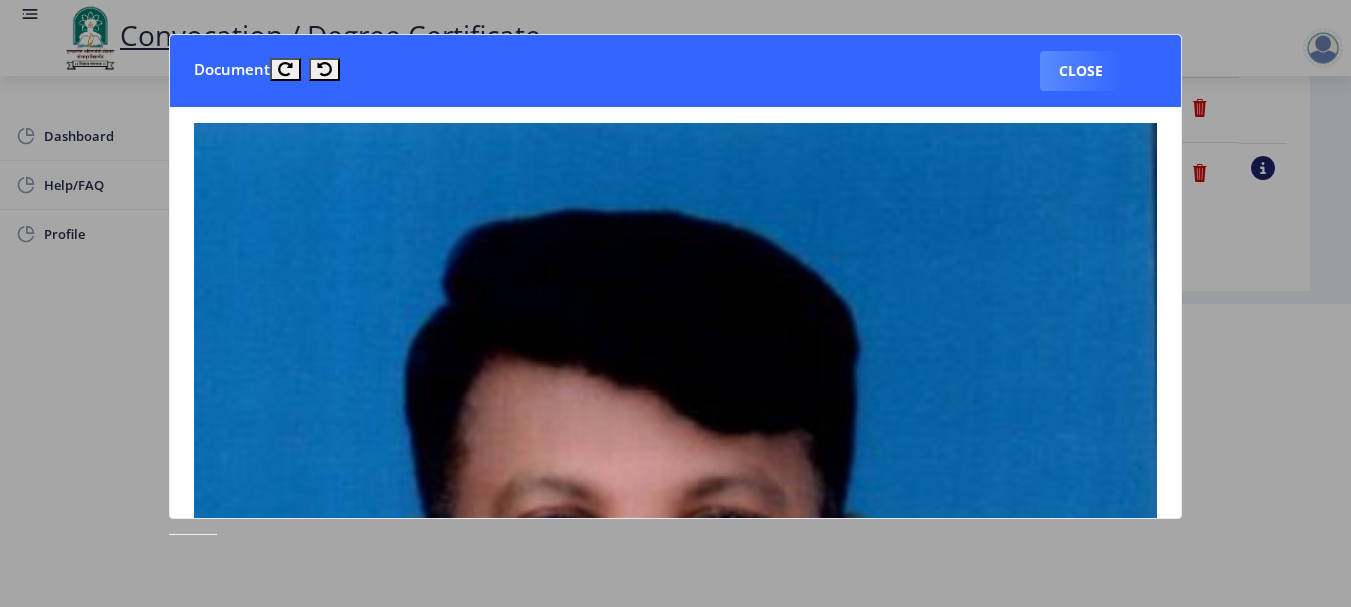 click 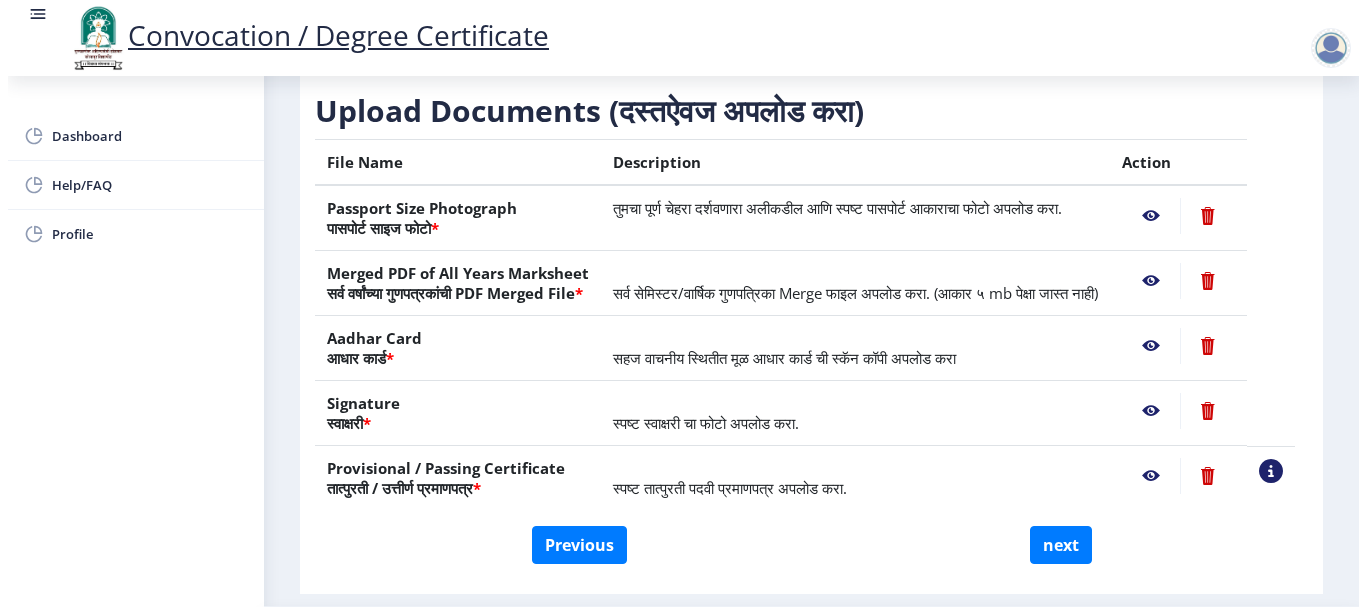 scroll, scrollTop: 207, scrollLeft: 0, axis: vertical 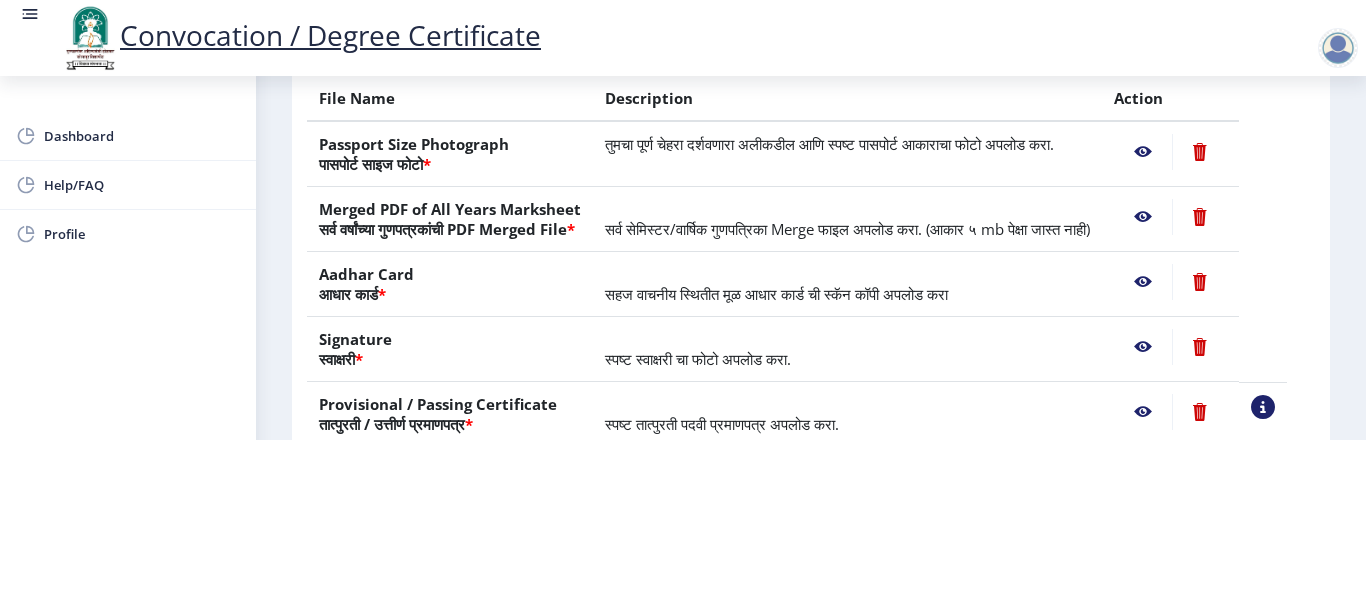 click 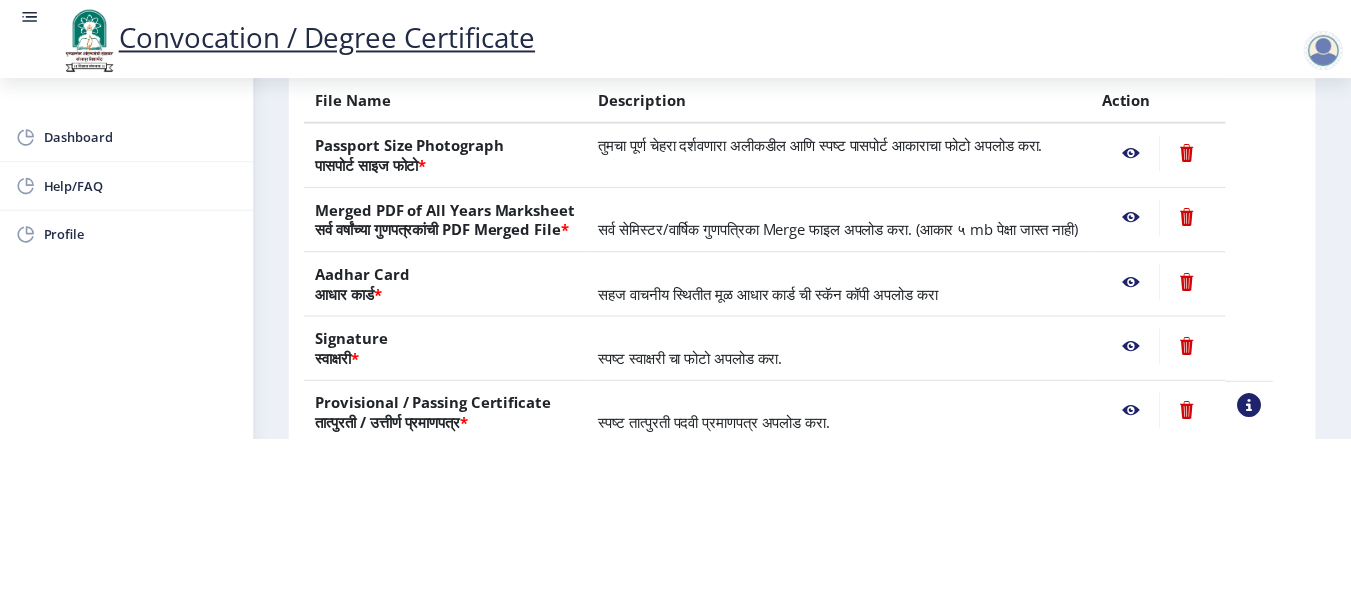 scroll, scrollTop: 0, scrollLeft: 0, axis: both 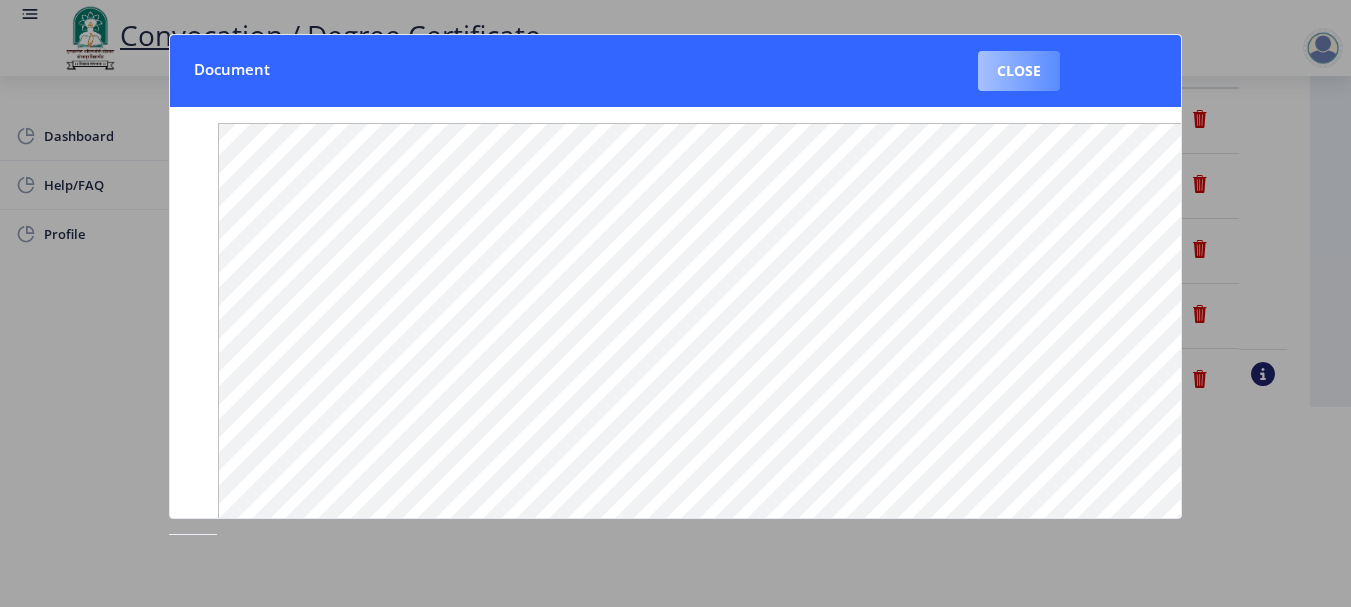 click on "Close" at bounding box center (1019, 71) 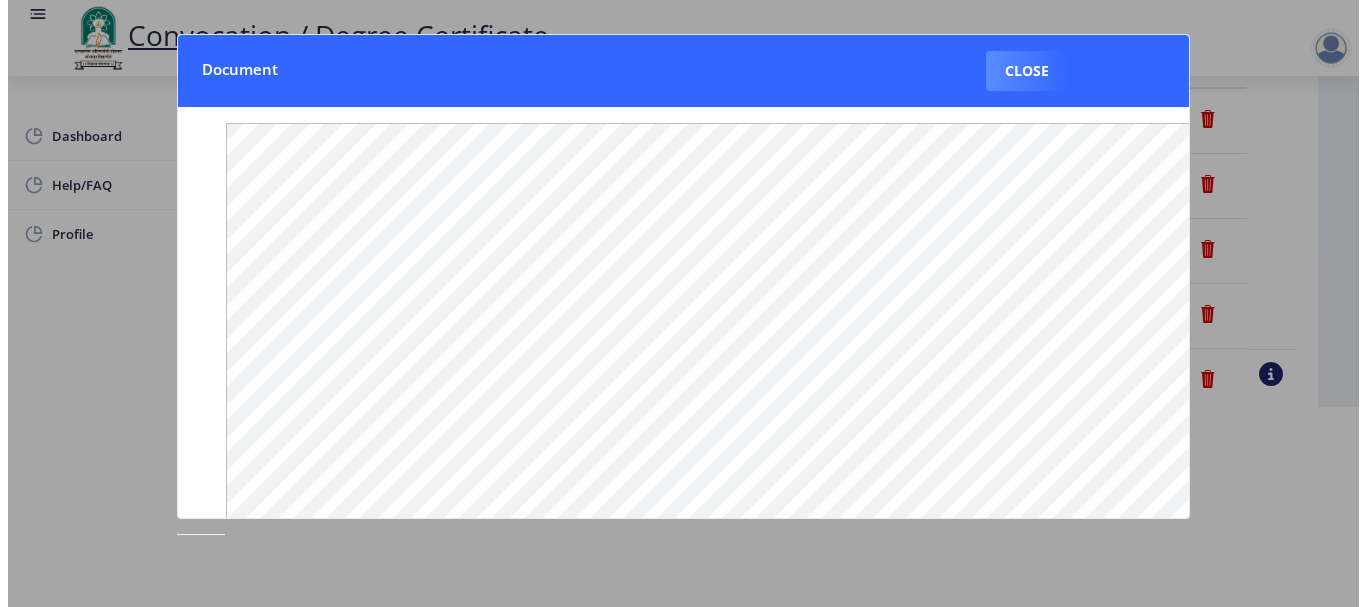 scroll, scrollTop: 200, scrollLeft: 0, axis: vertical 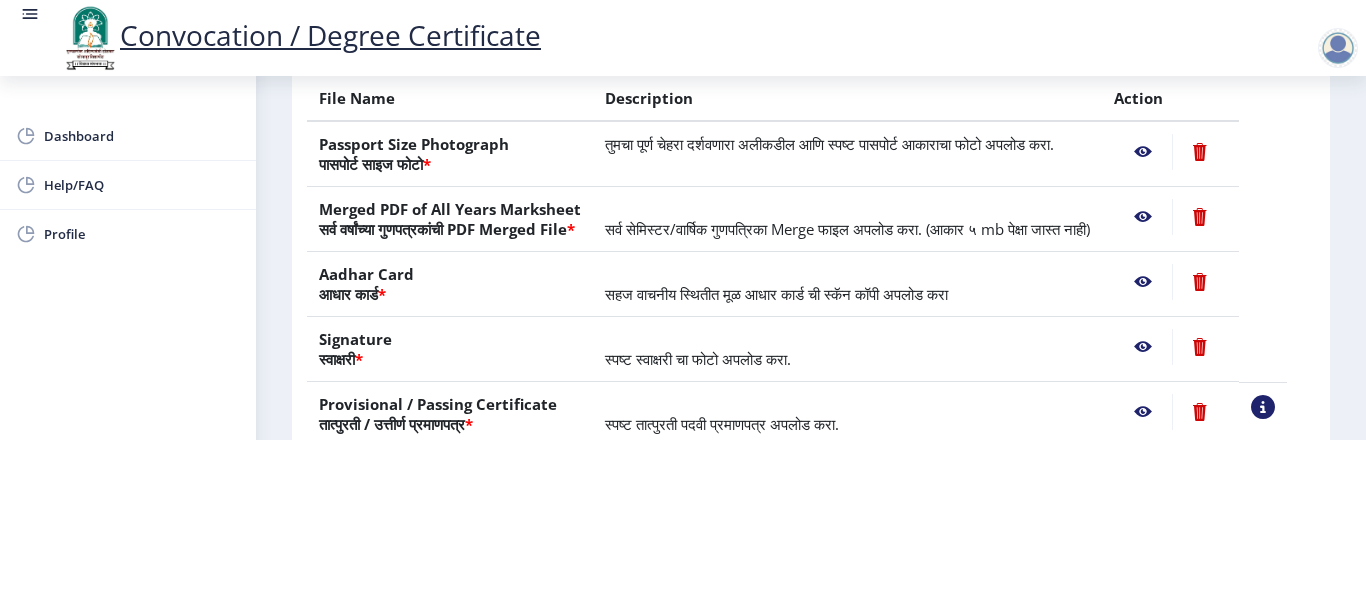 click 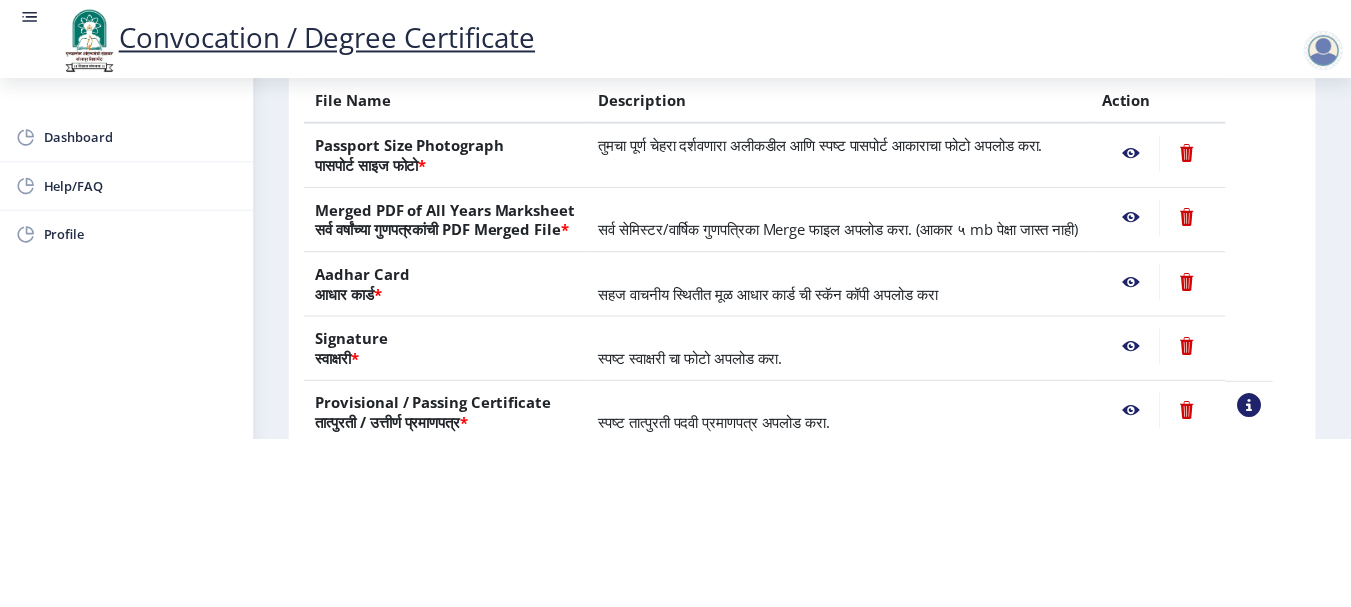 scroll, scrollTop: 0, scrollLeft: 0, axis: both 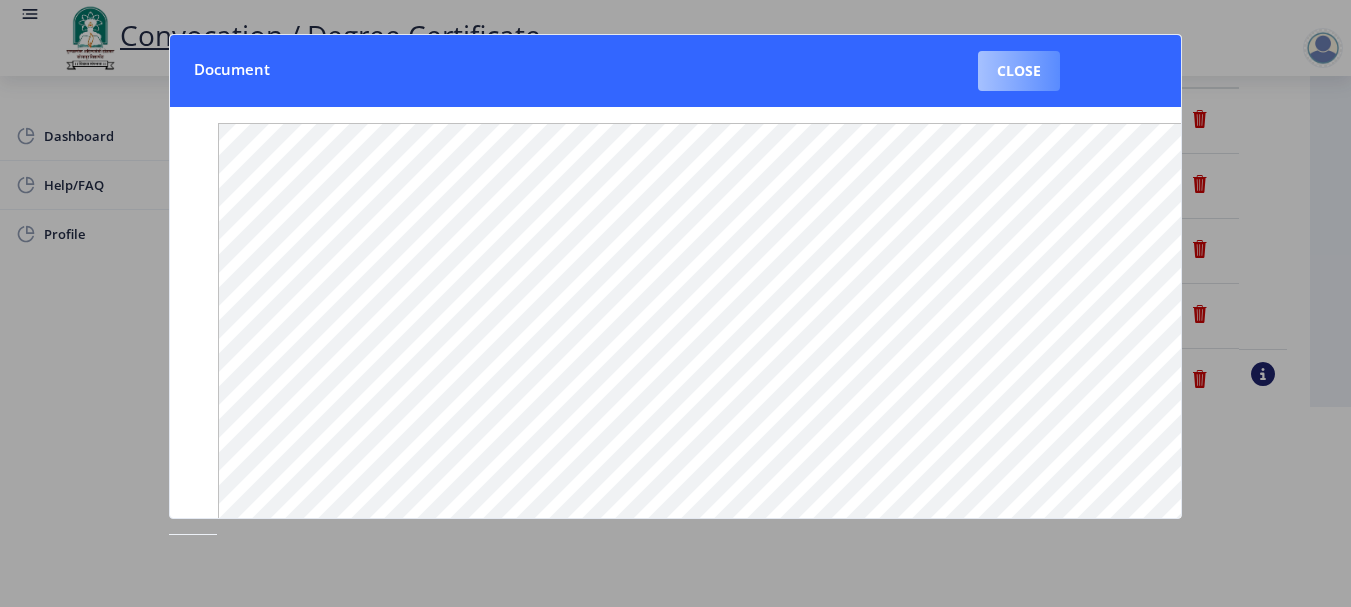 click on "Close" at bounding box center (1019, 71) 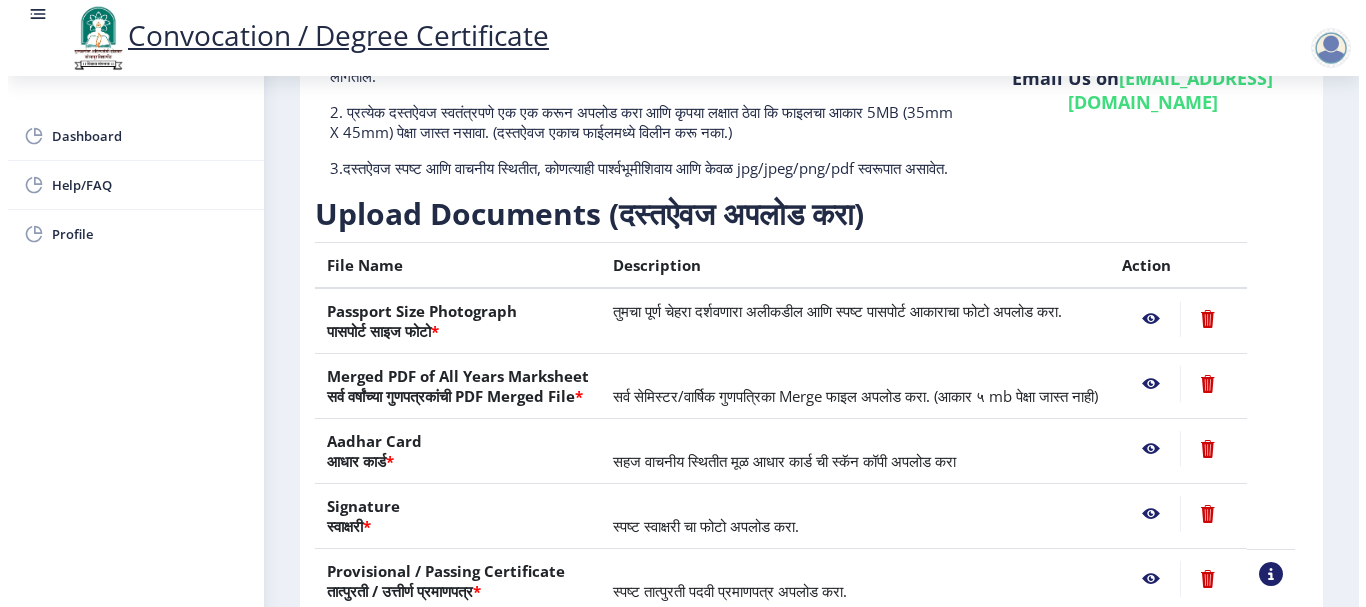 scroll, scrollTop: 200, scrollLeft: 0, axis: vertical 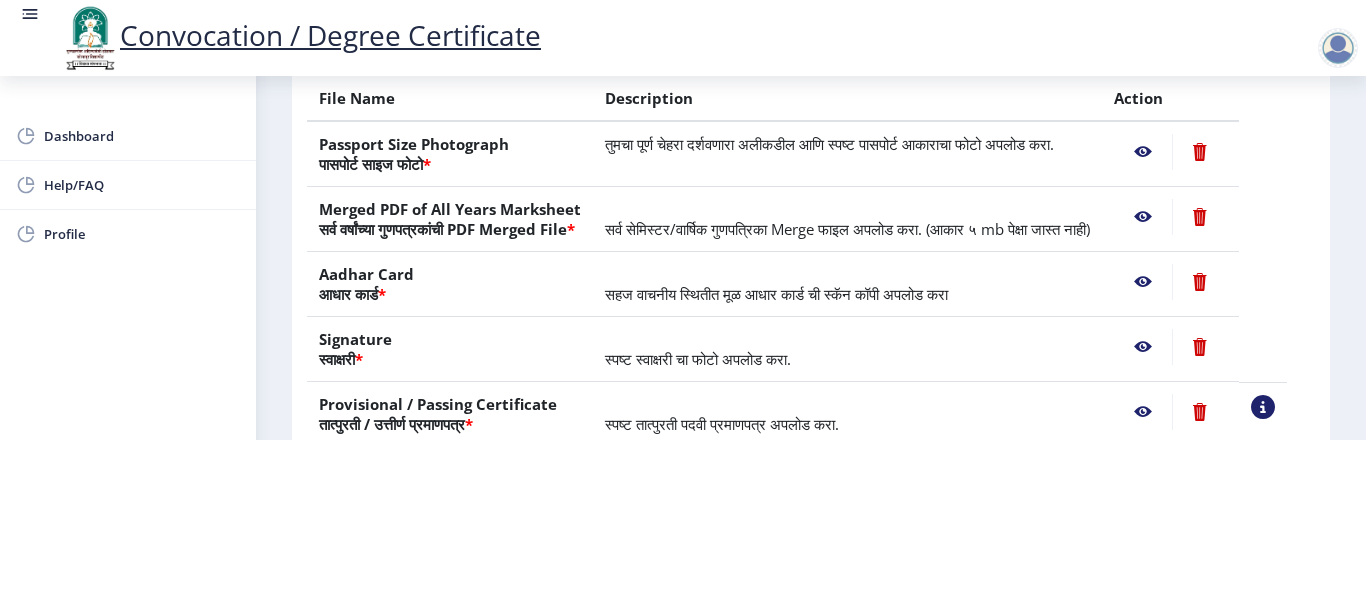 click 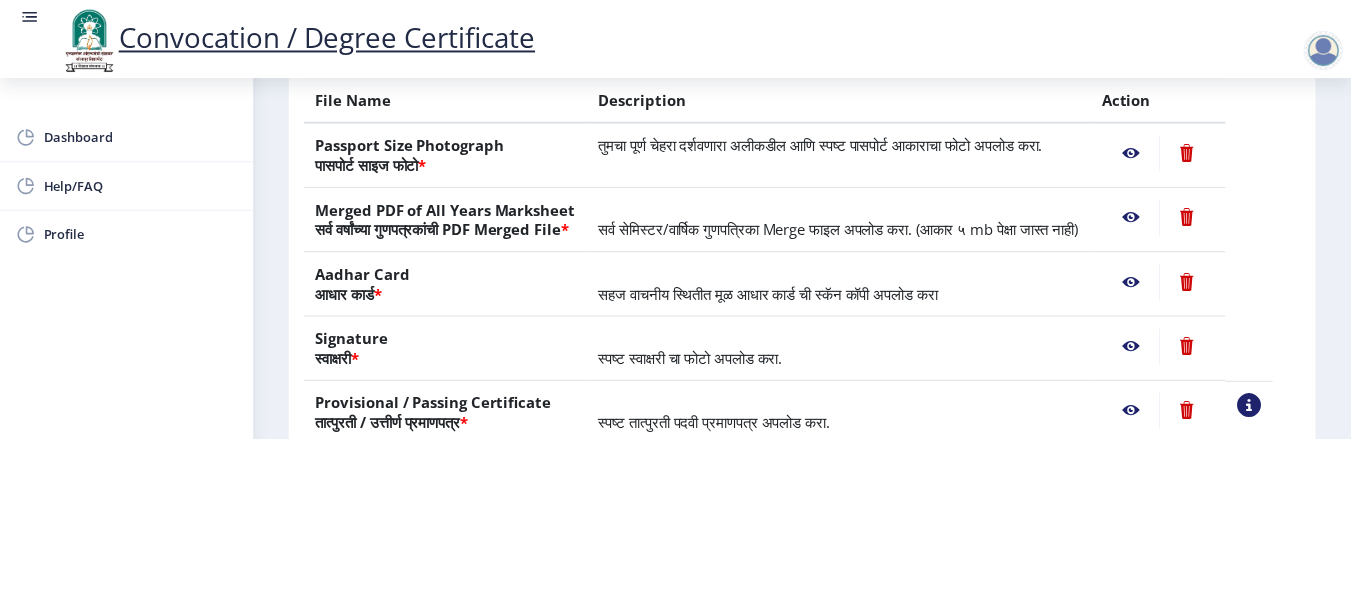 scroll, scrollTop: 0, scrollLeft: 0, axis: both 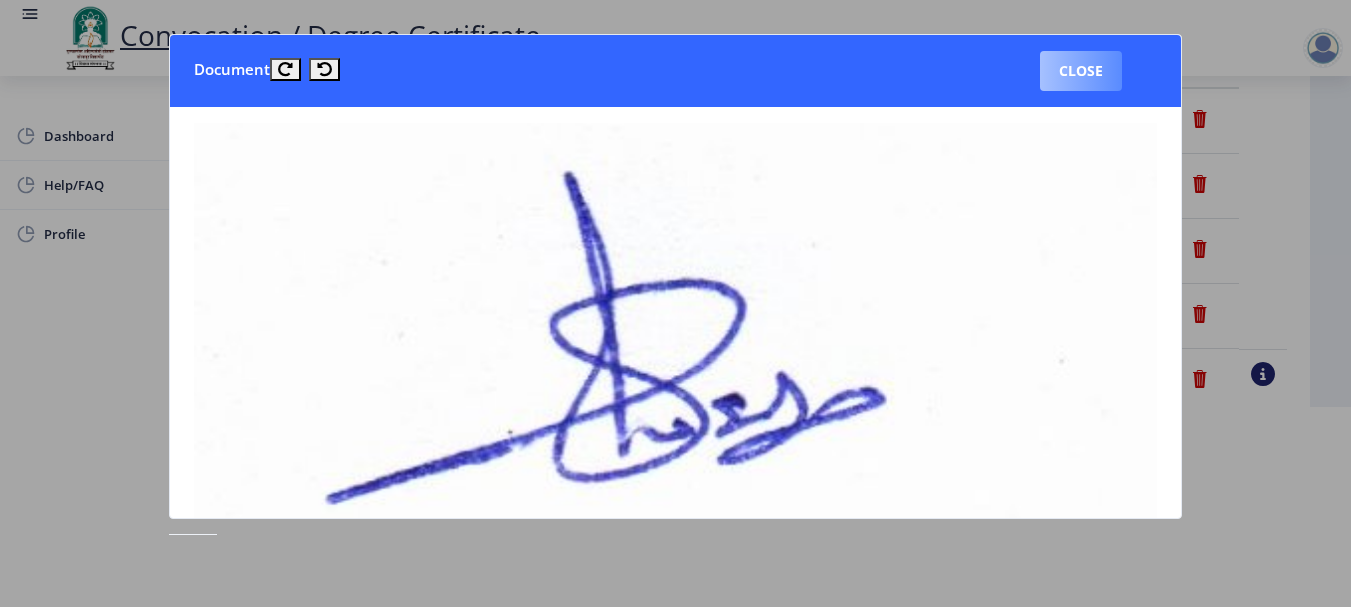 click on "Close" at bounding box center (1081, 71) 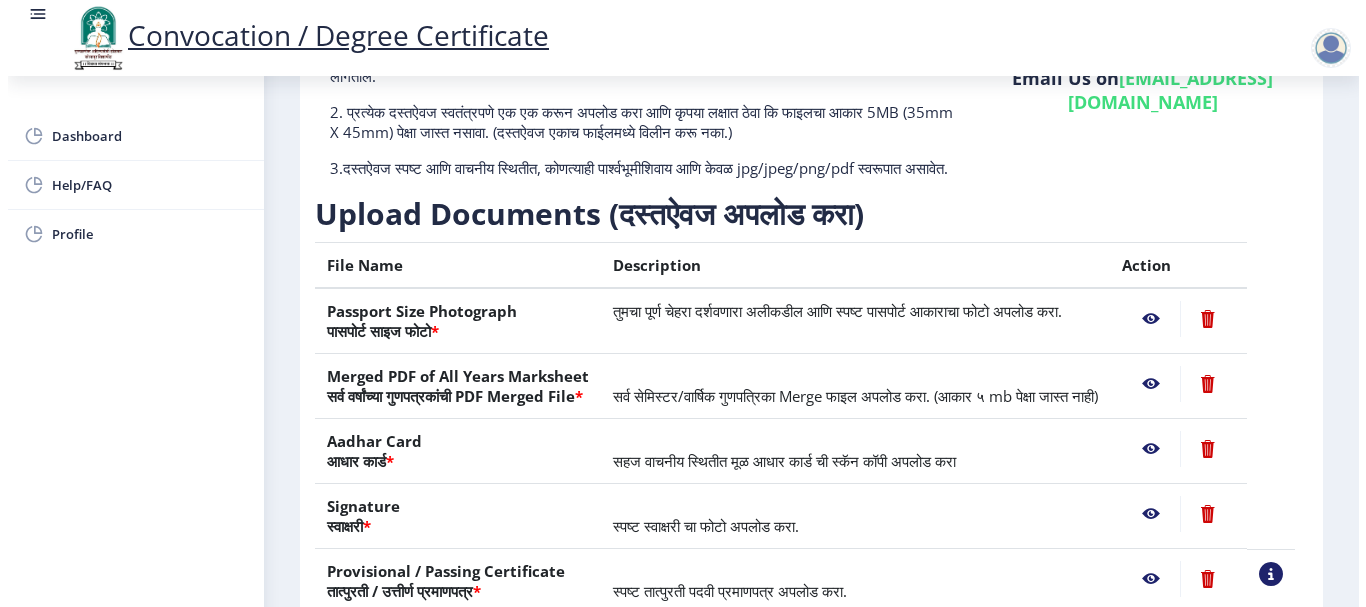 scroll, scrollTop: 200, scrollLeft: 0, axis: vertical 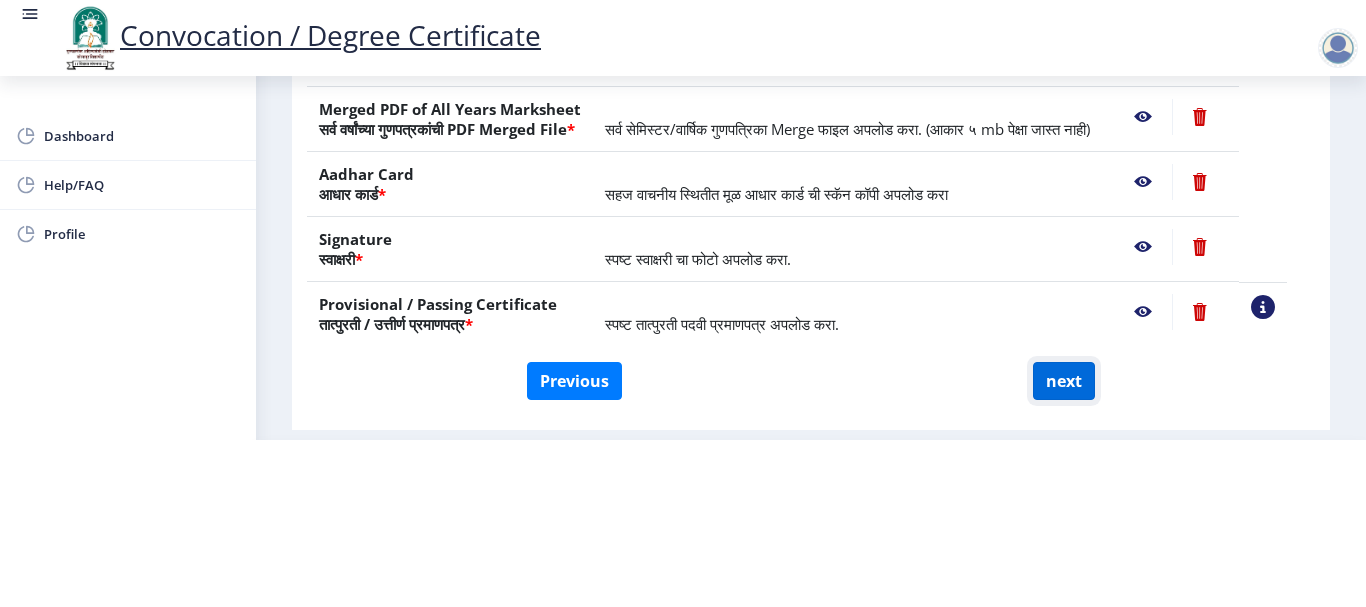 click on "next" 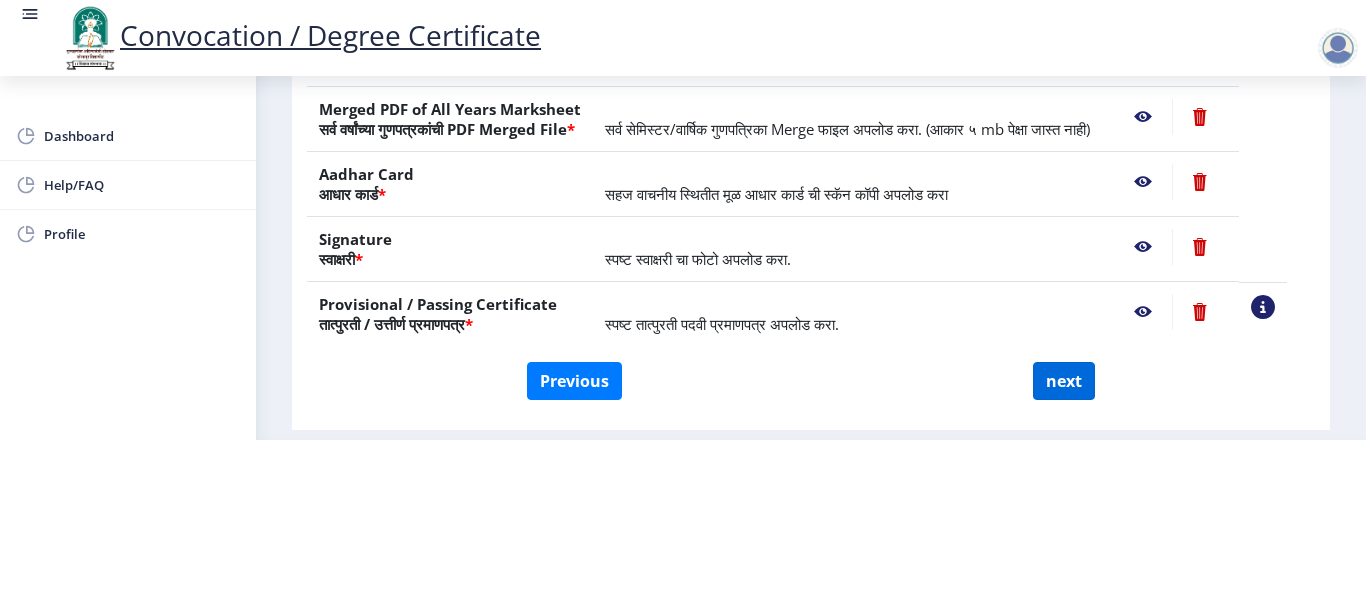 select 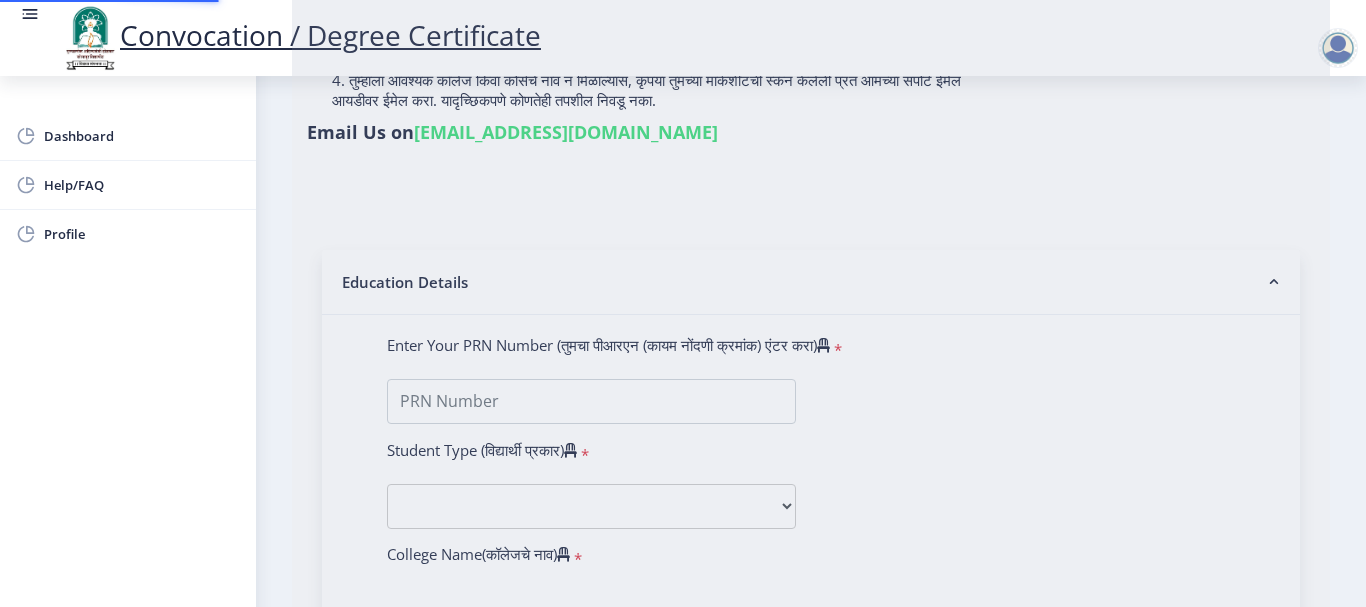 scroll, scrollTop: 0, scrollLeft: 0, axis: both 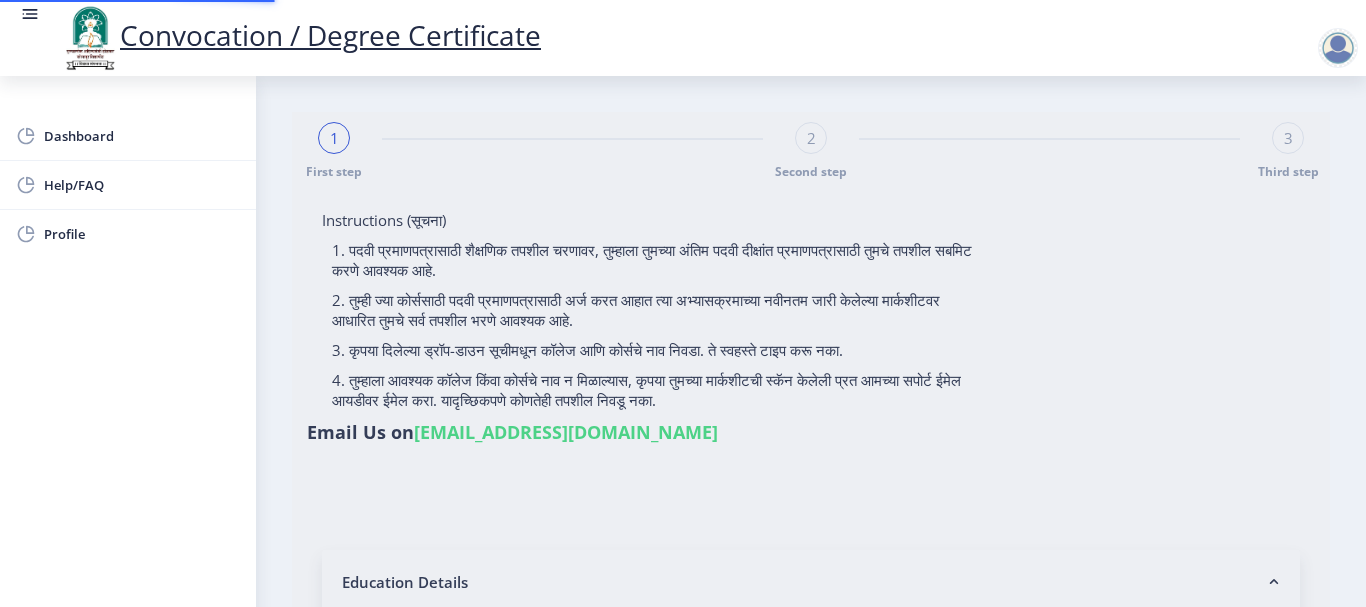 select 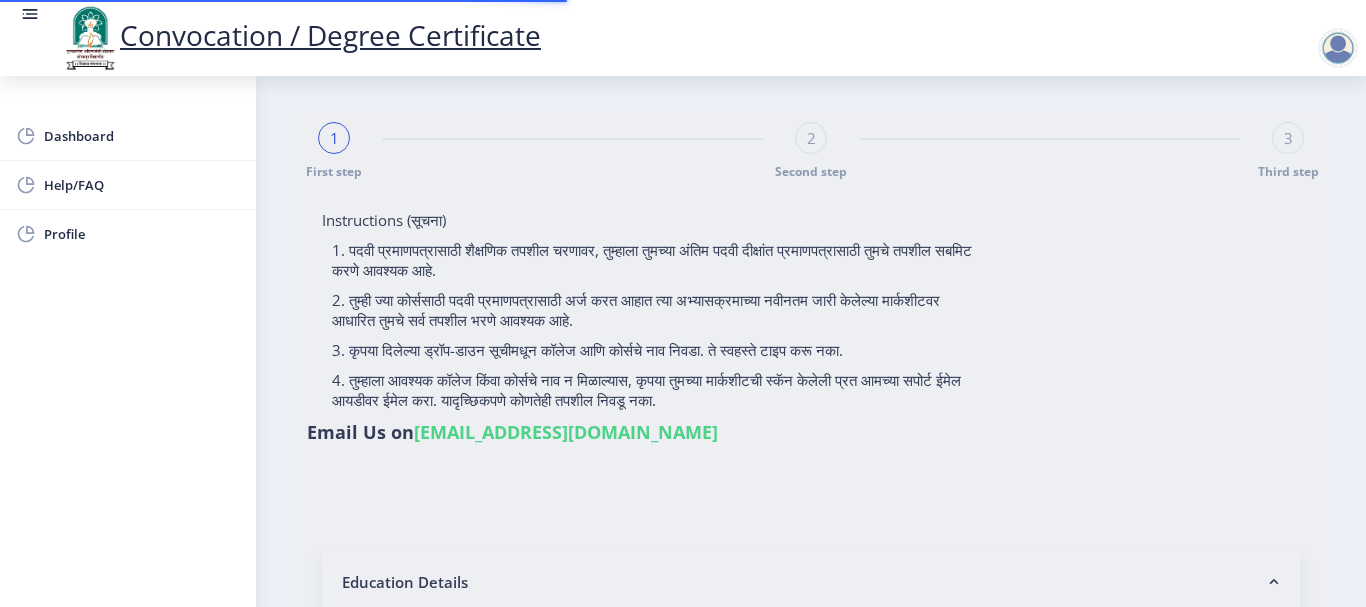 type on "[PERSON_NAME] Shivaji [PERSON_NAME]" 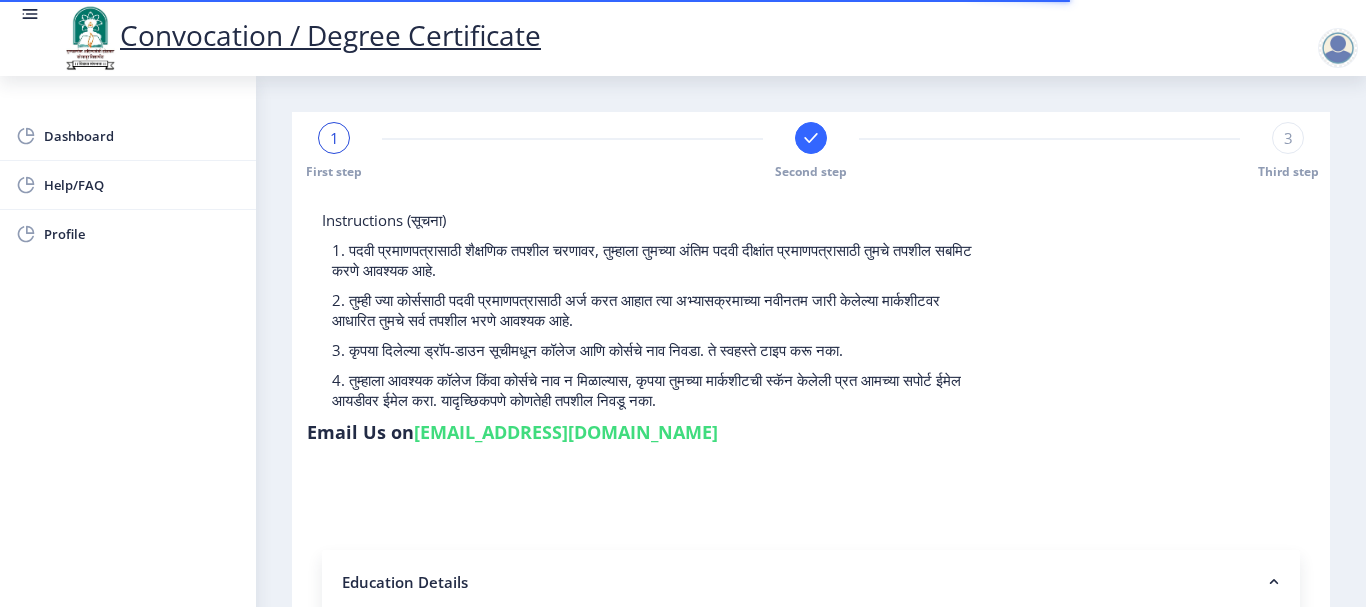 select 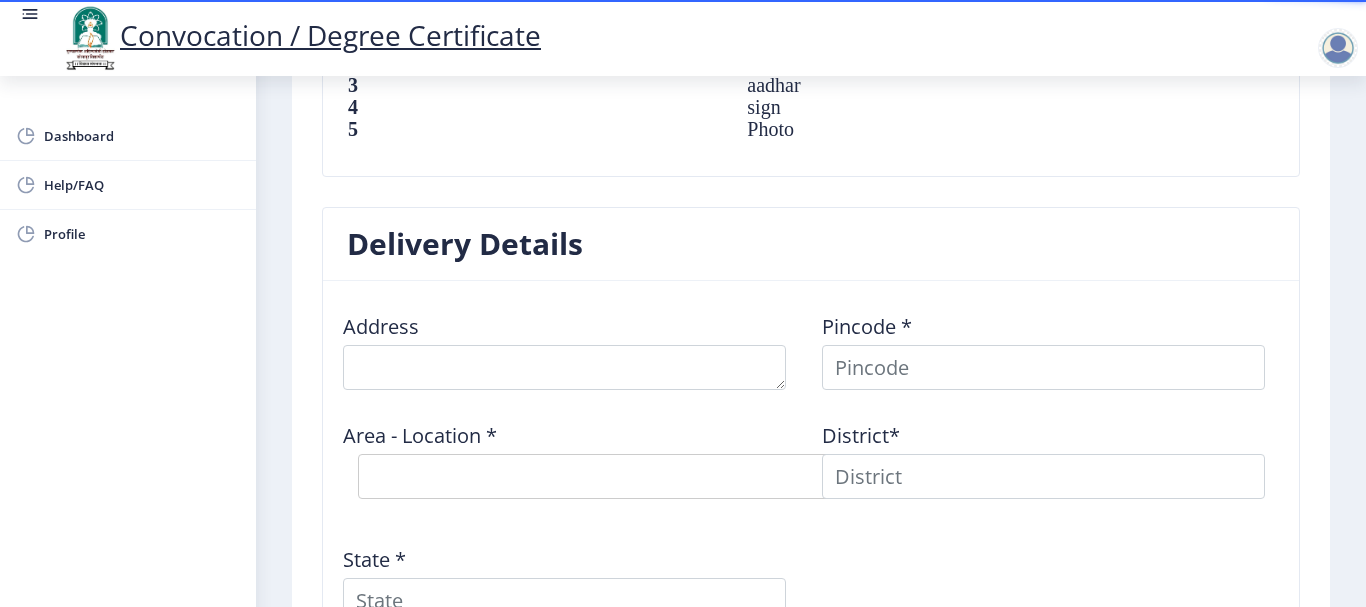 scroll, scrollTop: 1500, scrollLeft: 0, axis: vertical 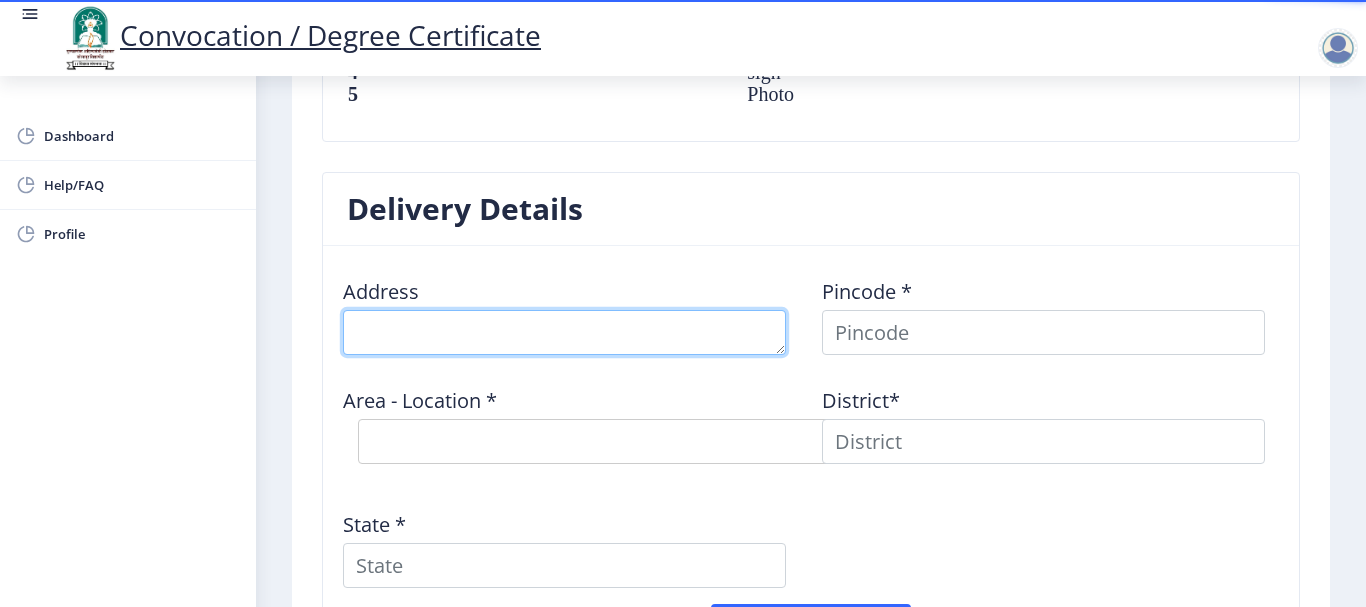 click at bounding box center (564, 332) 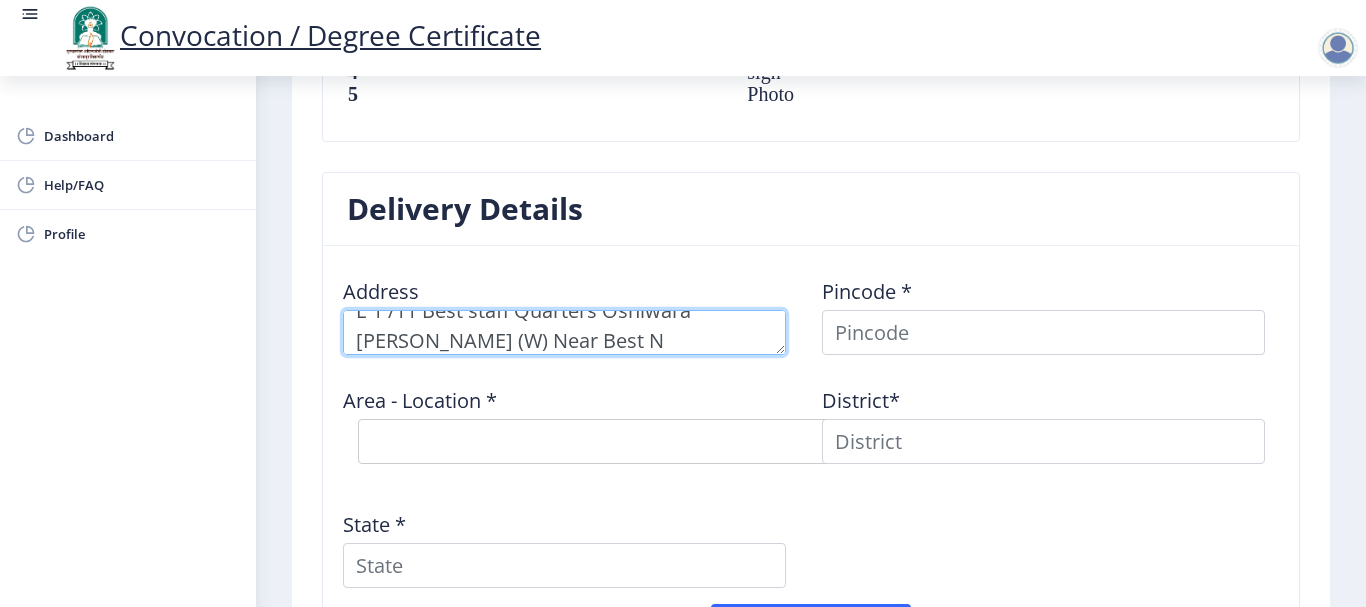 scroll, scrollTop: 51, scrollLeft: 0, axis: vertical 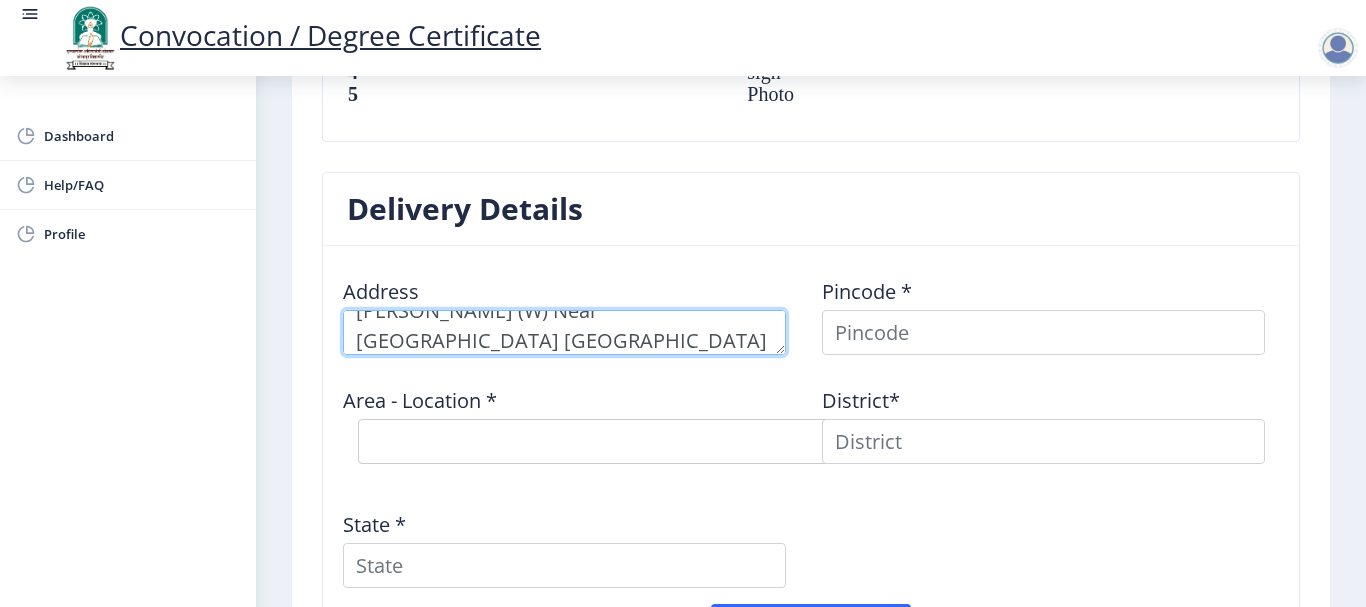 type on "E 1 /11 Best staff Quarters Oshiwara [PERSON_NAME] (W) Near [GEOGRAPHIC_DATA] [GEOGRAPHIC_DATA]" 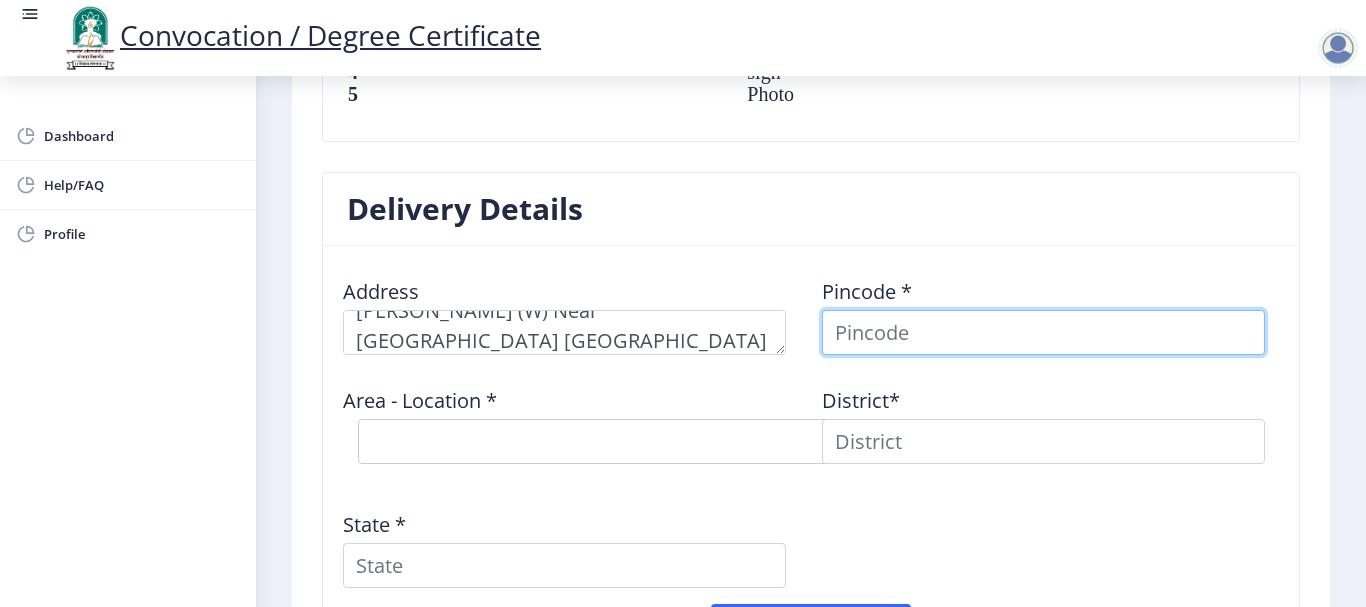 click at bounding box center [1043, 332] 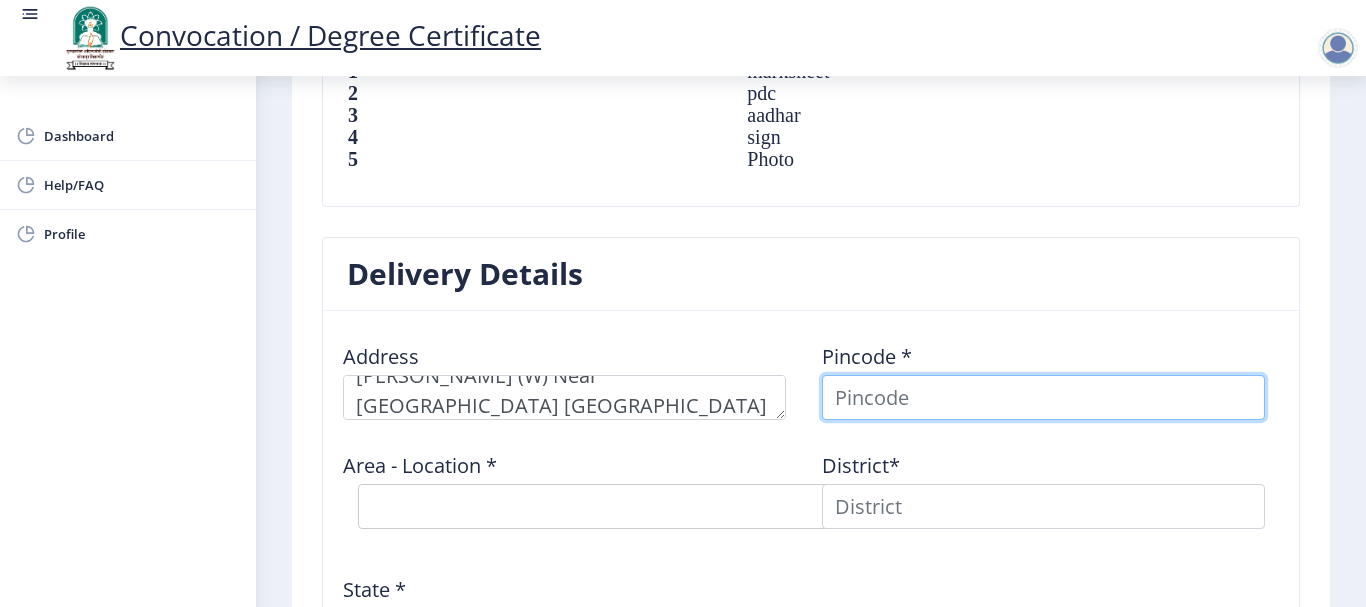 scroll, scrollTop: 1400, scrollLeft: 0, axis: vertical 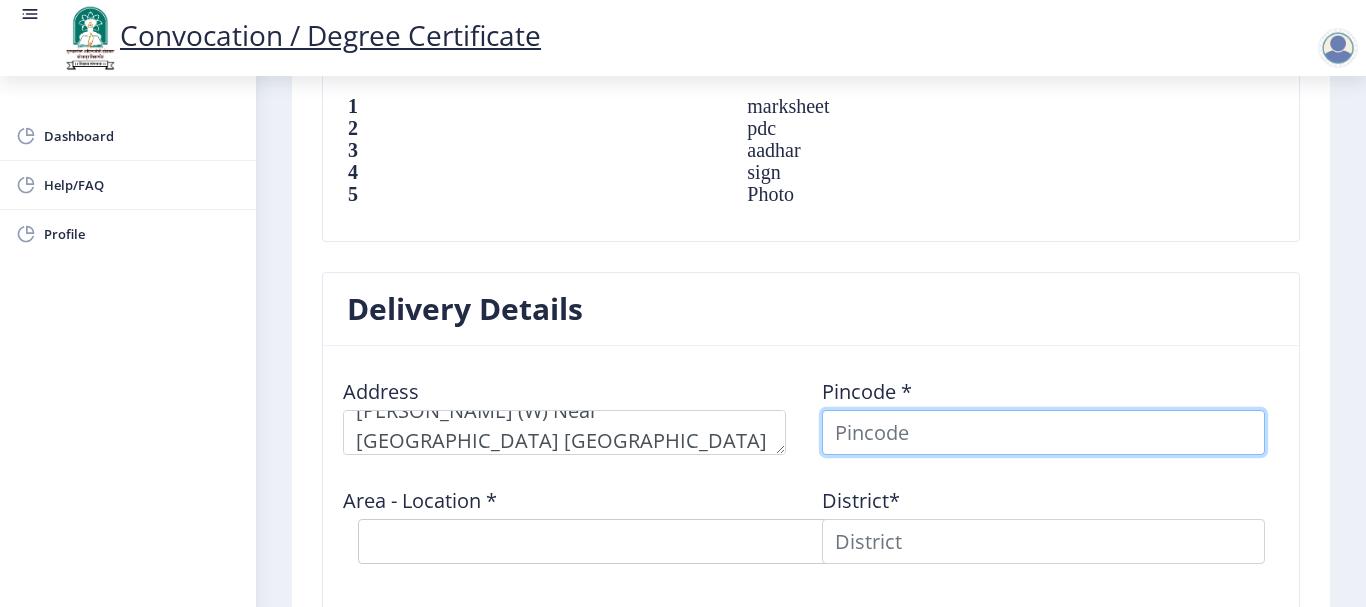 click at bounding box center [1043, 432] 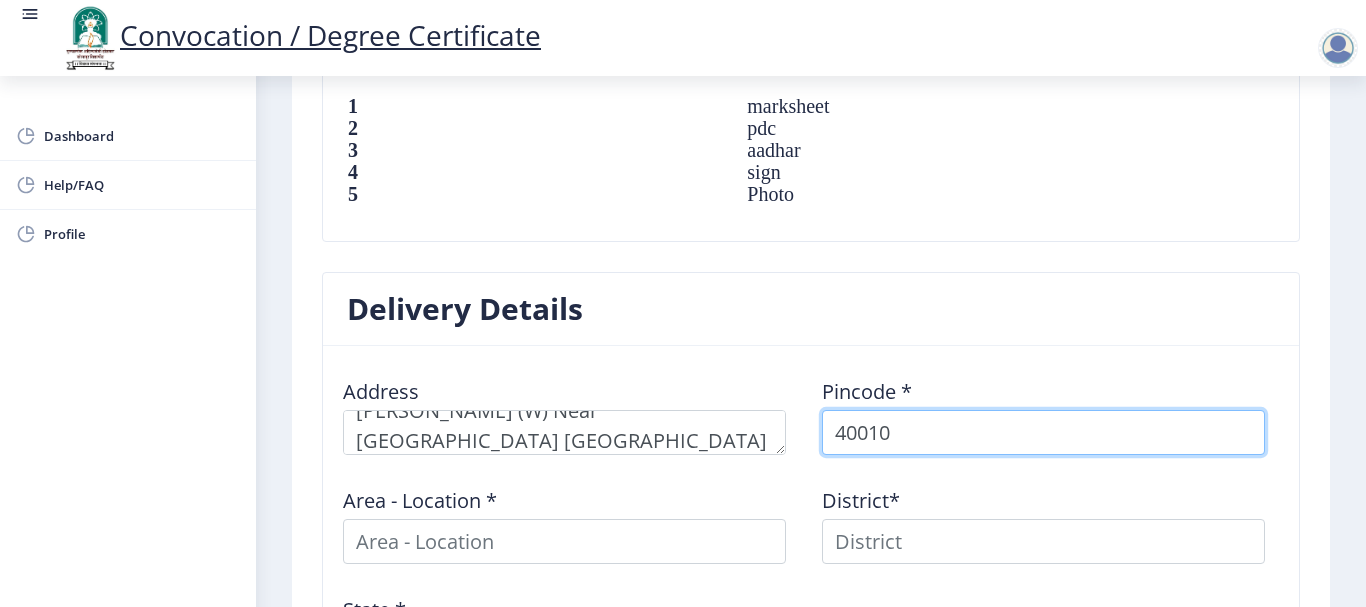 type on "400104" 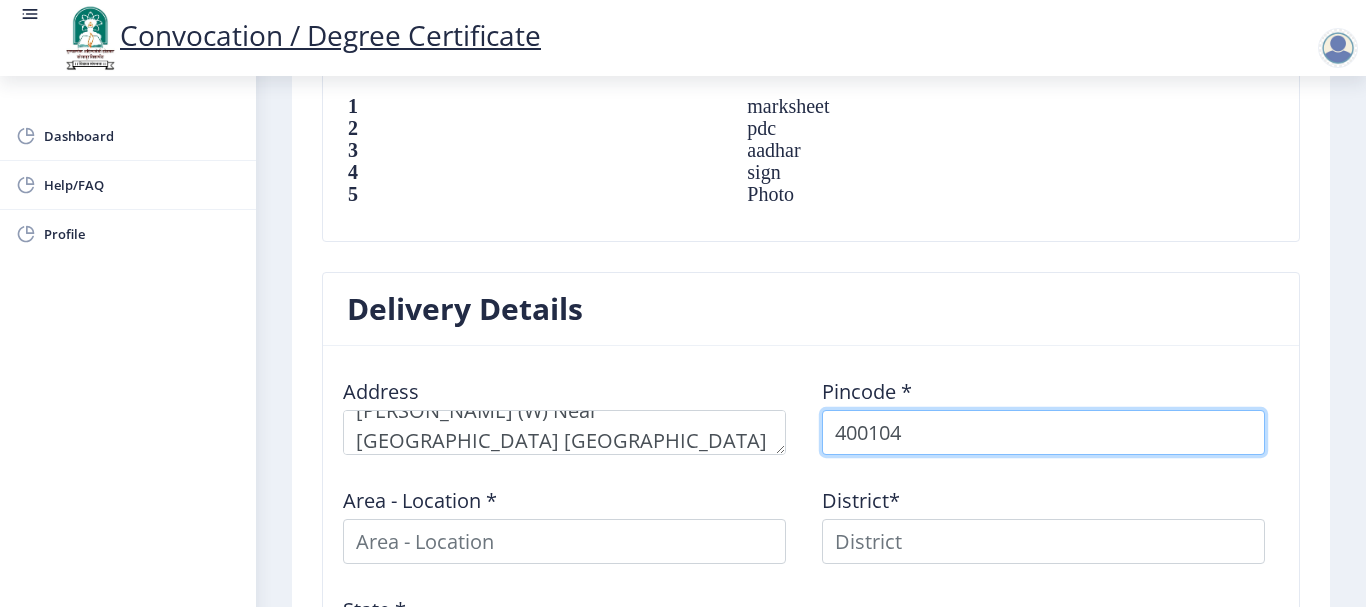 select 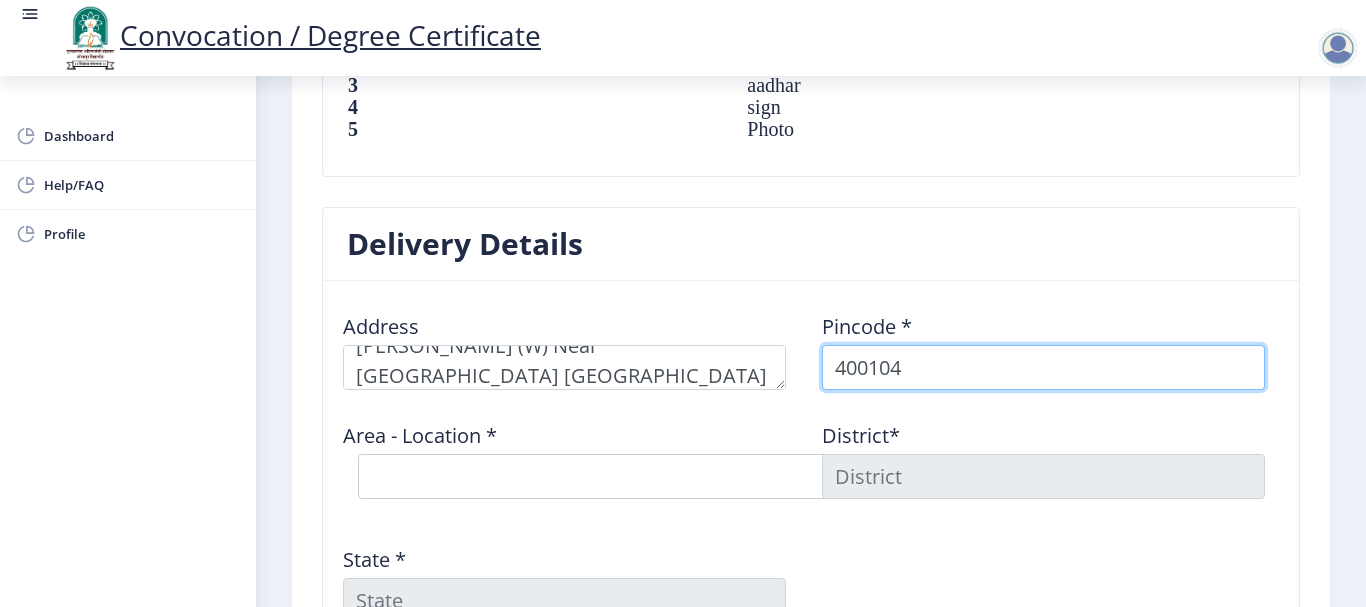 scroll, scrollTop: 1500, scrollLeft: 0, axis: vertical 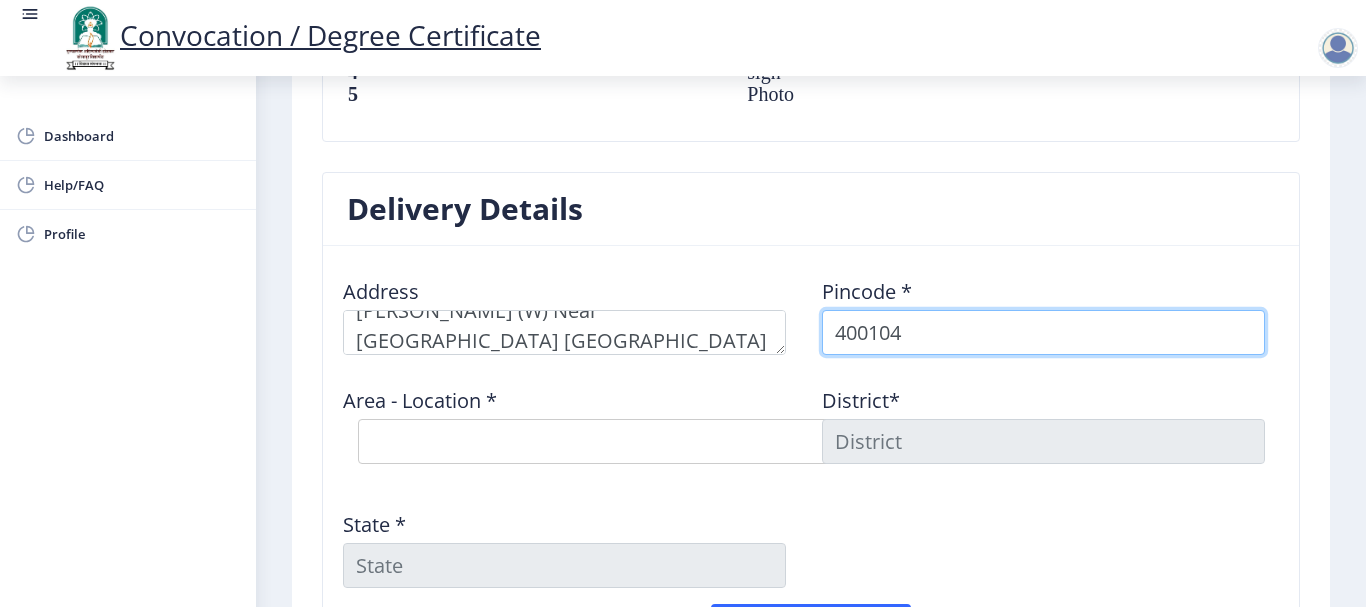 type on "400104" 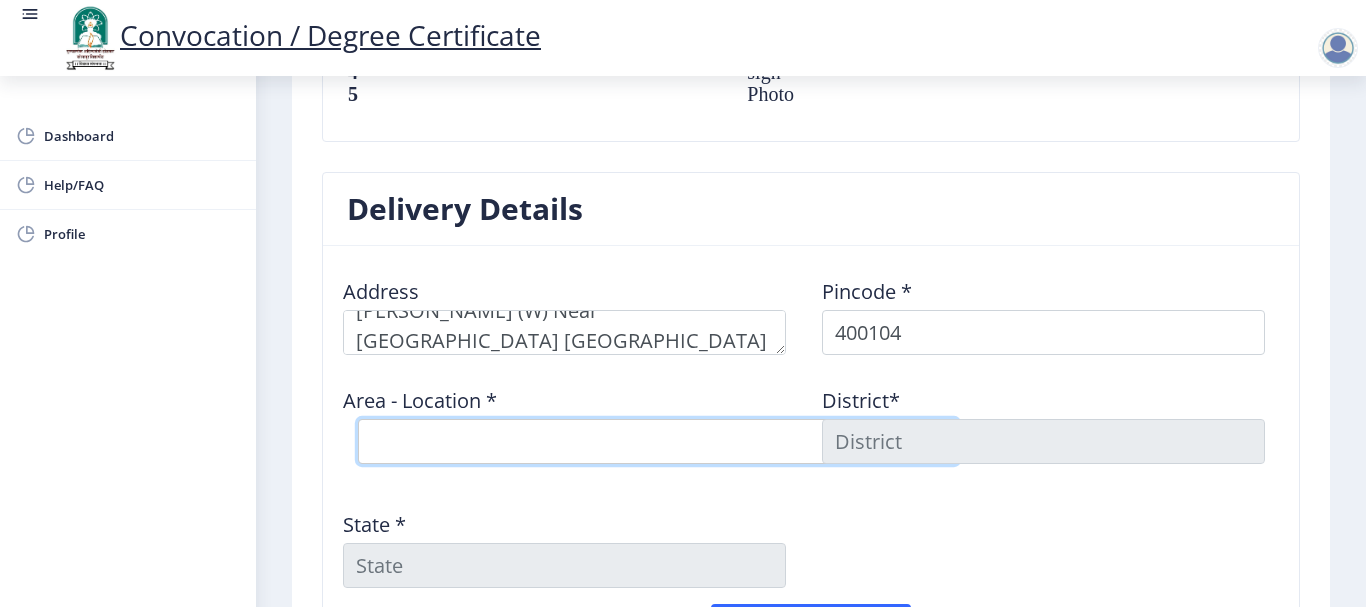 click on "Select Area Location [GEOGRAPHIC_DATA] SO [GEOGRAPHIC_DATA] [GEOGRAPHIC_DATA] [GEOGRAPHIC_DATA] [GEOGRAPHIC_DATA] SO [GEOGRAPHIC_DATA] [GEOGRAPHIC_DATA] Nagar SO" at bounding box center [658, 441] 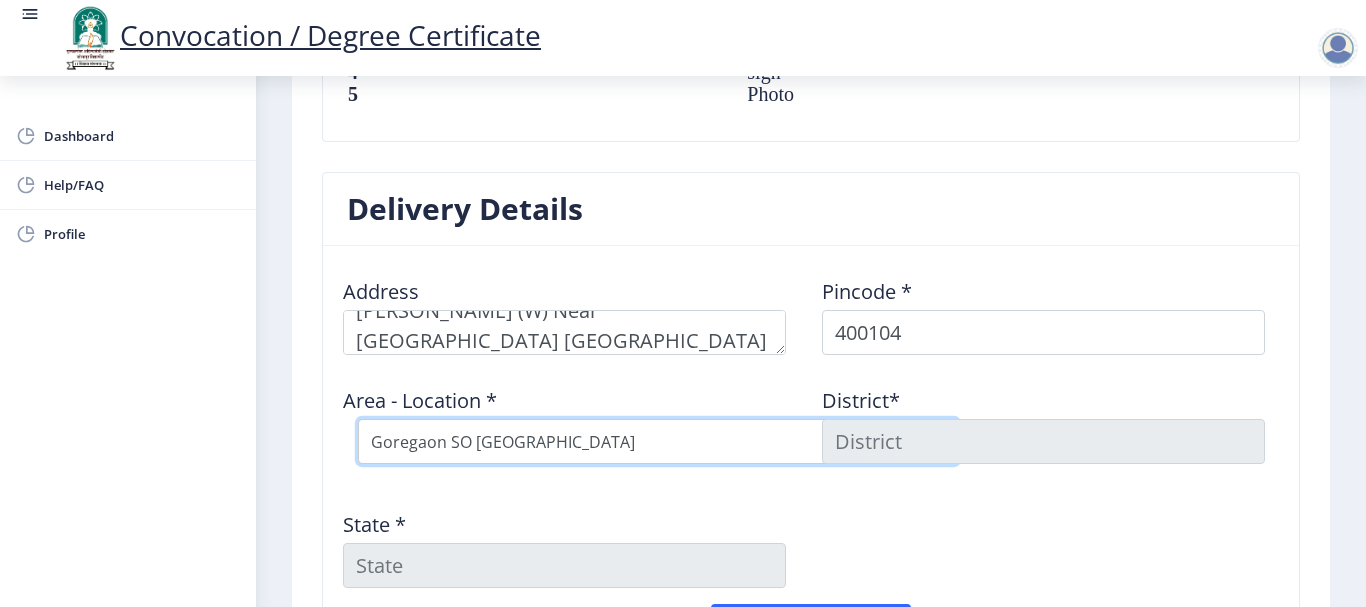 click on "Select Area Location [GEOGRAPHIC_DATA] SO [GEOGRAPHIC_DATA] [GEOGRAPHIC_DATA] [GEOGRAPHIC_DATA] [GEOGRAPHIC_DATA] SO [GEOGRAPHIC_DATA] [GEOGRAPHIC_DATA] Nagar SO" at bounding box center (658, 441) 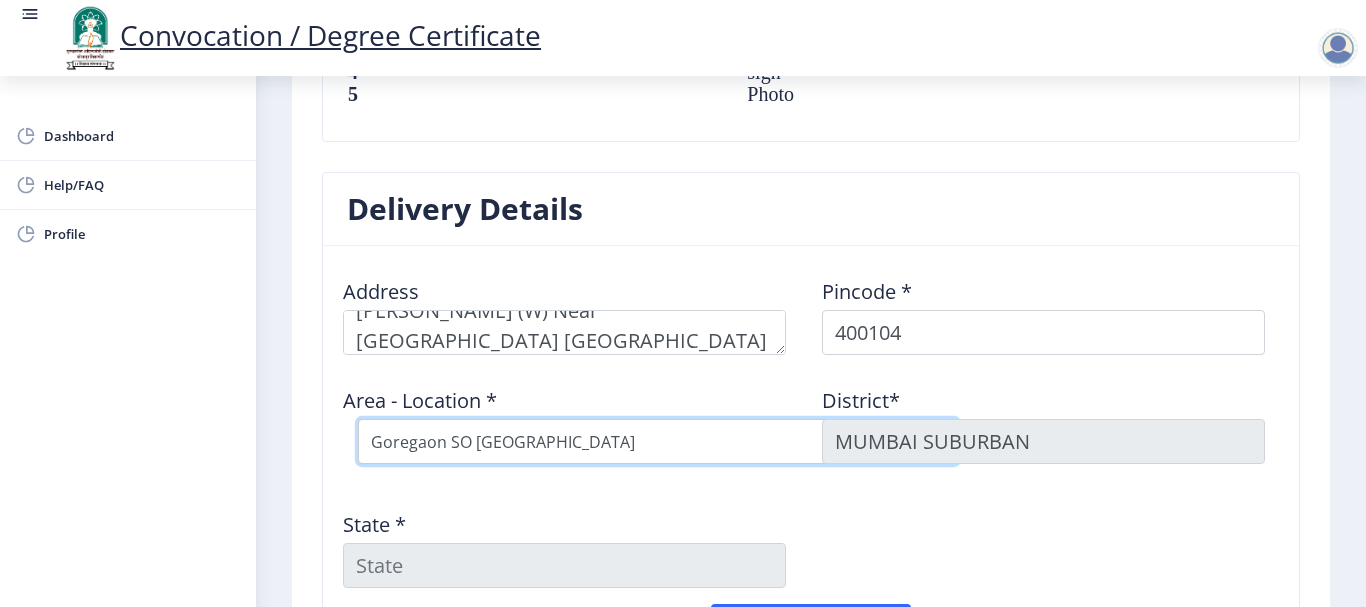 type on "[GEOGRAPHIC_DATA]" 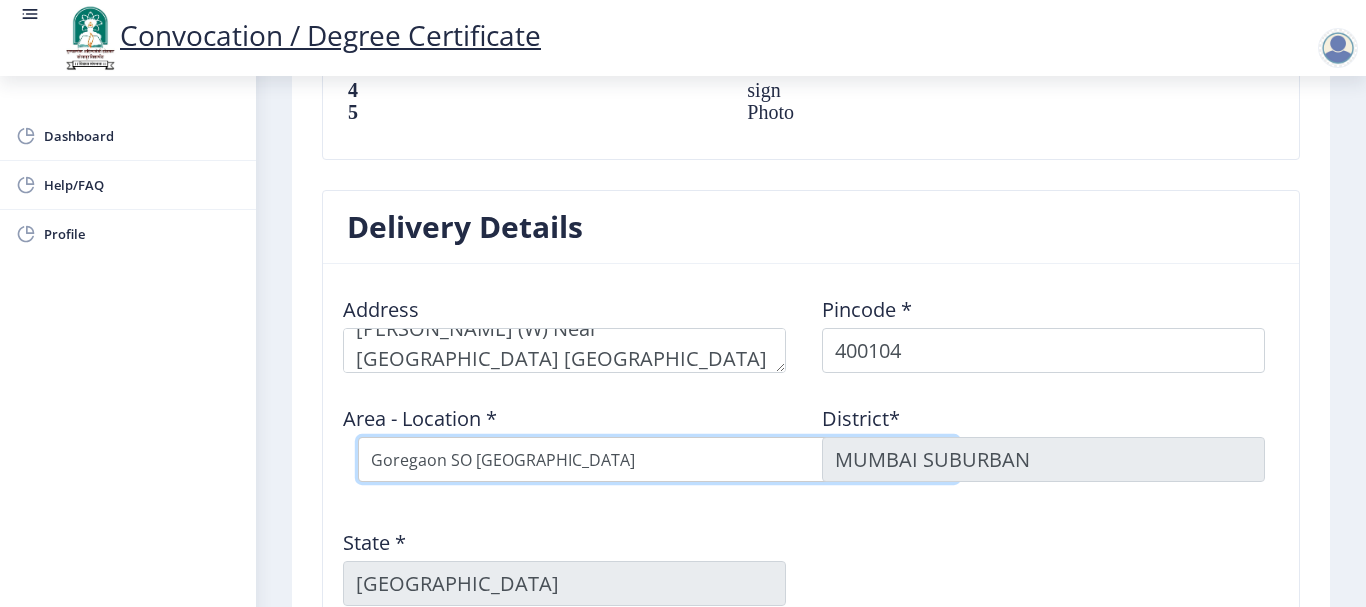 scroll, scrollTop: 1443, scrollLeft: 0, axis: vertical 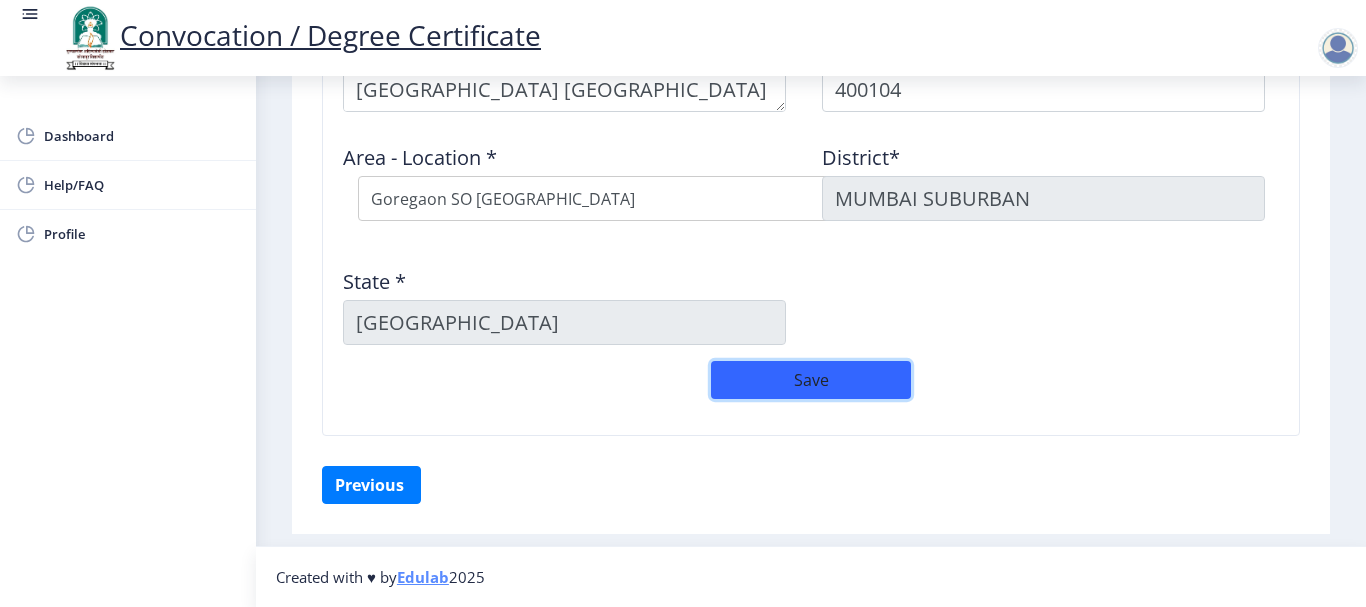 click on "Save" 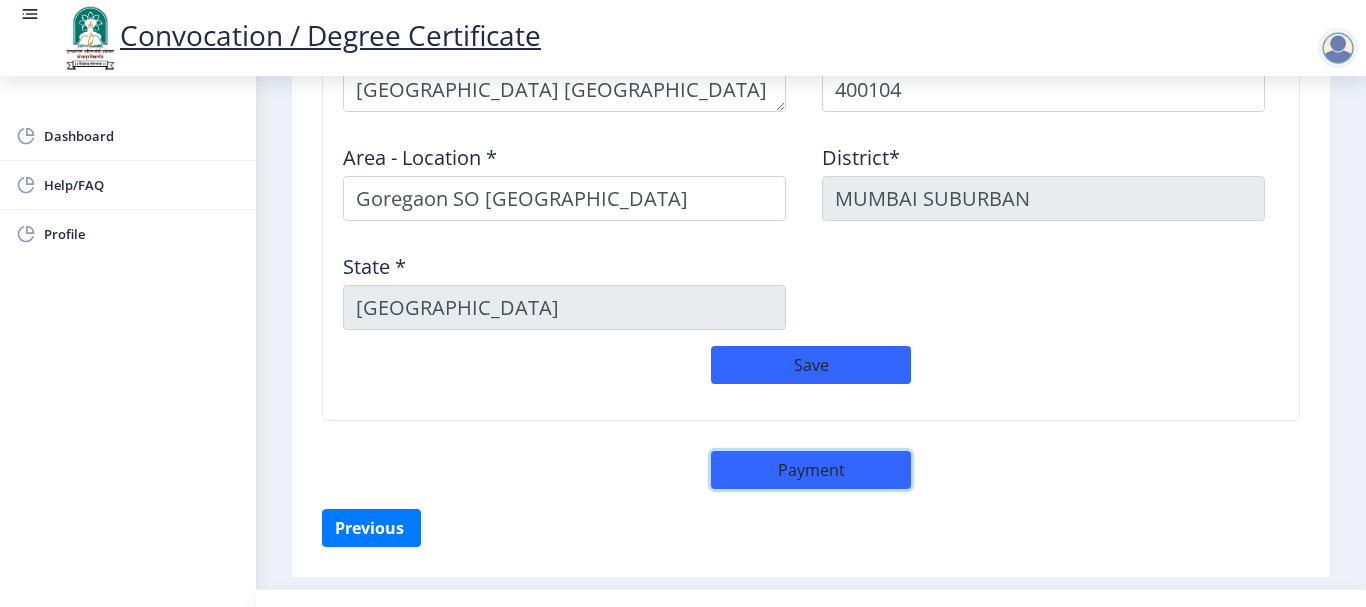 click on "Payment" 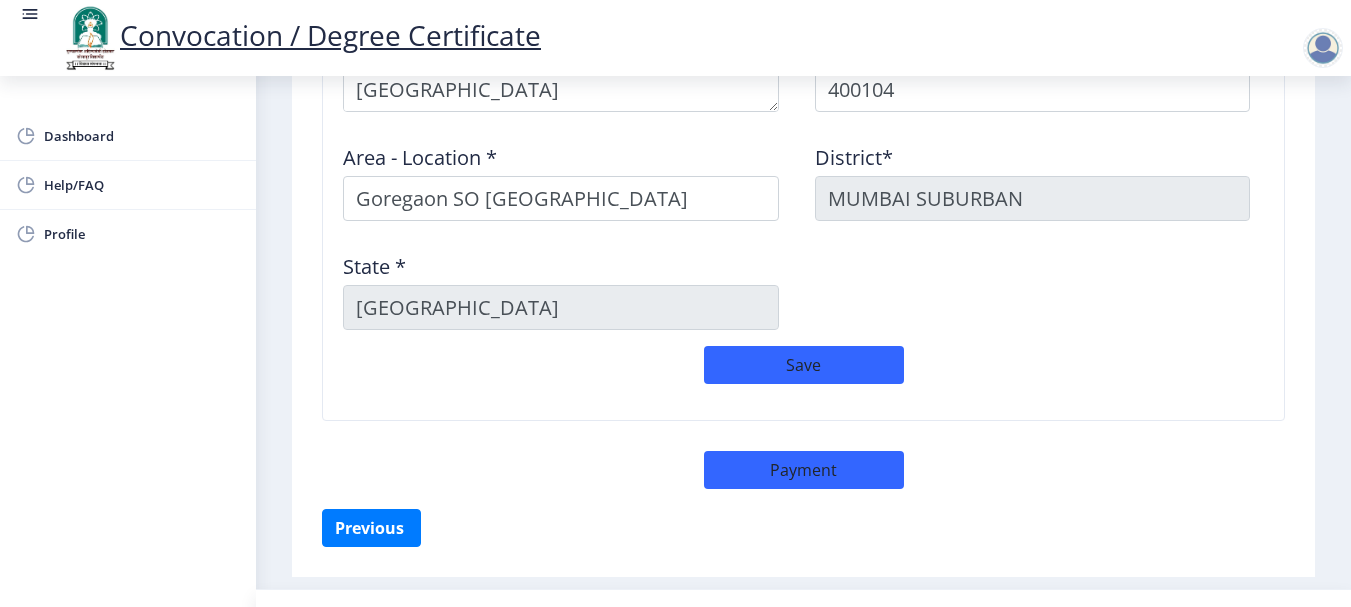 select on "sealed" 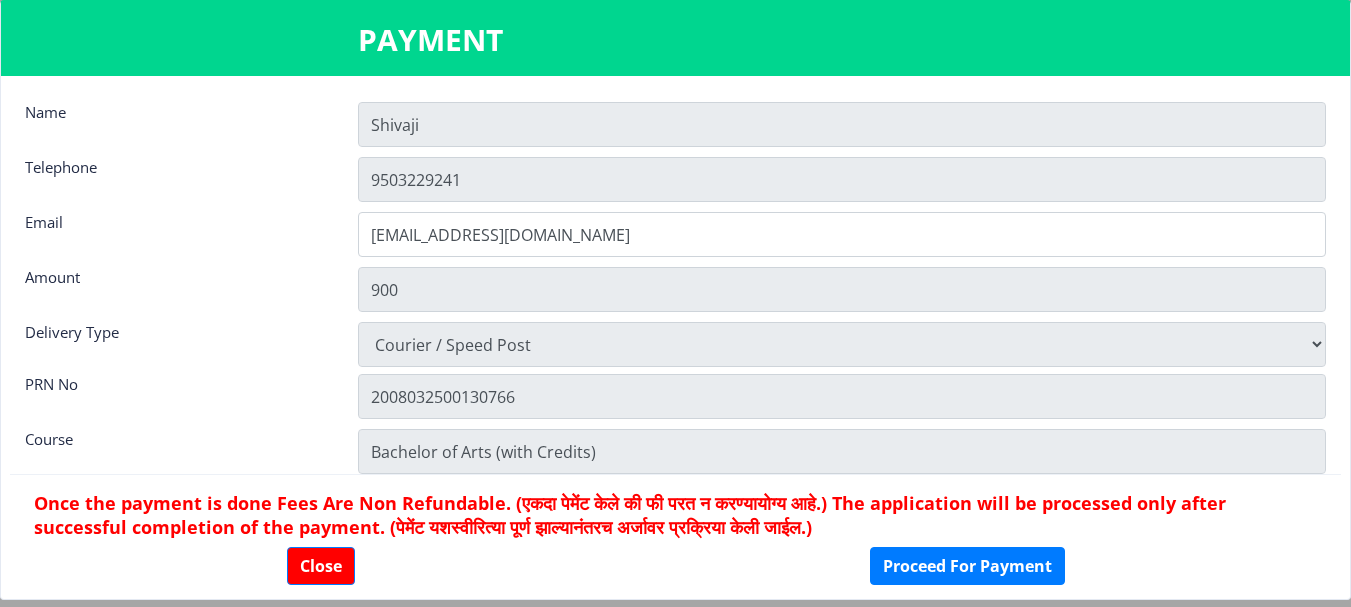 scroll, scrollTop: 28, scrollLeft: 0, axis: vertical 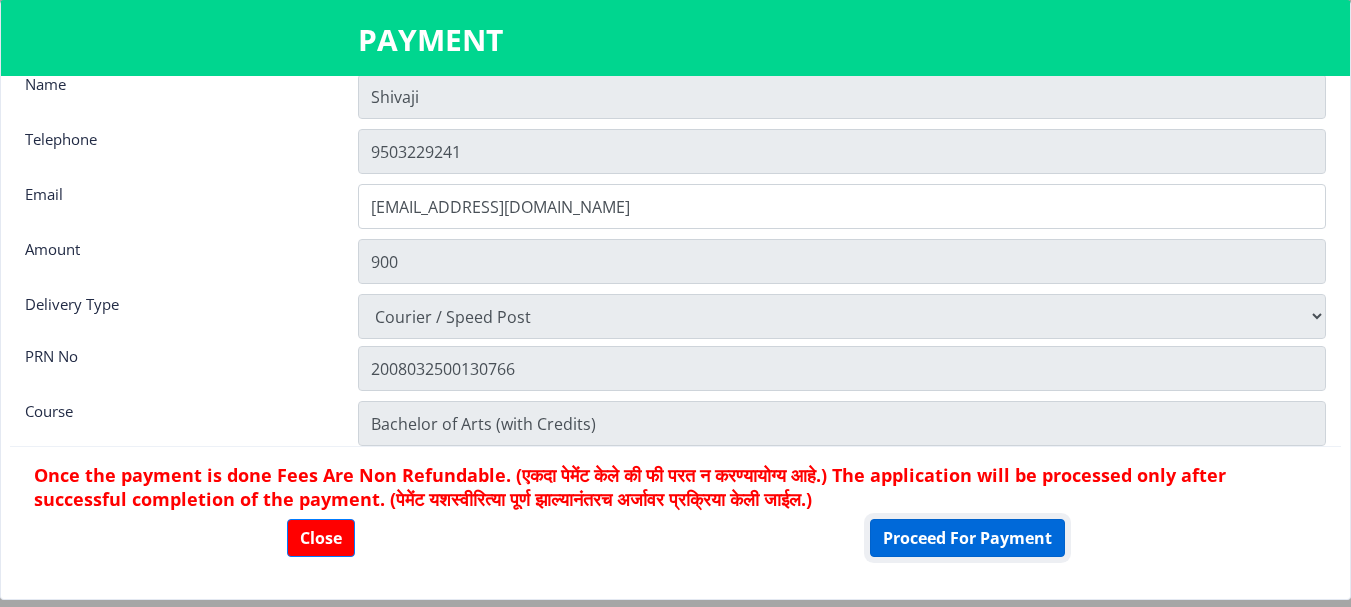 click on "Proceed For Payment" 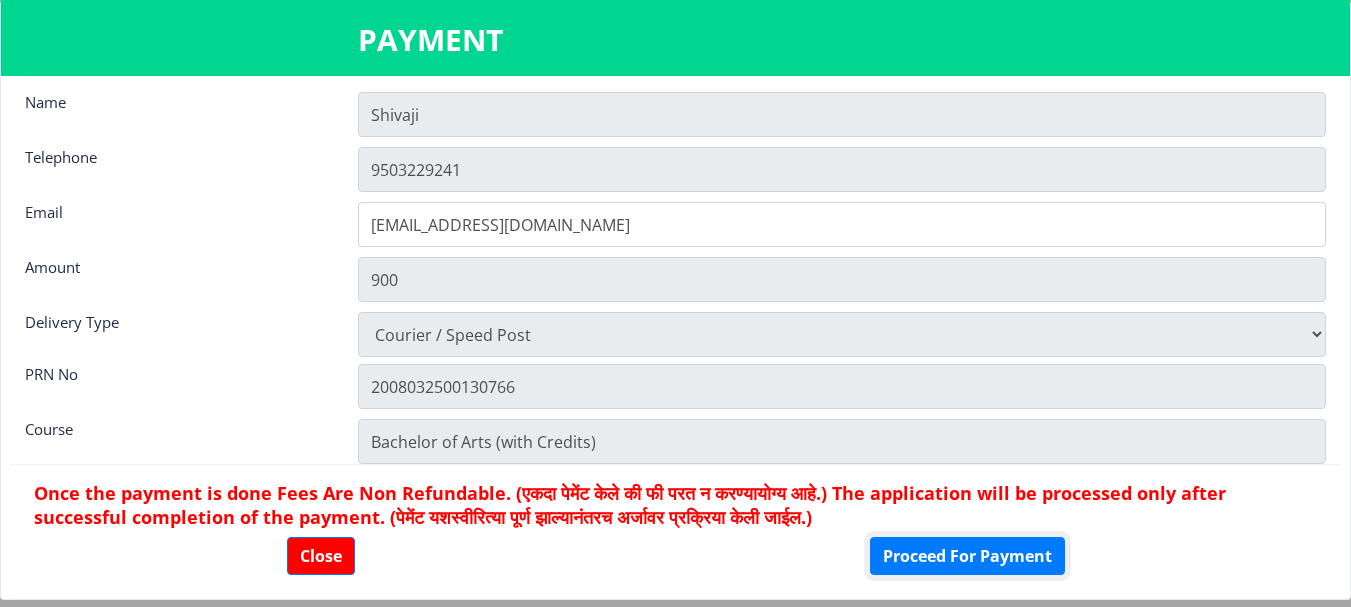 scroll, scrollTop: 0, scrollLeft: 0, axis: both 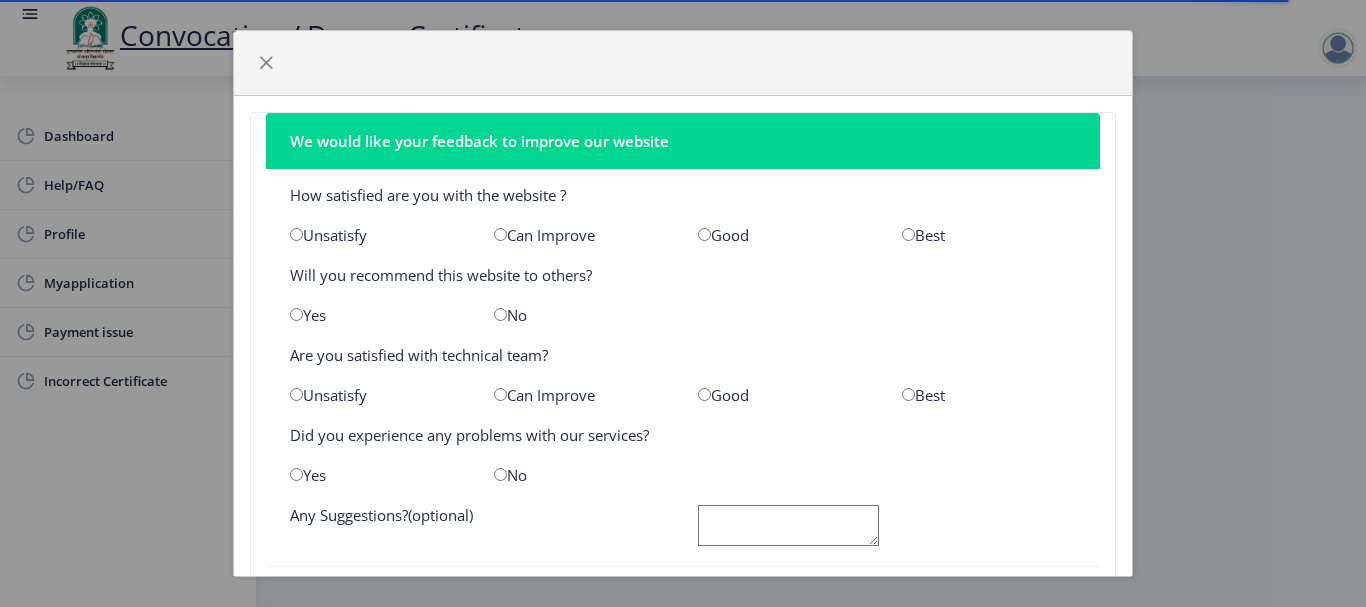 click at bounding box center [704, 234] 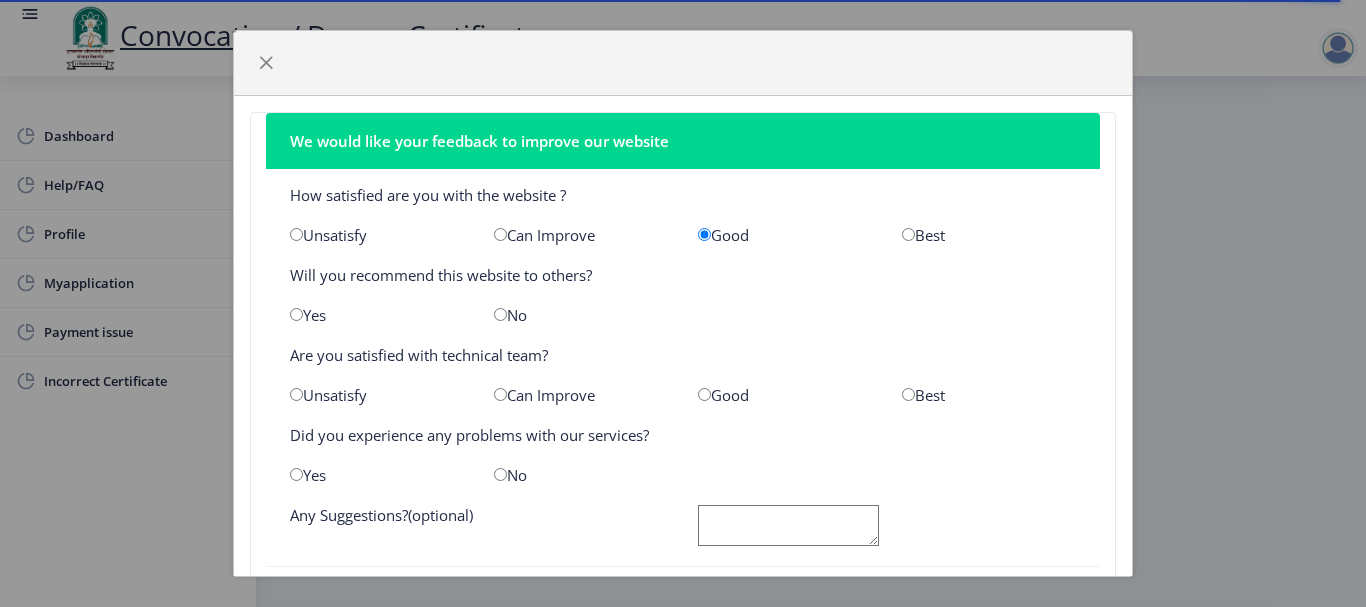 click at bounding box center (296, 314) 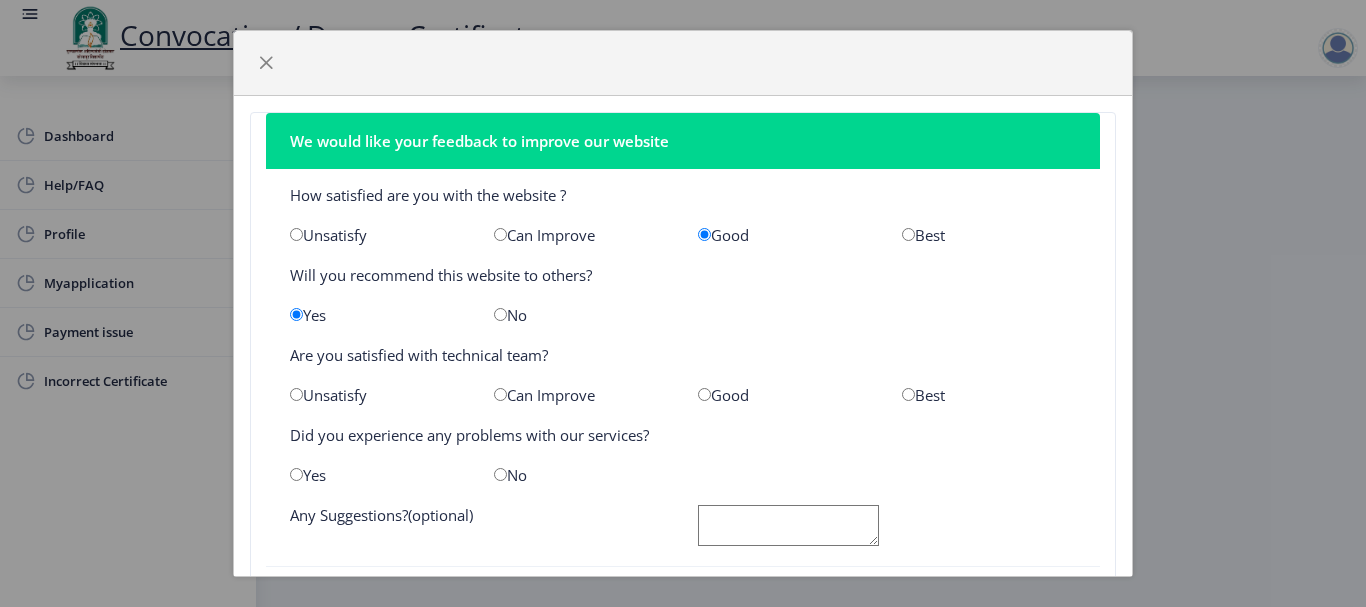 click at bounding box center (704, 394) 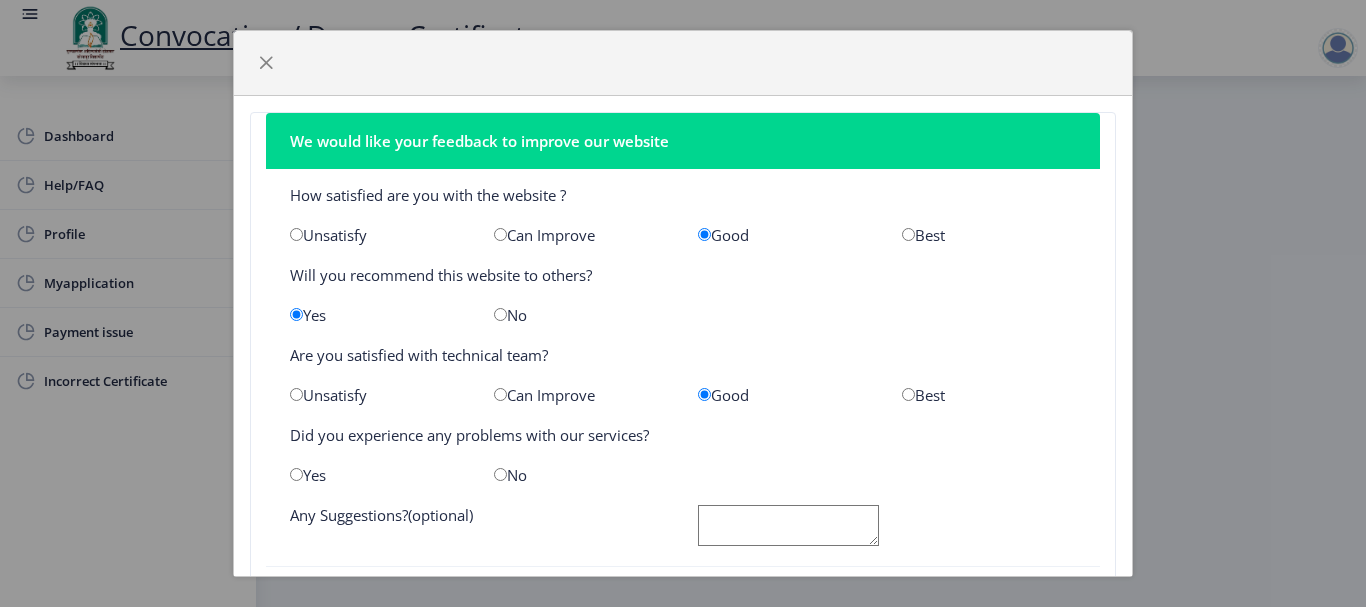 click at bounding box center (500, 474) 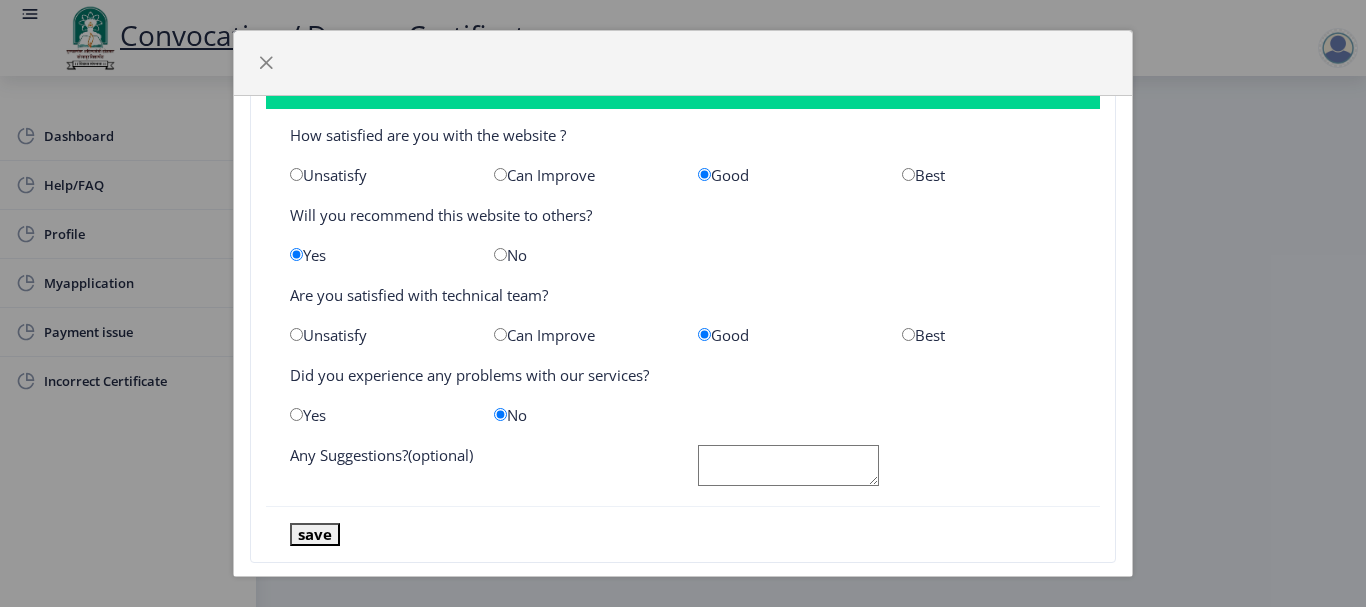 scroll, scrollTop: 93, scrollLeft: 0, axis: vertical 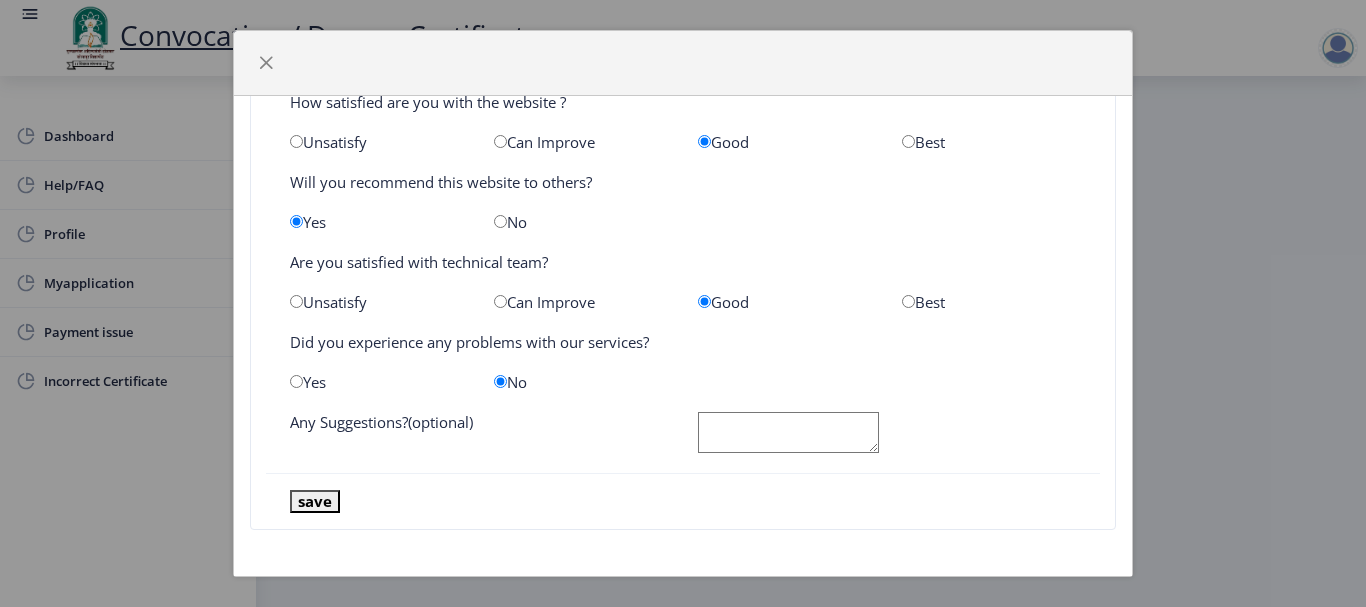 click 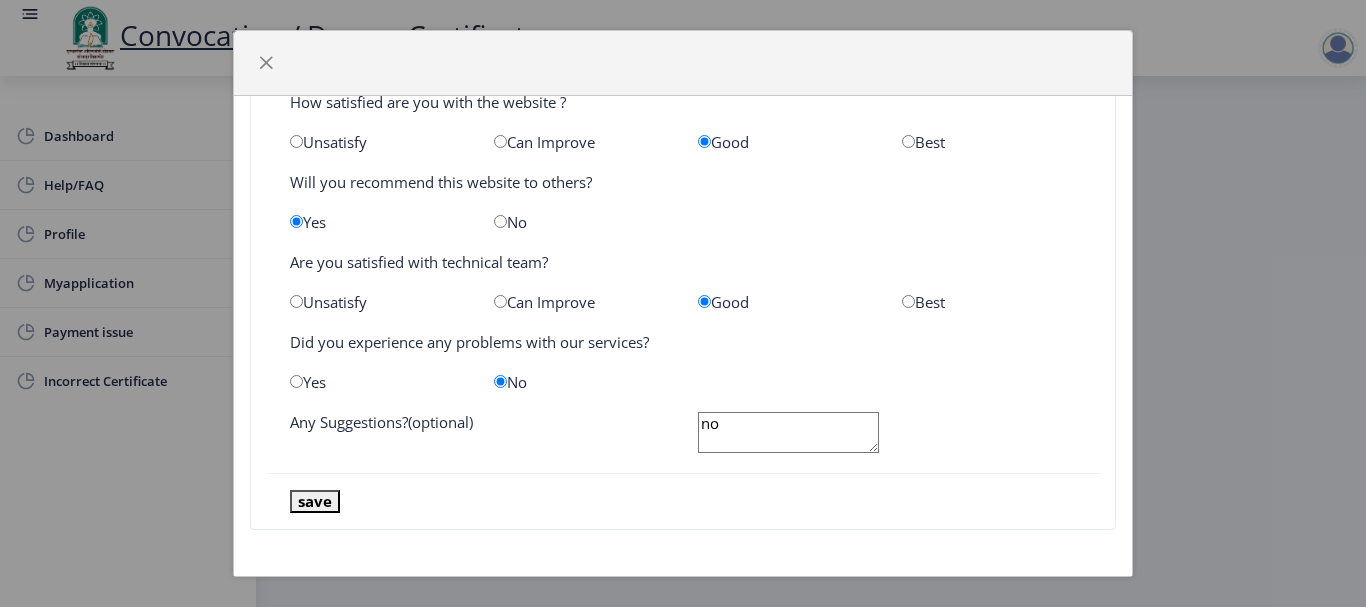 type on "no" 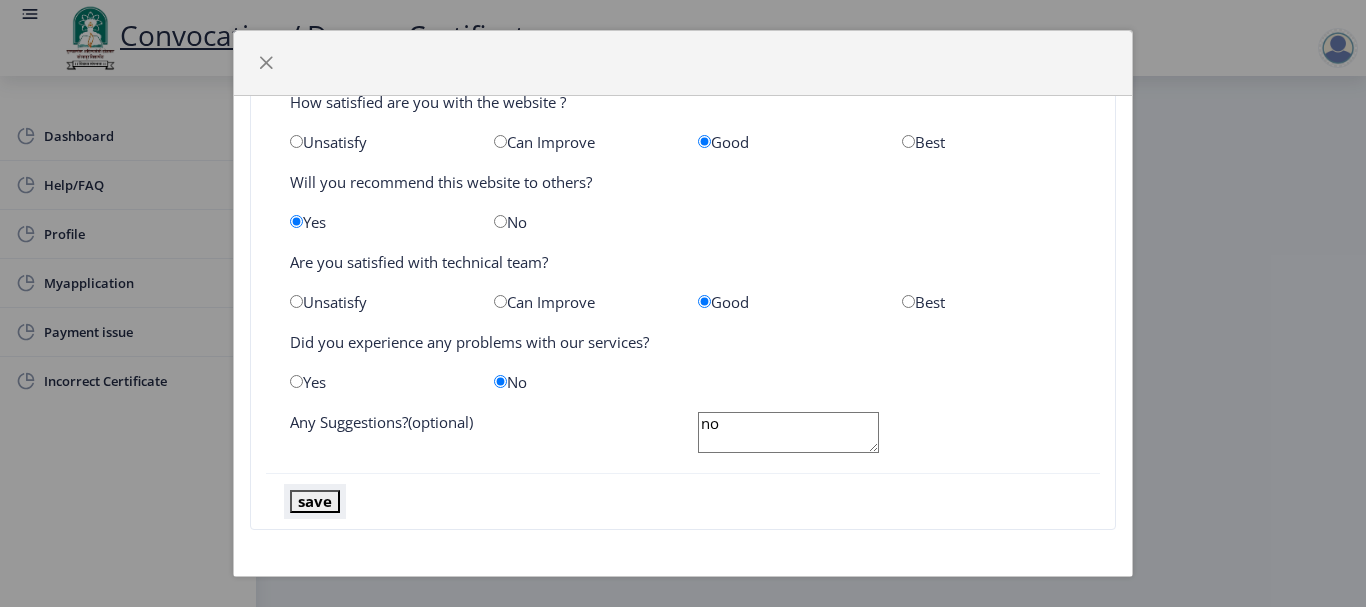 click on "save" 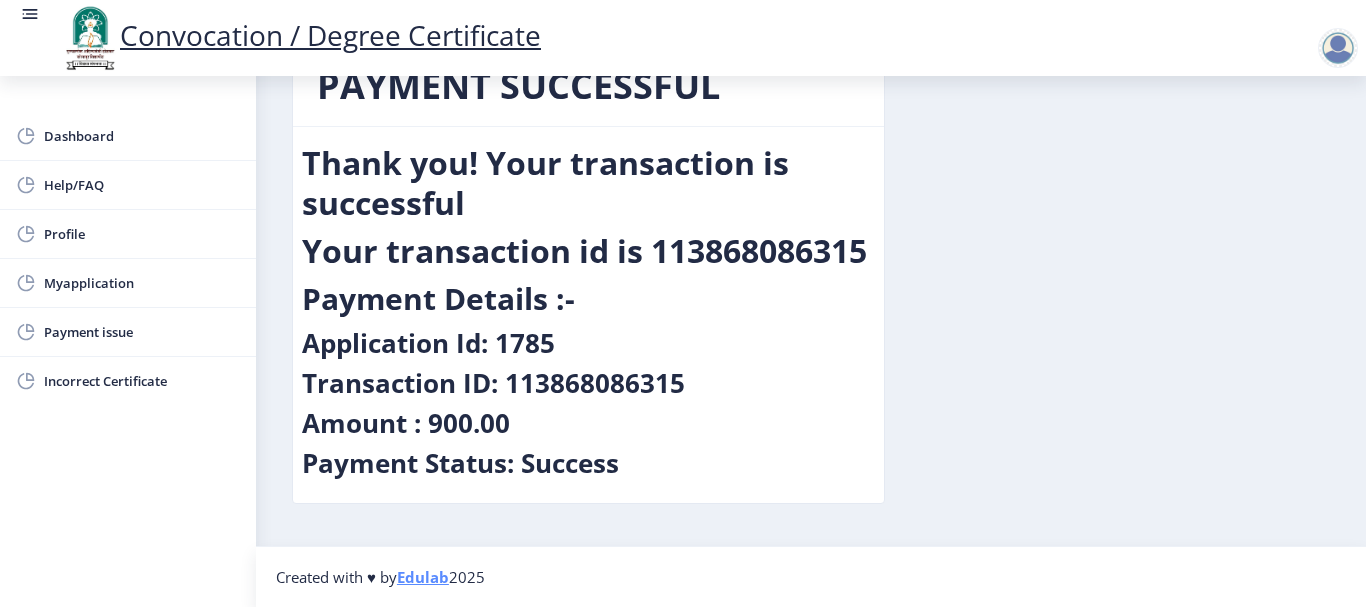 scroll, scrollTop: 67, scrollLeft: 0, axis: vertical 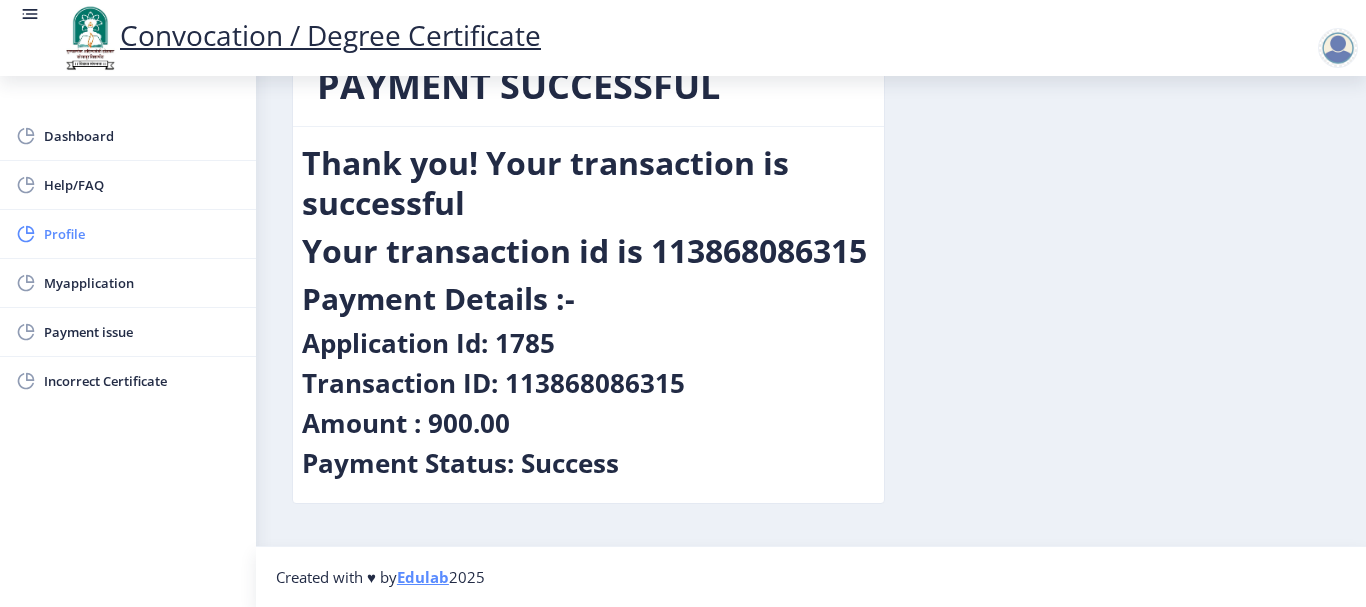 click on "Profile" 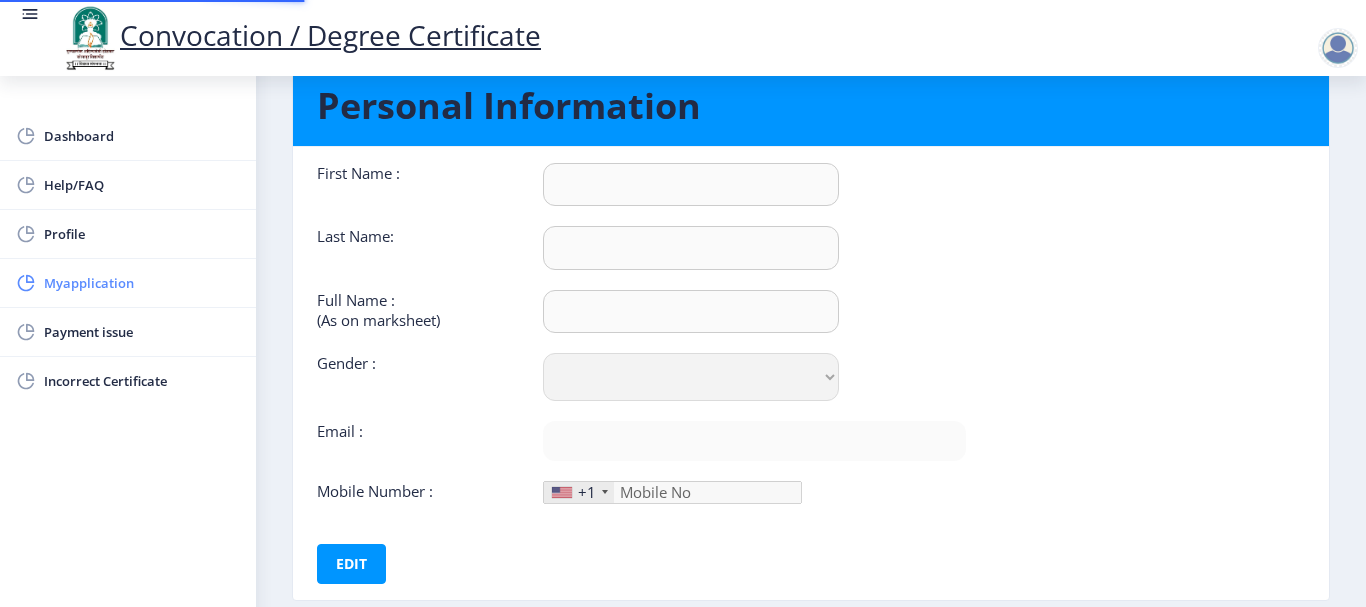 scroll, scrollTop: 0, scrollLeft: 0, axis: both 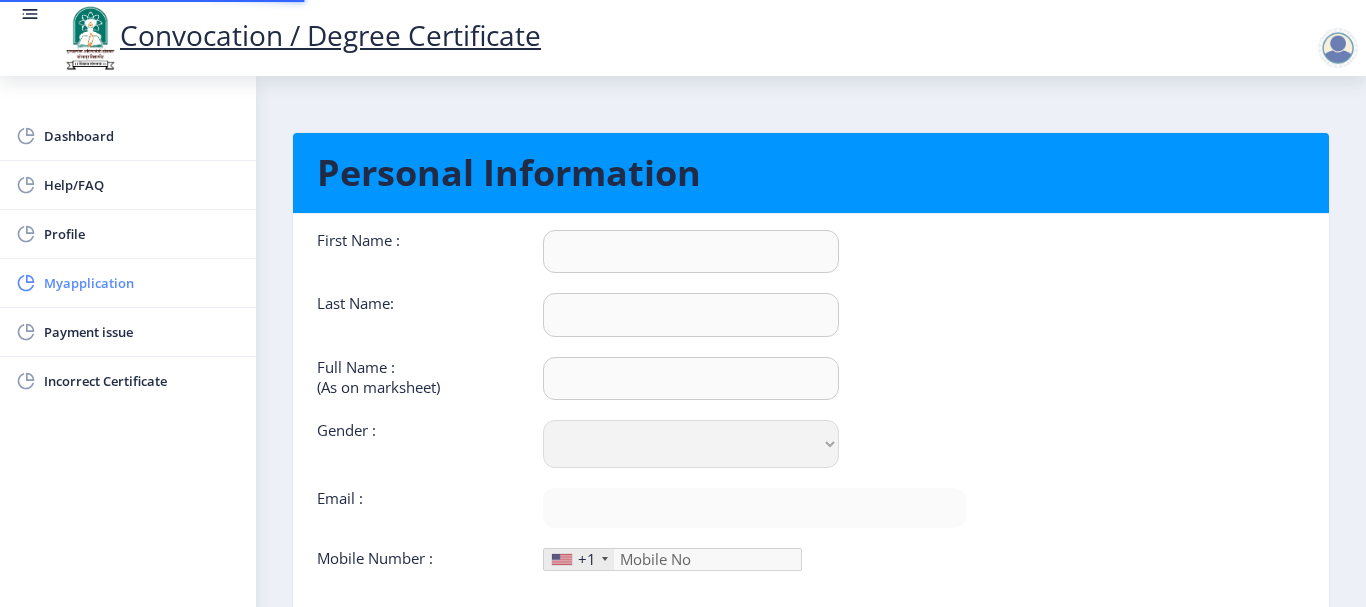 type on "Shivaji" 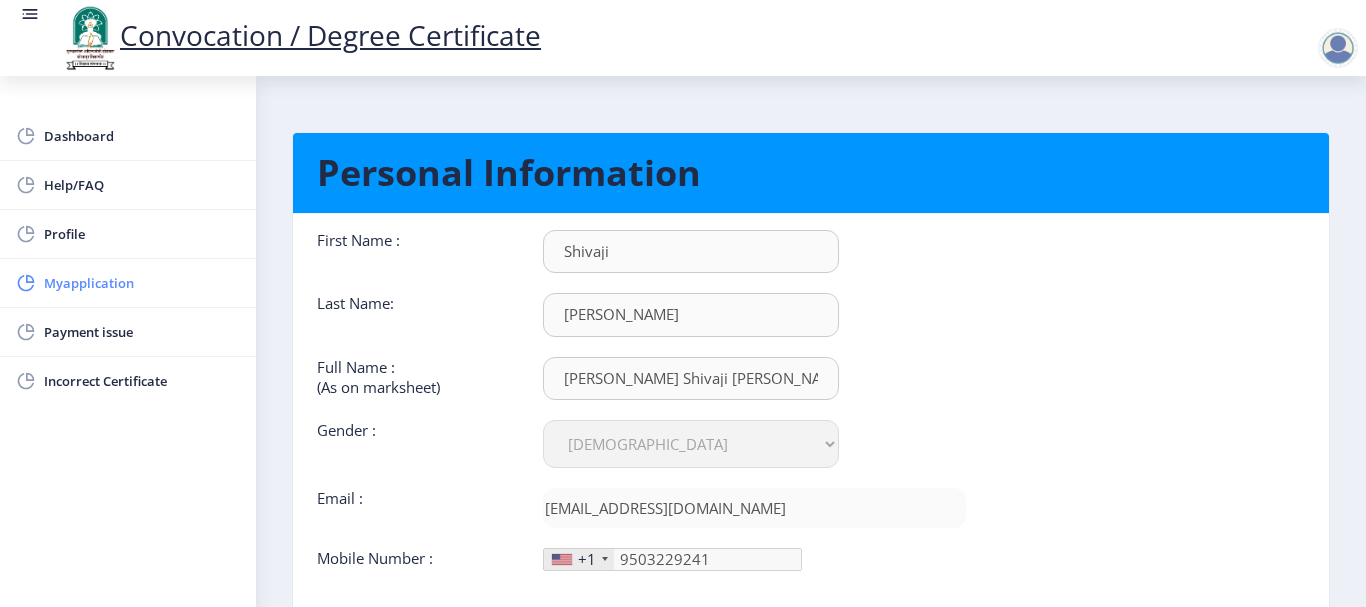 click on "Myapplication" 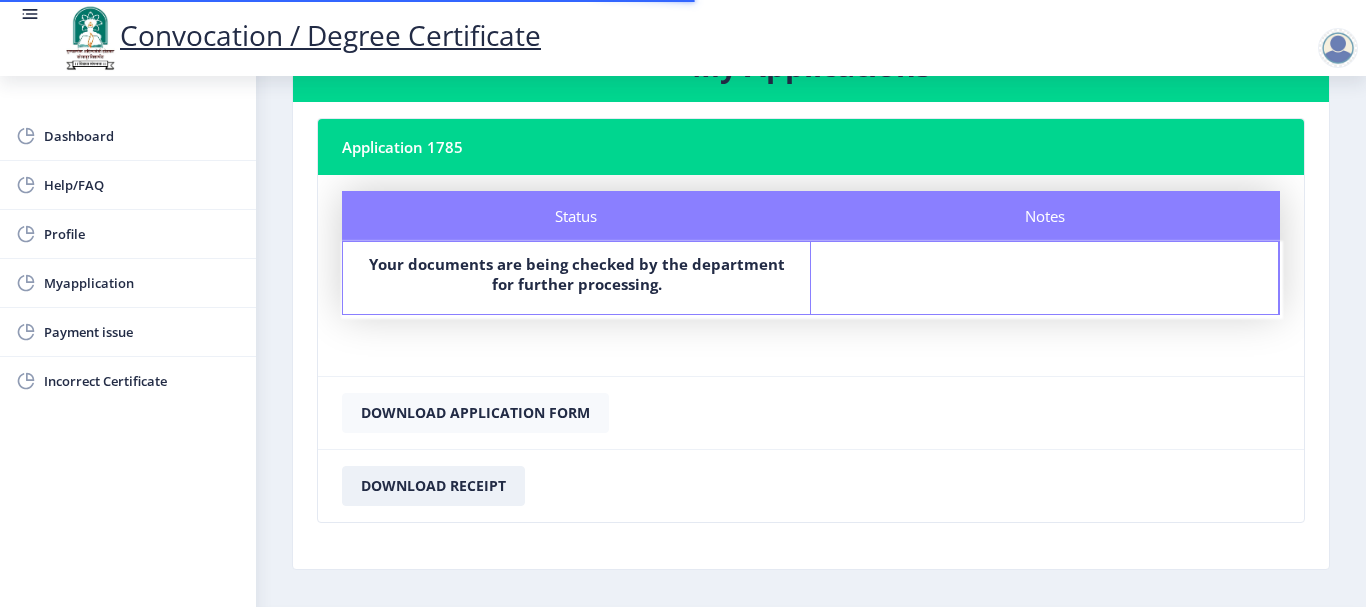 scroll, scrollTop: 149, scrollLeft: 0, axis: vertical 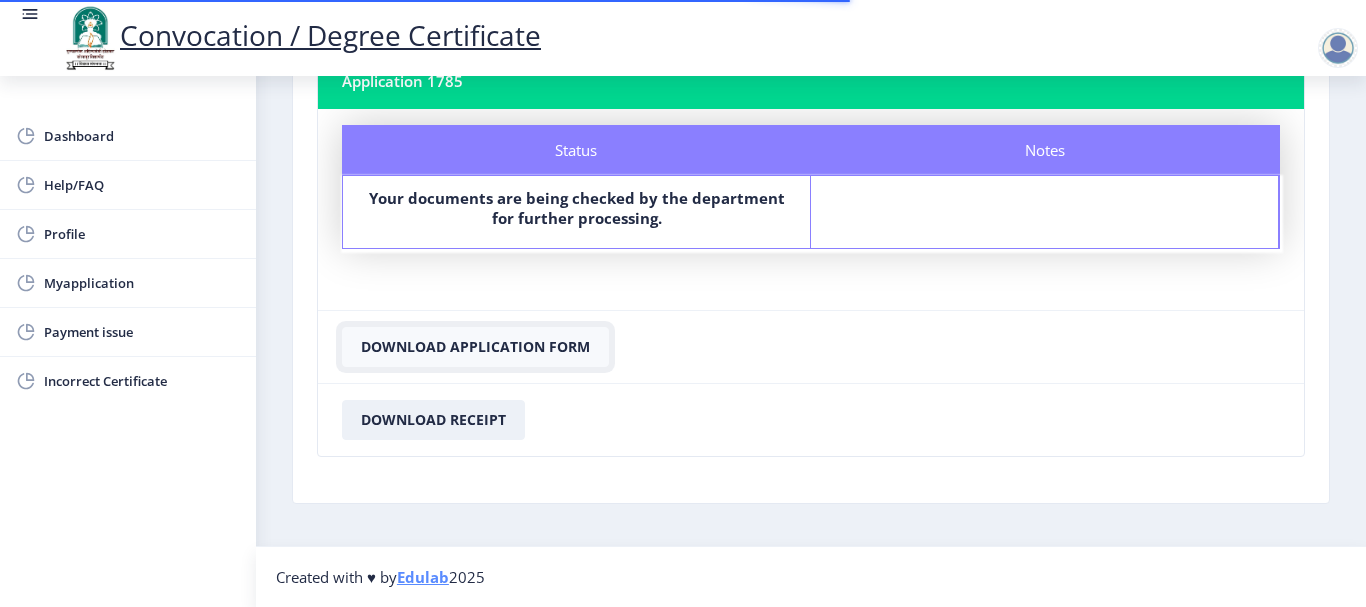 click on "Download Application Form" 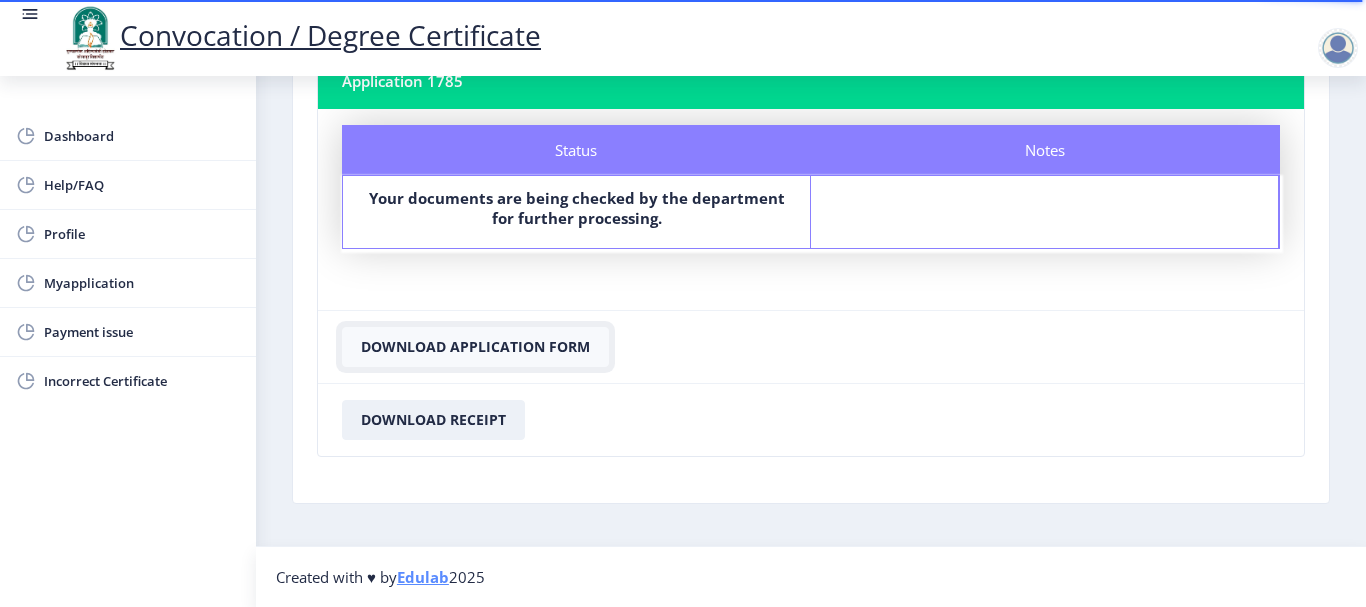 click on "Download Application Form" 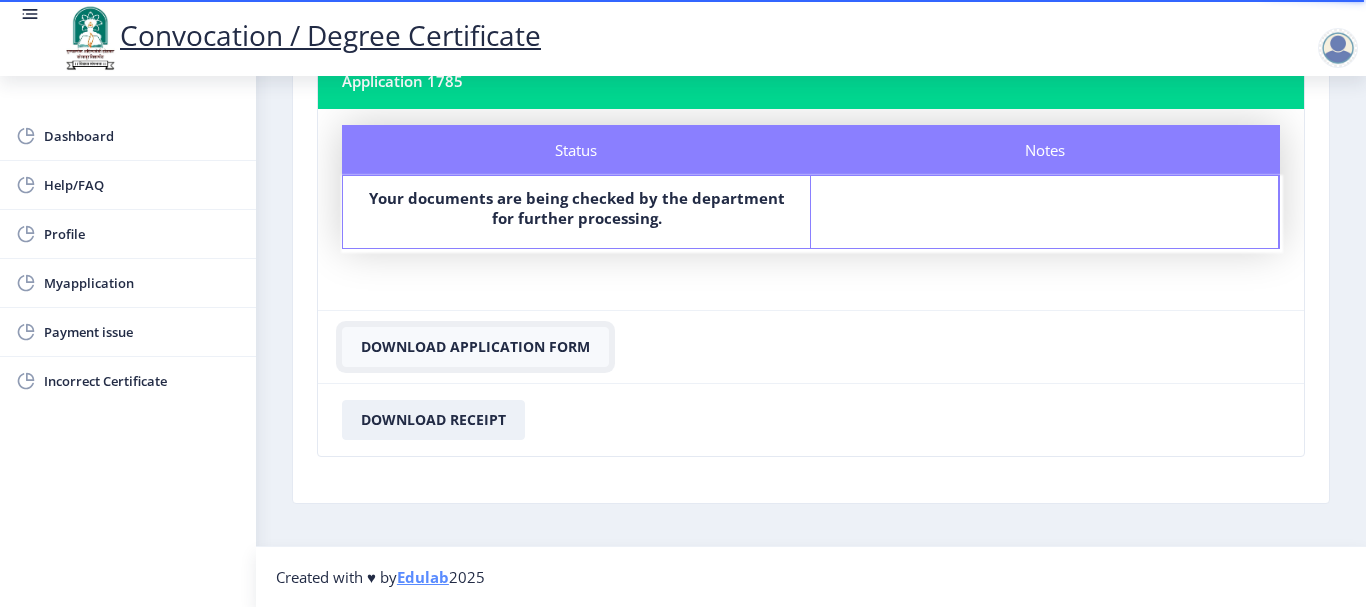 click on "Download Application Form" 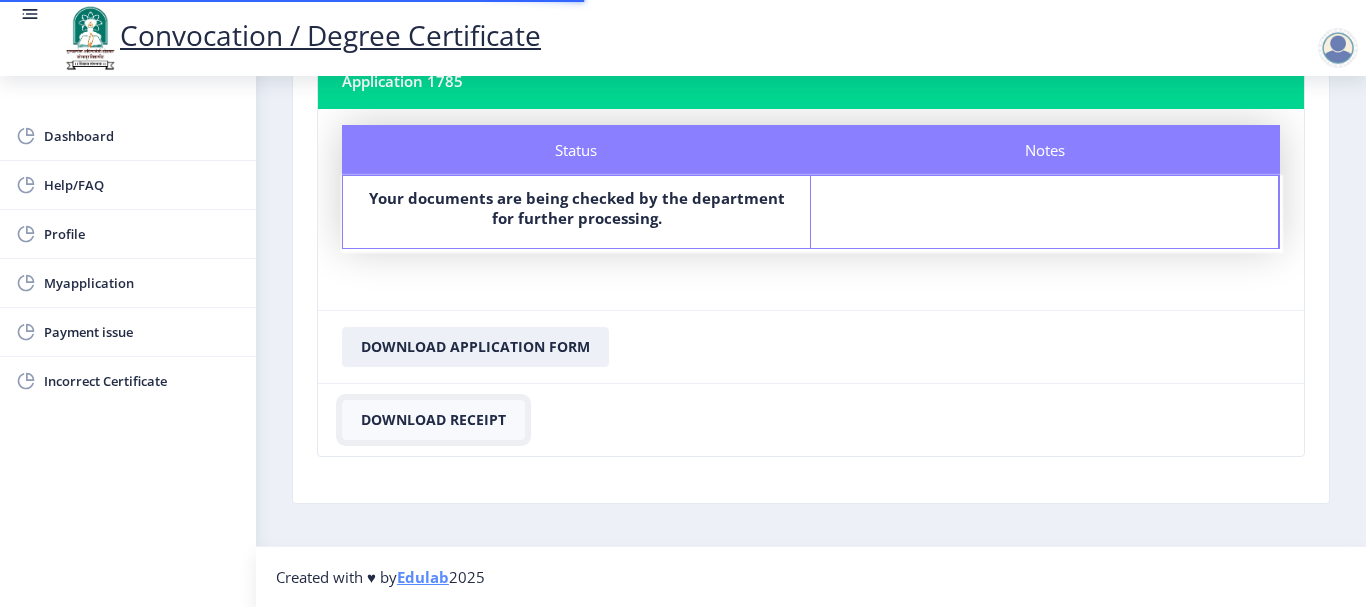 click on "Download Receipt" 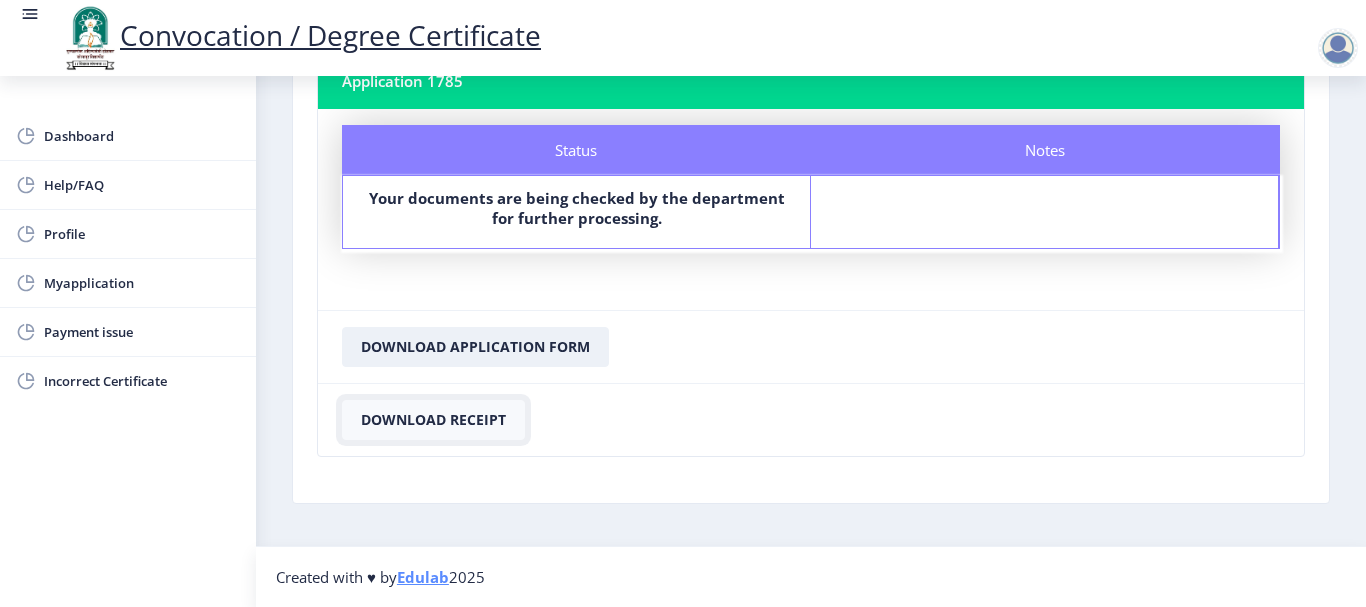 click on "Download Receipt" 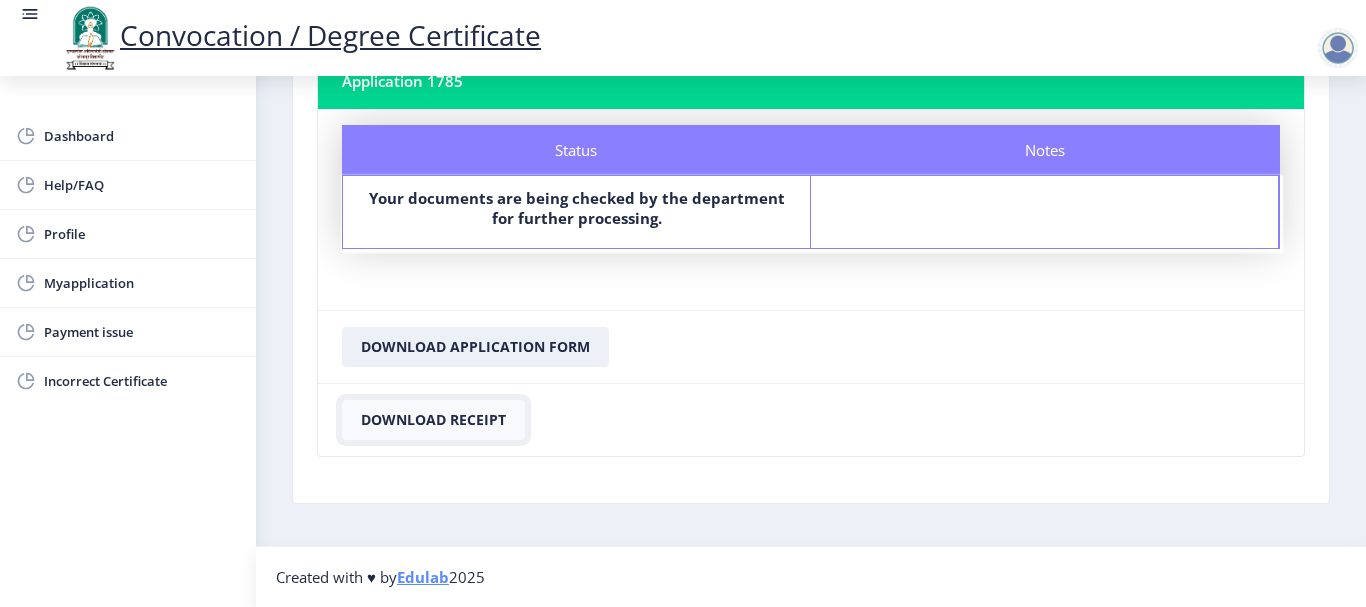 click on "Download Receipt" 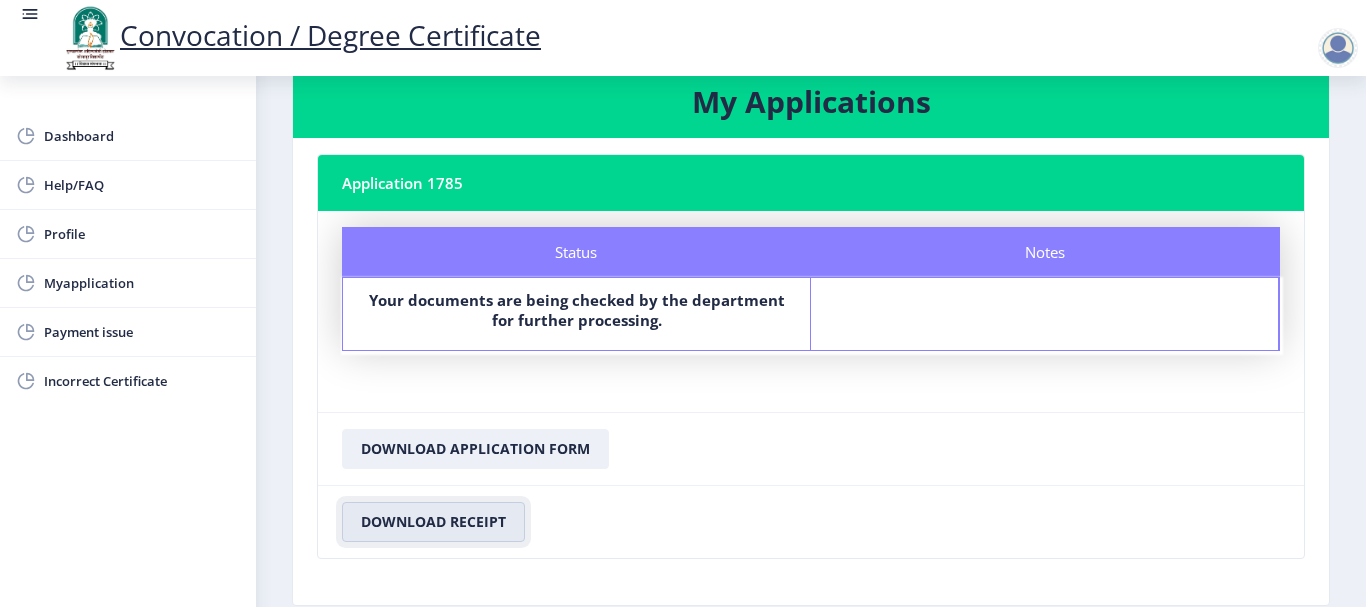 scroll, scrollTop: 0, scrollLeft: 0, axis: both 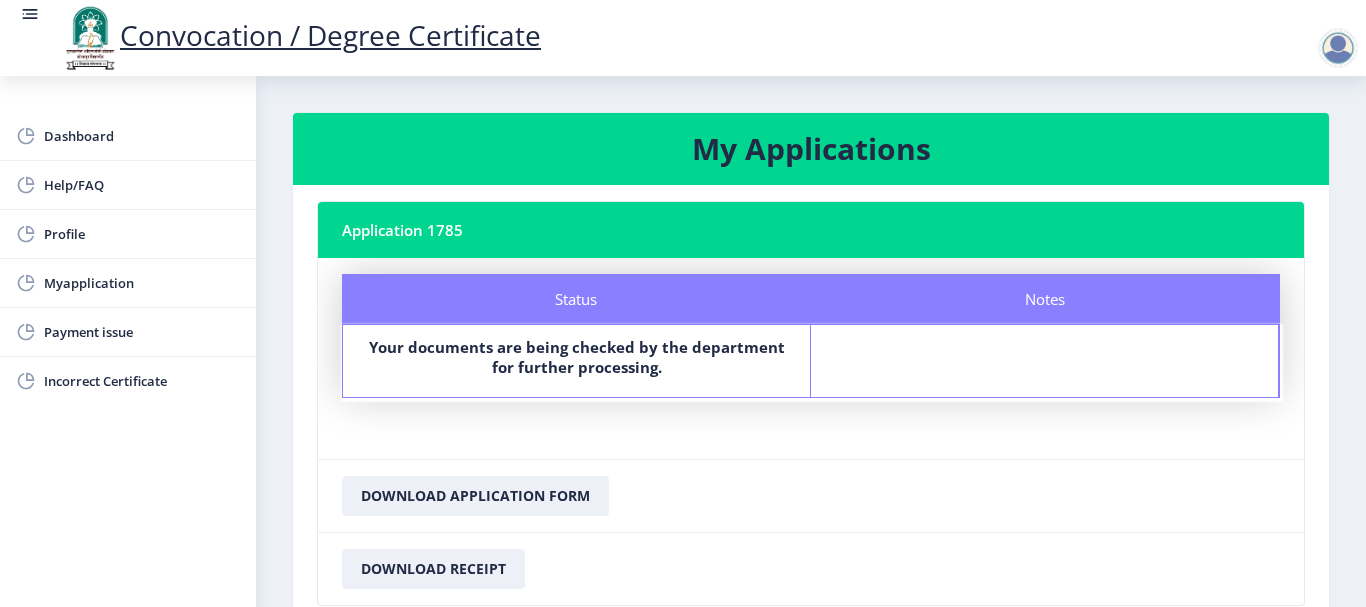 click 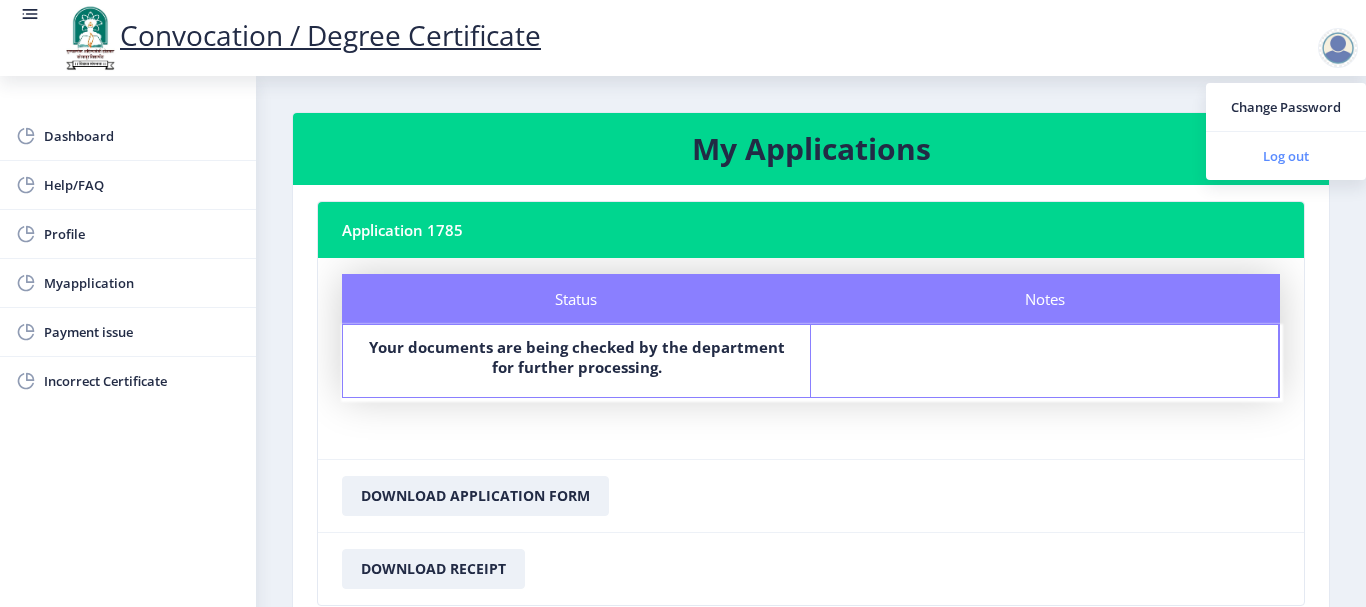 click on "Log out" at bounding box center [1286, 156] 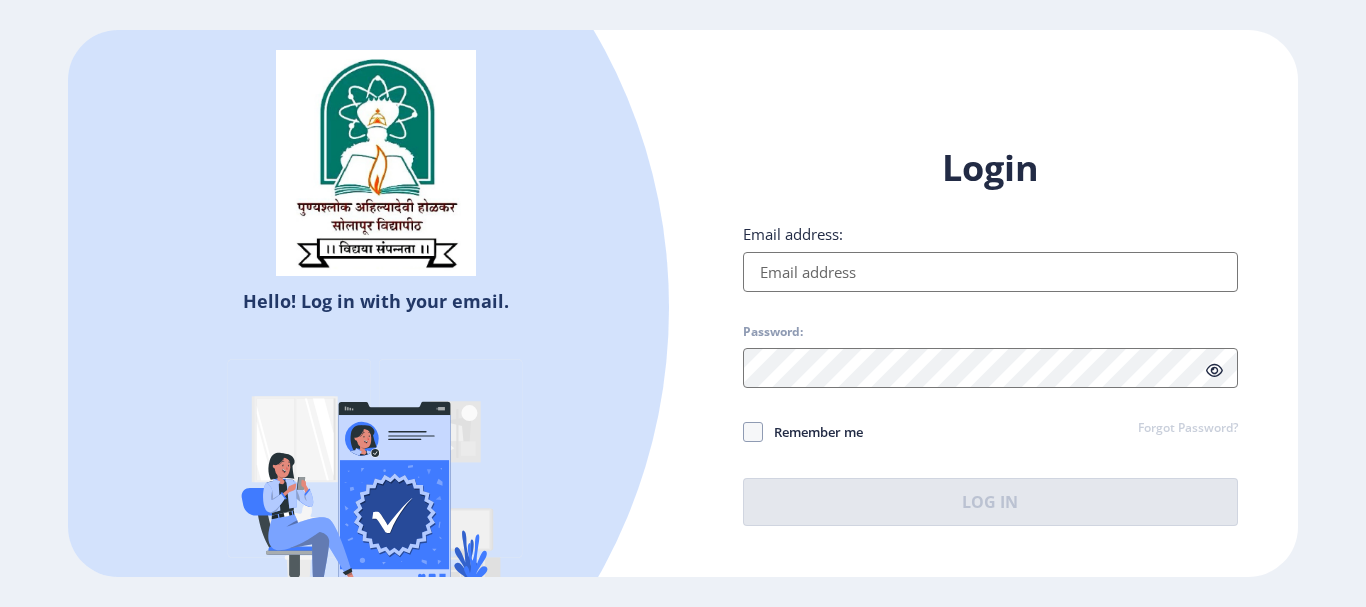 click on "Email address:" at bounding box center [990, 272] 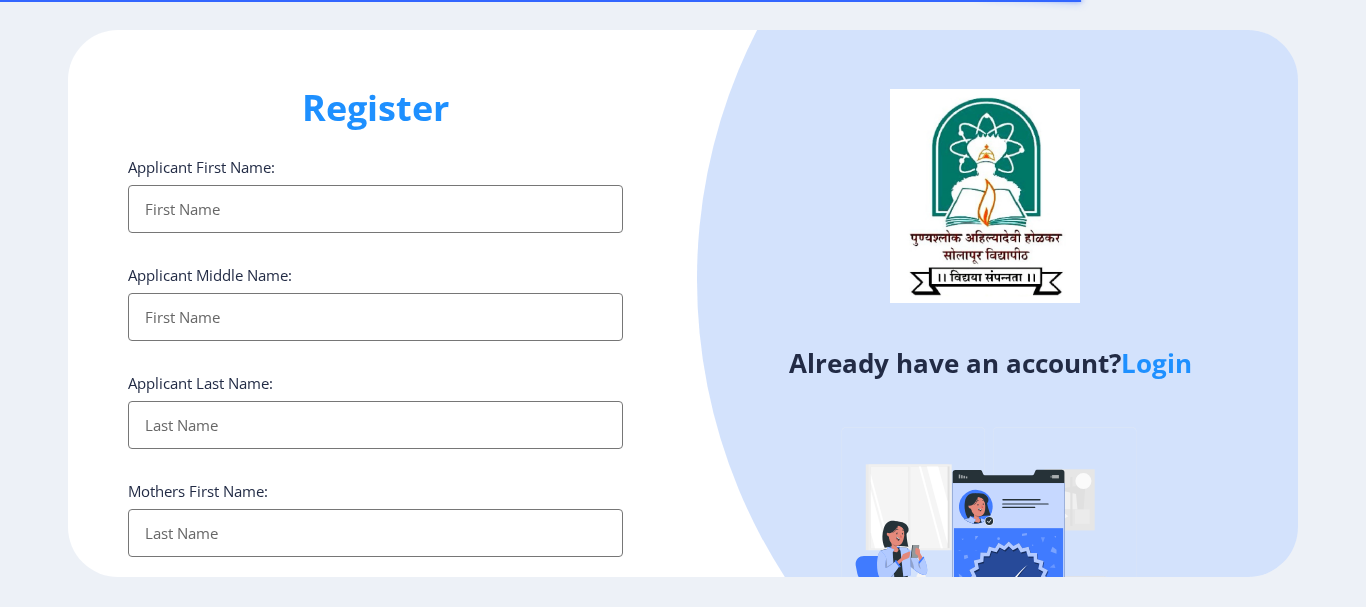 select 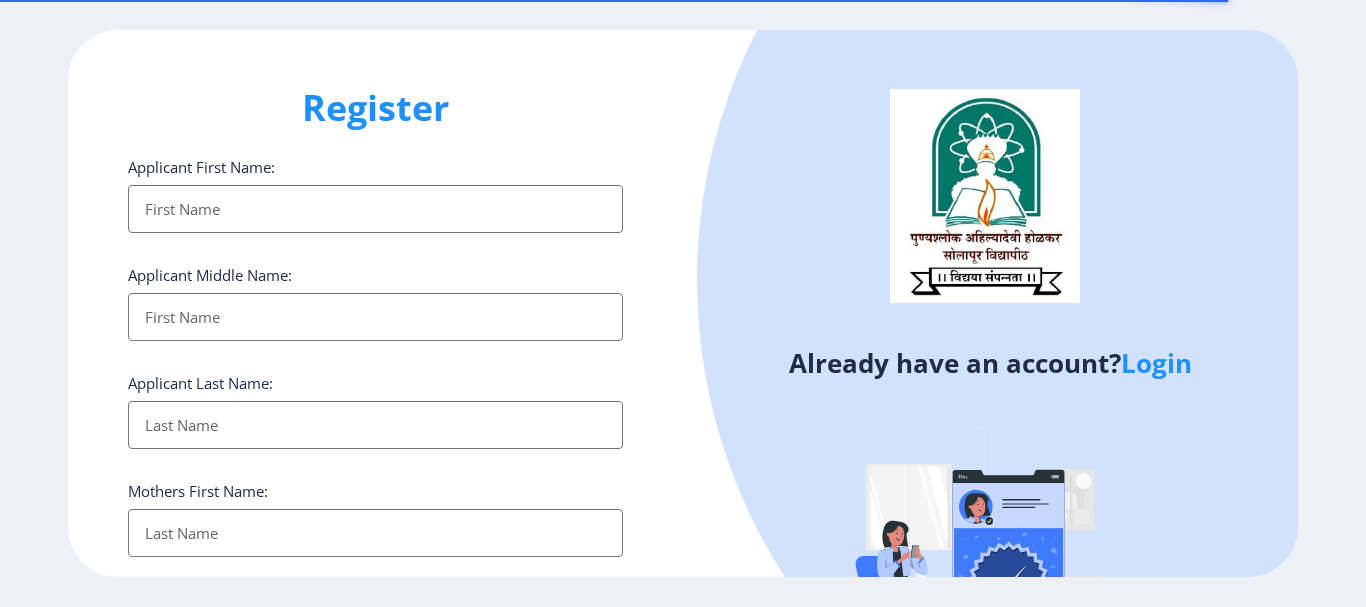 click on "Applicant First Name:" at bounding box center (375, 209) 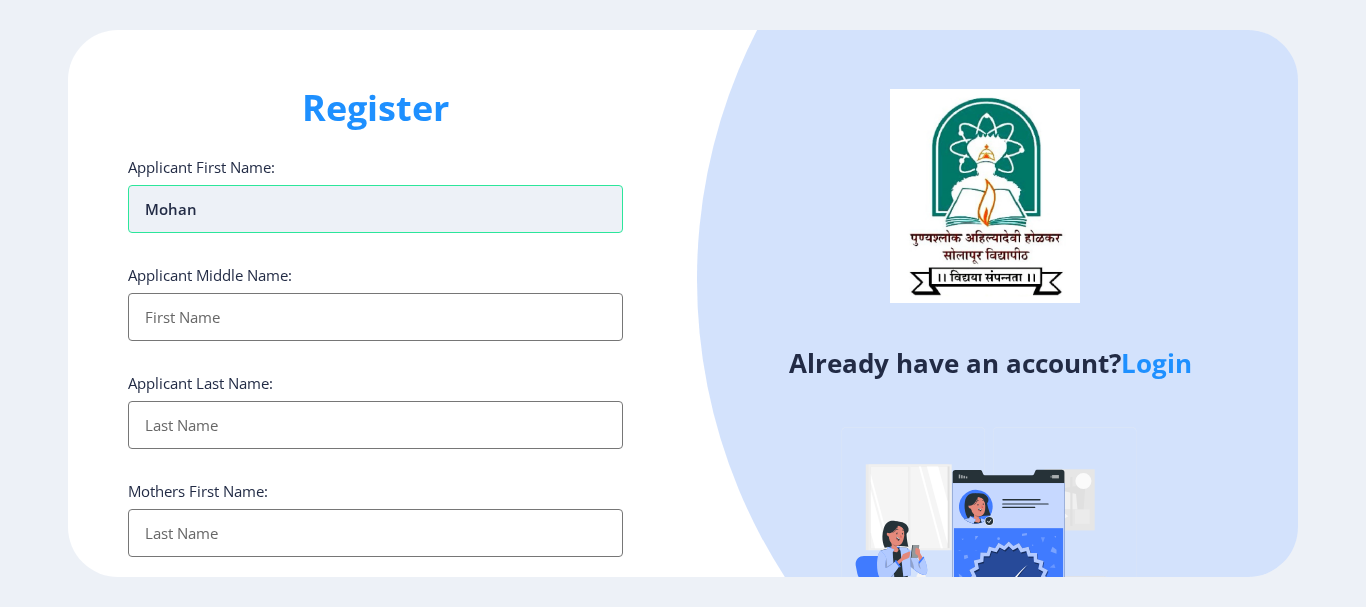 type on "Mohan" 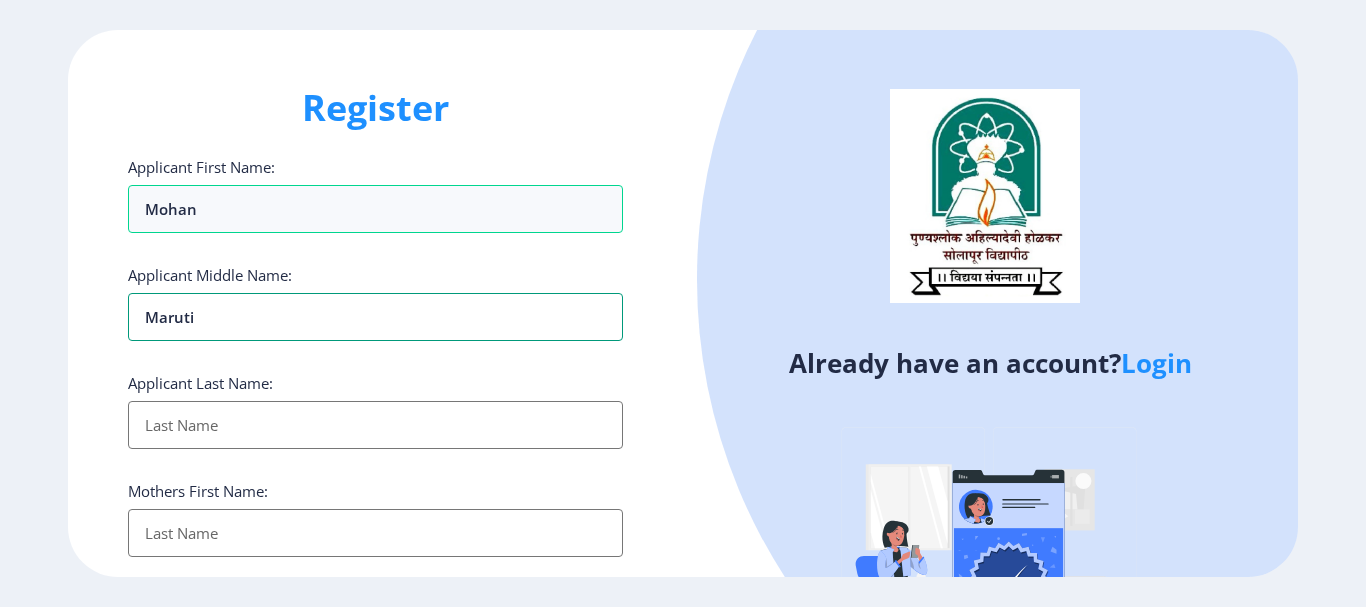 type on "Maruti" 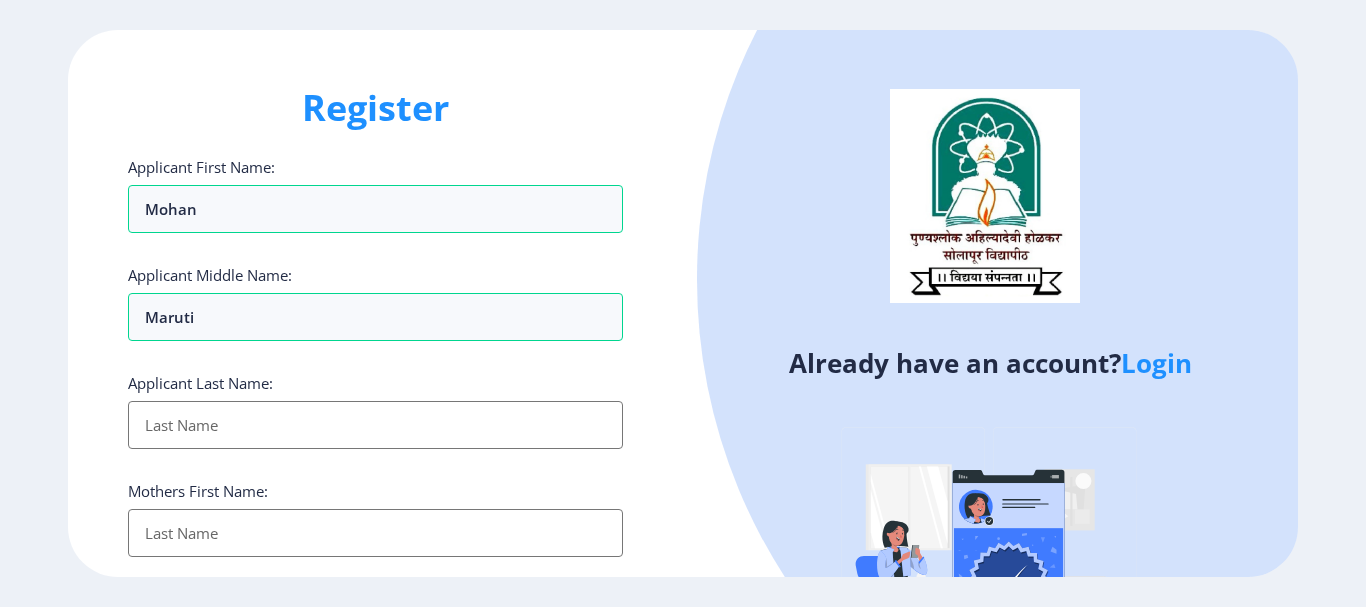 click on "Applicant First Name:" at bounding box center [375, 425] 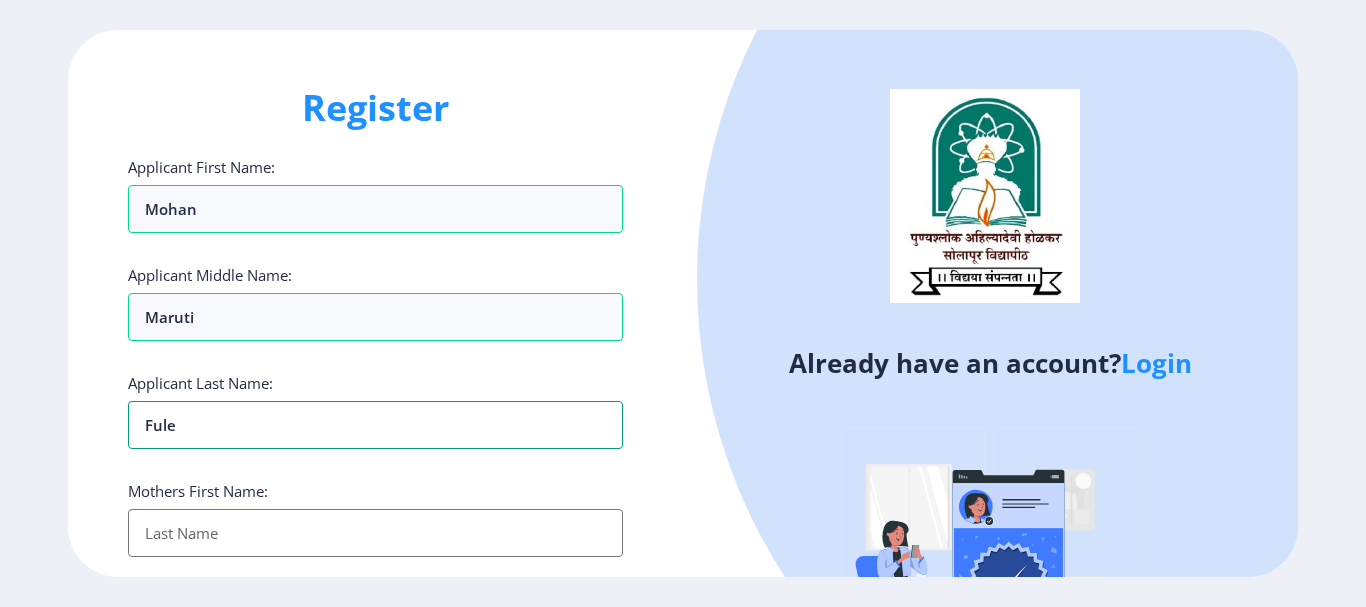 type on "Fule" 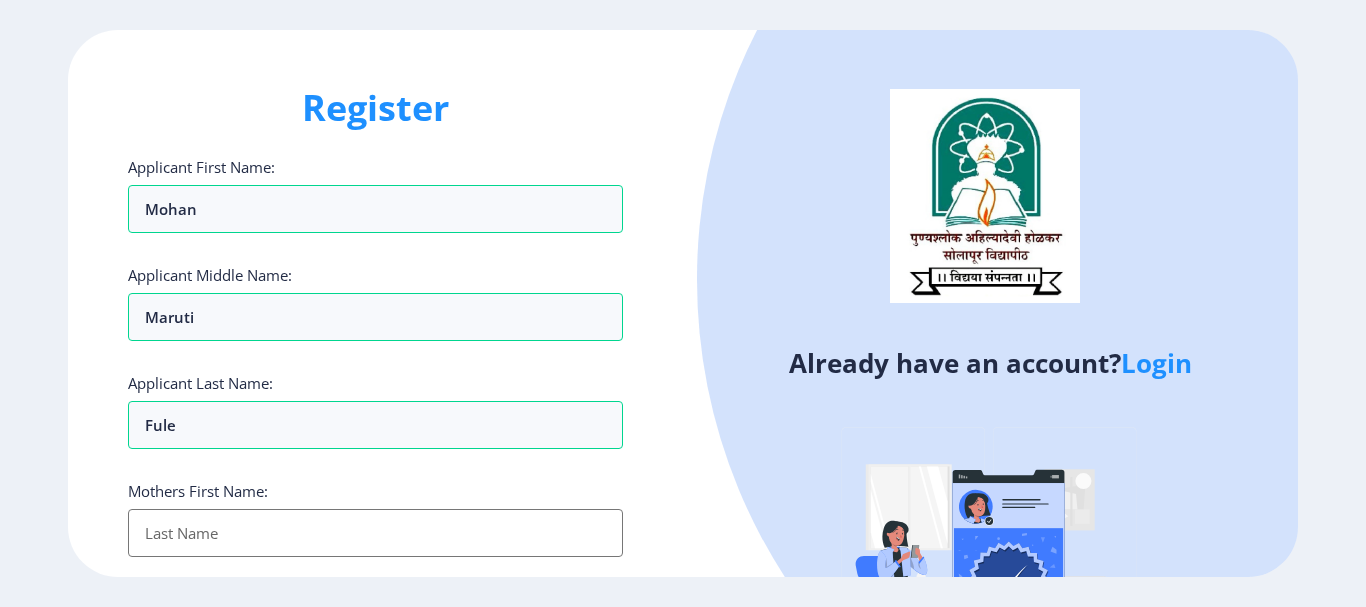 click on "Applicant First Name:" at bounding box center (375, 533) 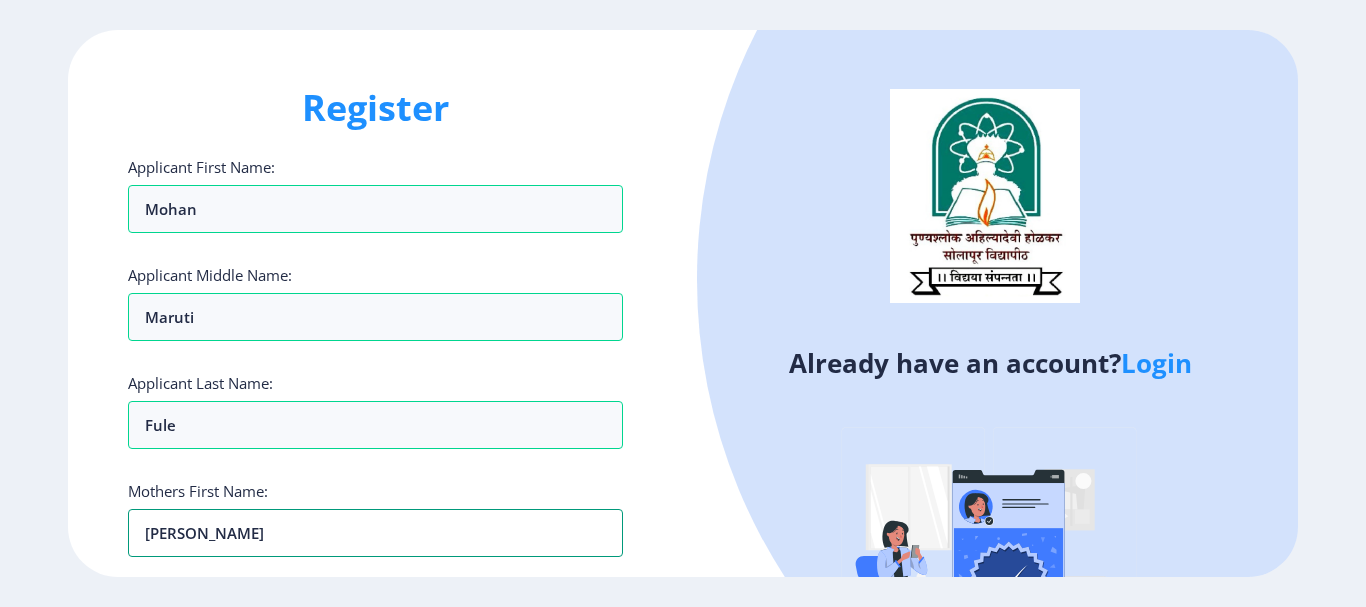 type on "Anusaya" 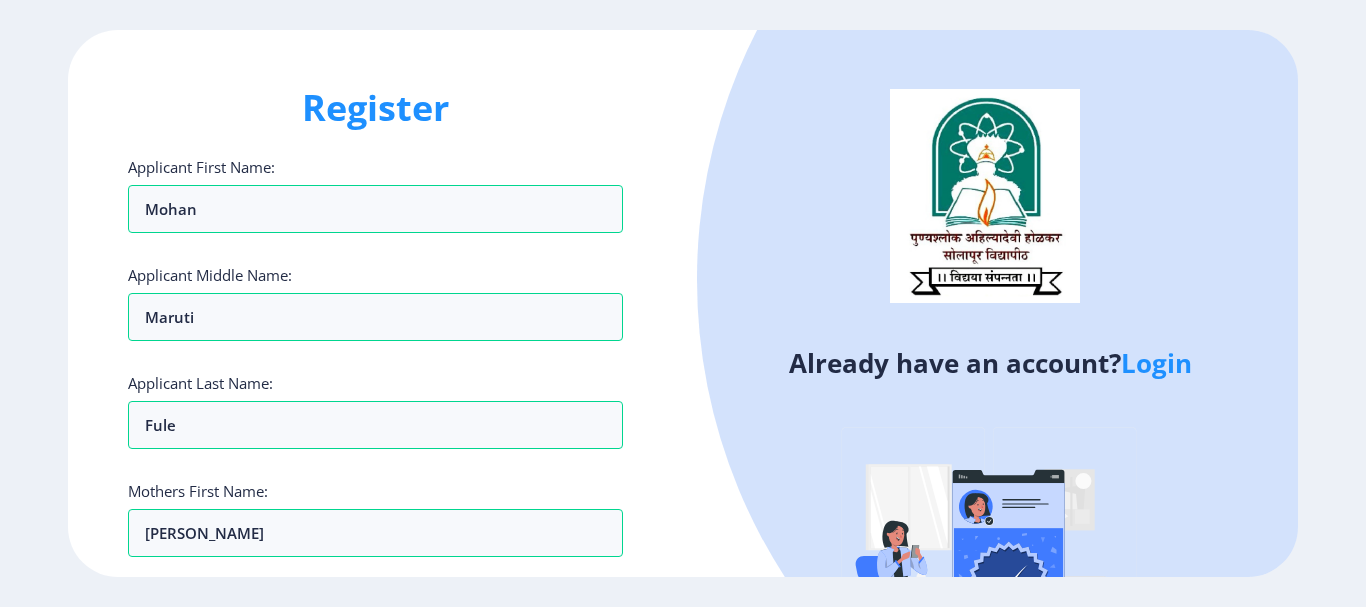 click on "Applicant First Name: Mohan Applicant Middle Name: Maruti Applicant Last Name: Fule Mothers First Name: Anusaya Applicant Full Name : (As on marksheet) Aadhar Number :  Gender: Select Gender Male Female Other  Country Code and Mobile number  *  +91 India (भारत) +91 Afghanistan (‫افغانستان‬‎) +93 Albania (Shqipëri) +355 Algeria (‫الجزائر‬‎) +213 American Samoa +1 Andorra +376 Angola +244 Anguilla +1 Antigua and Barbuda +1 Argentina +54 Armenia (Հայաստան) +374 Aruba +297 Australia +61 Austria (Österreich) +43 Azerbaijan (Azərbaycan) +994 Bahamas +1 Bahrain (‫البحرين‬‎) +973 Bangladesh (বাংলাদেশ) +880 Barbados +1 Belarus (Беларусь) +375 Belgium (België) +32 Belize +501 Benin (Bénin) +229 Bermuda +1 Bhutan (འབྲུག) +975 Bolivia +591 Bosnia and Herzegovina (Босна и Херцеговина) +387 Botswana +267 Brazil (Brasil) +55 British Indian Ocean Territory +246 British Virgin Islands +1 Brunei +673 +359 +226 +257" 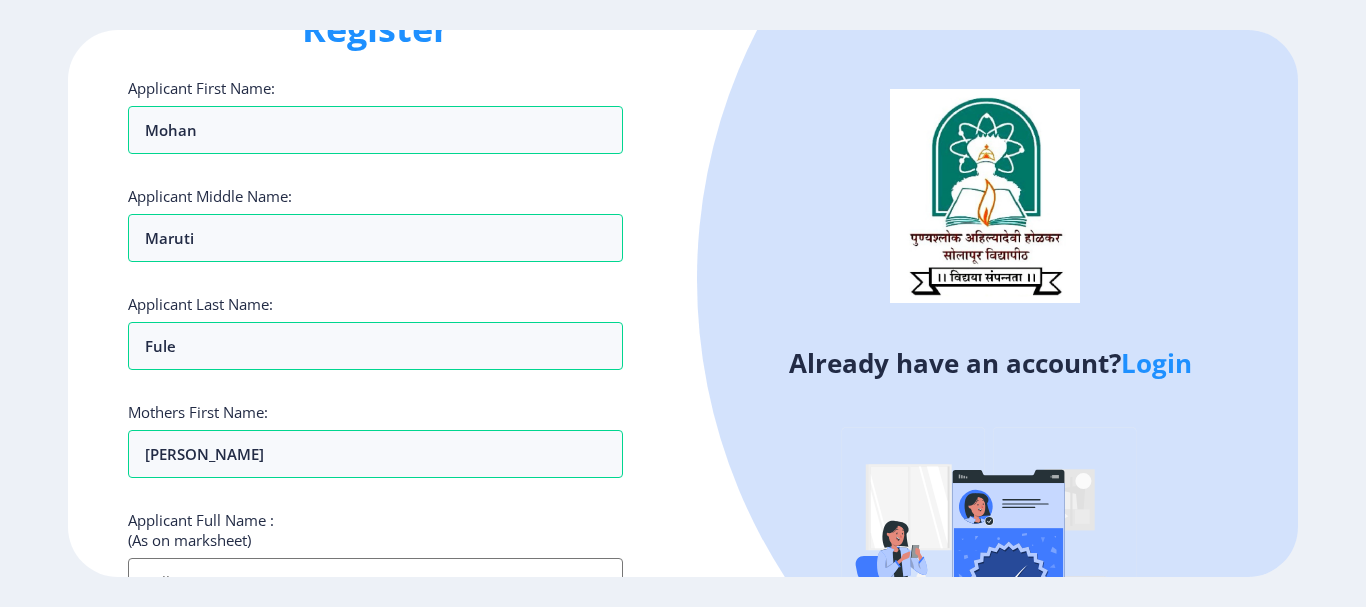 scroll, scrollTop: 200, scrollLeft: 0, axis: vertical 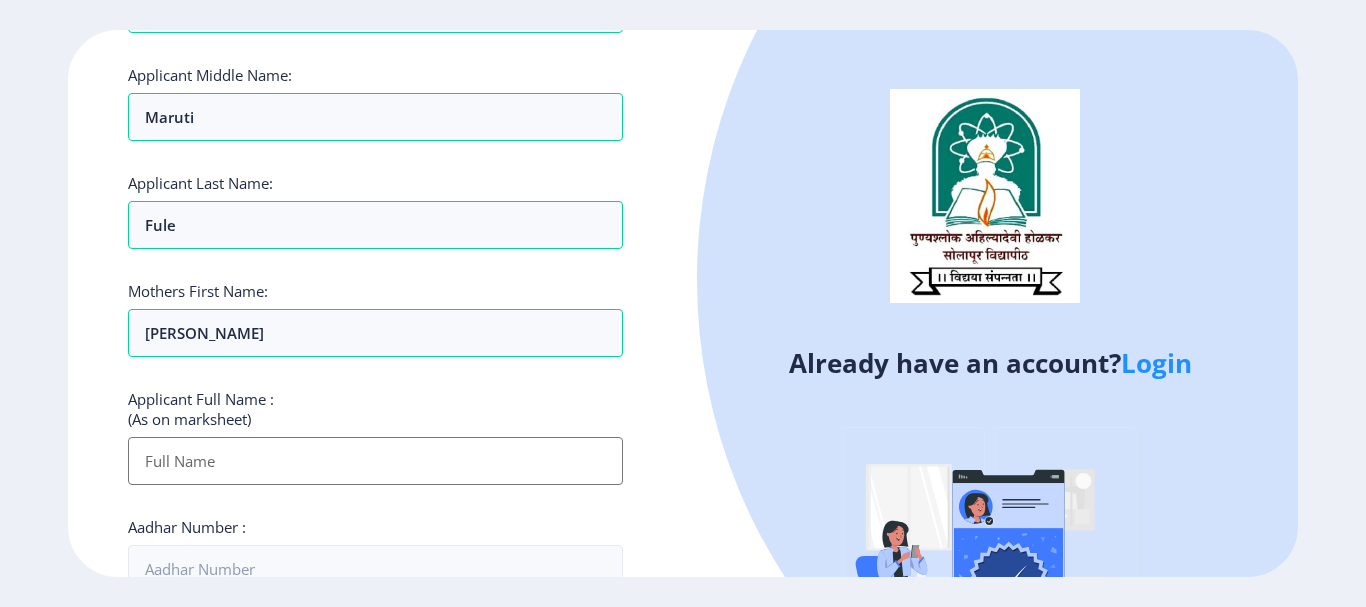 click on "Applicant First Name:" at bounding box center (375, 461) 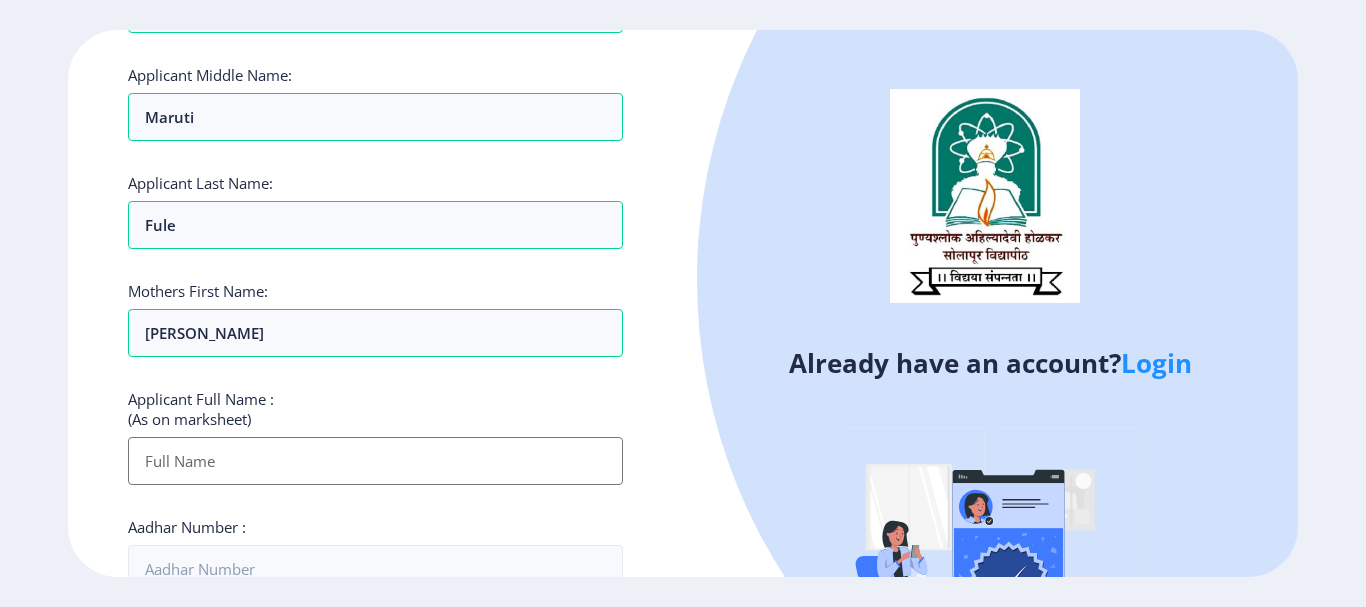 click on "Applicant First Name:" at bounding box center (375, 461) 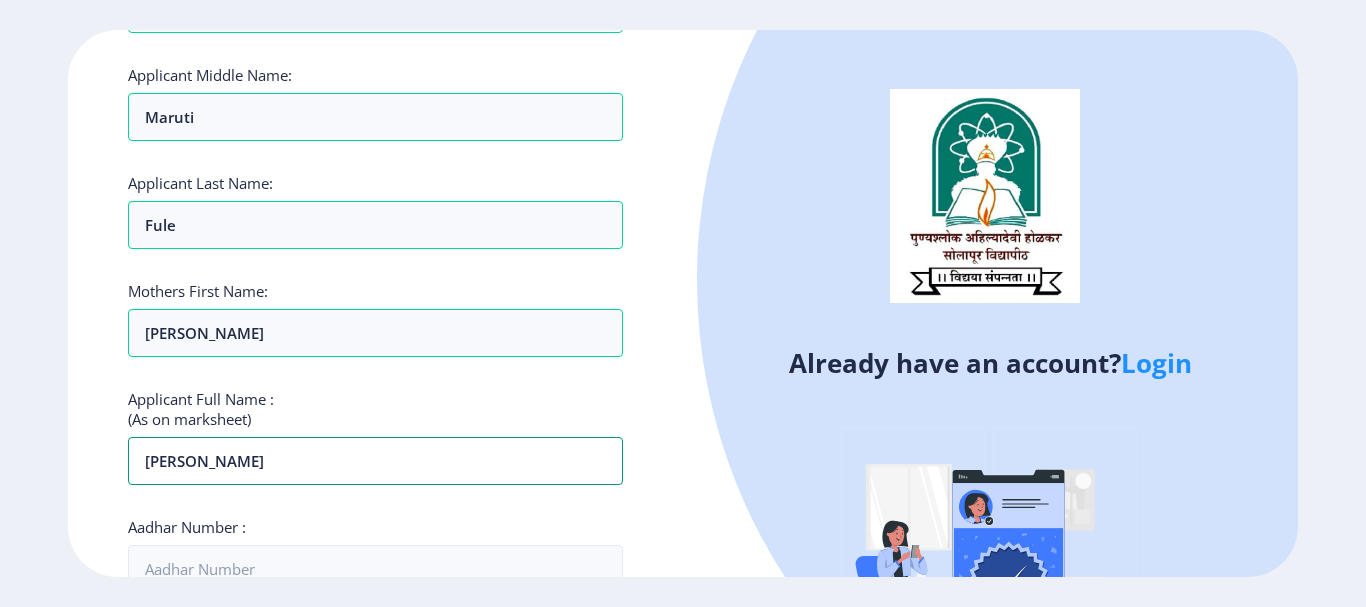 type on "Fule Mohan Maruti" 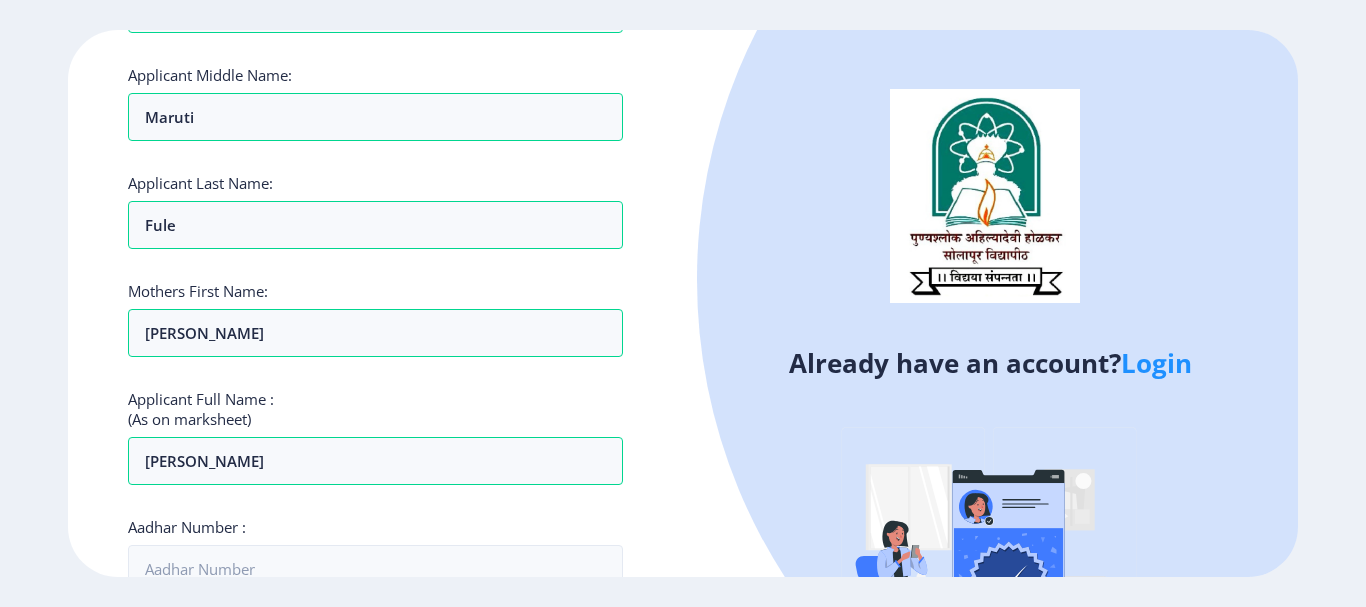 click on "Aadhar Number :" 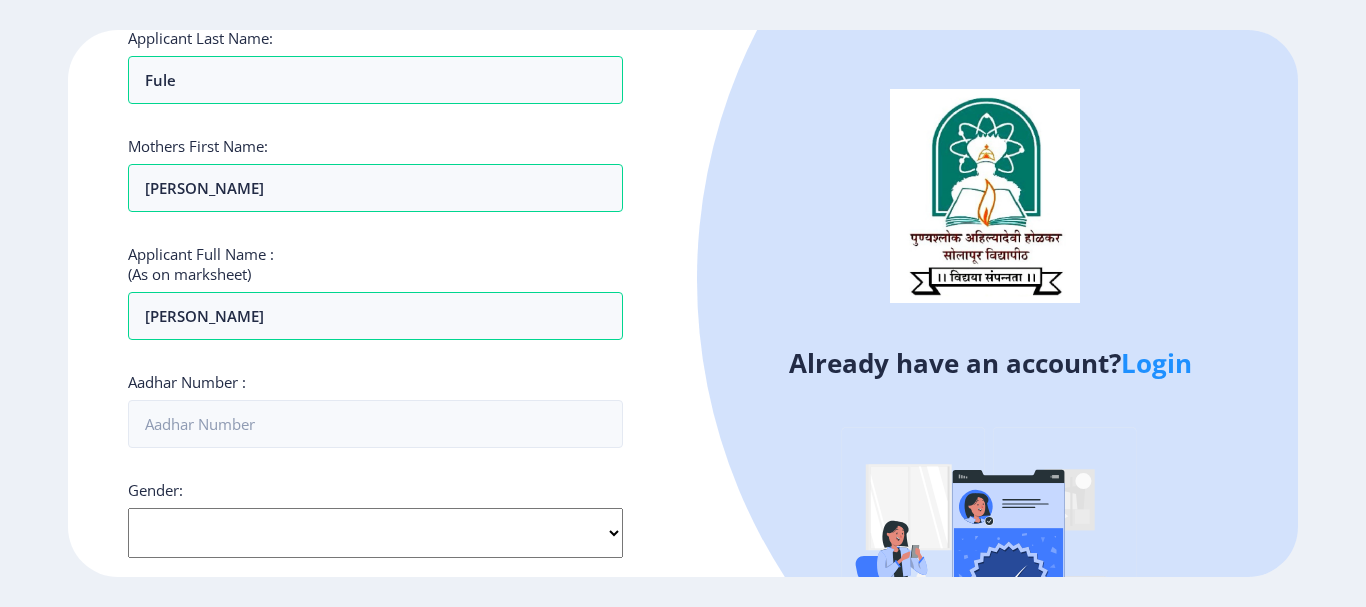 scroll, scrollTop: 400, scrollLeft: 0, axis: vertical 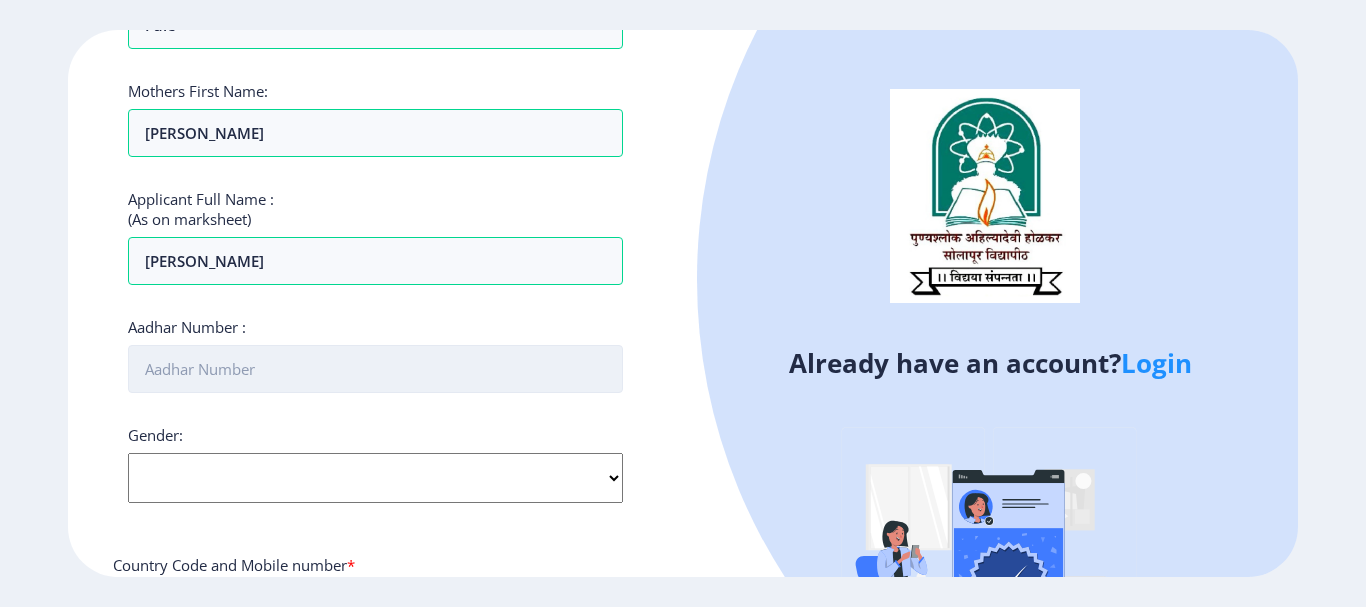 click on "Aadhar Number :" at bounding box center [375, 369] 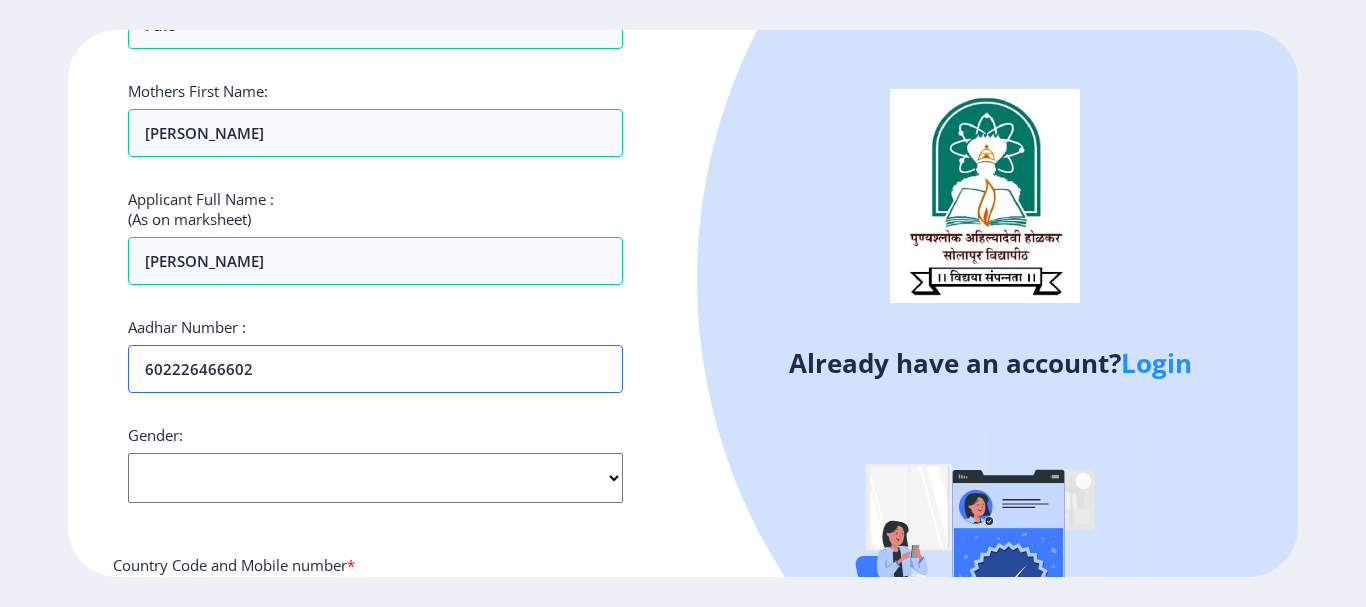 type on "602226466602" 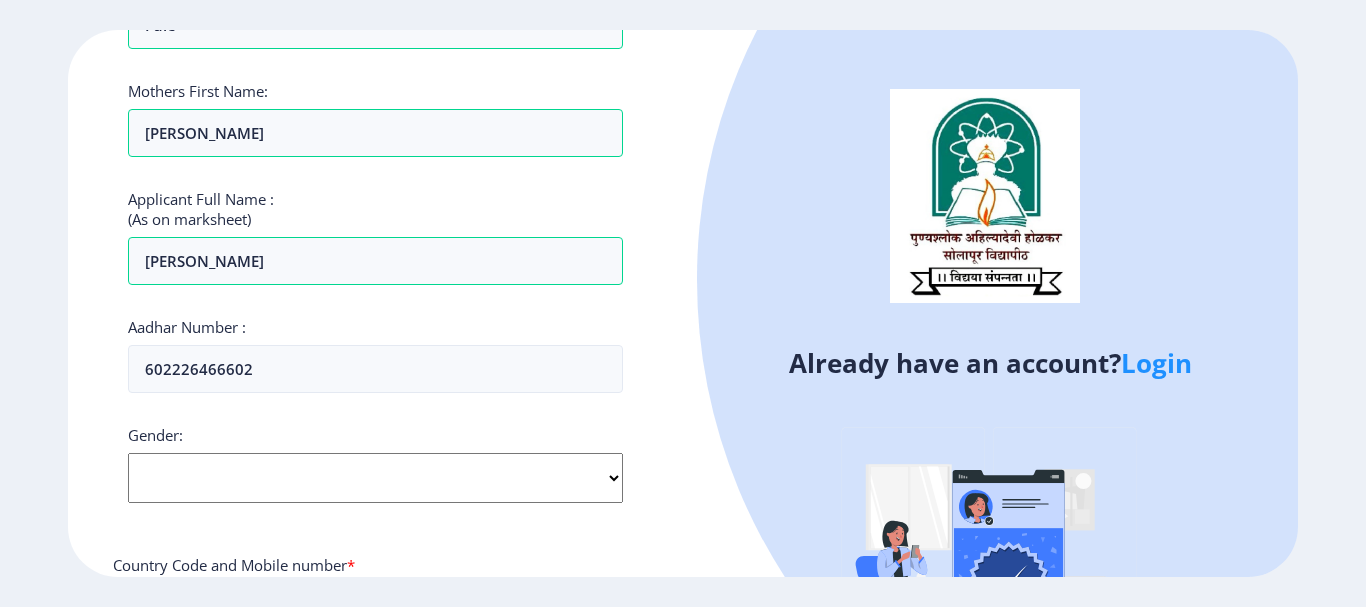 click on "Select Gender [DEMOGRAPHIC_DATA] [DEMOGRAPHIC_DATA] Other" 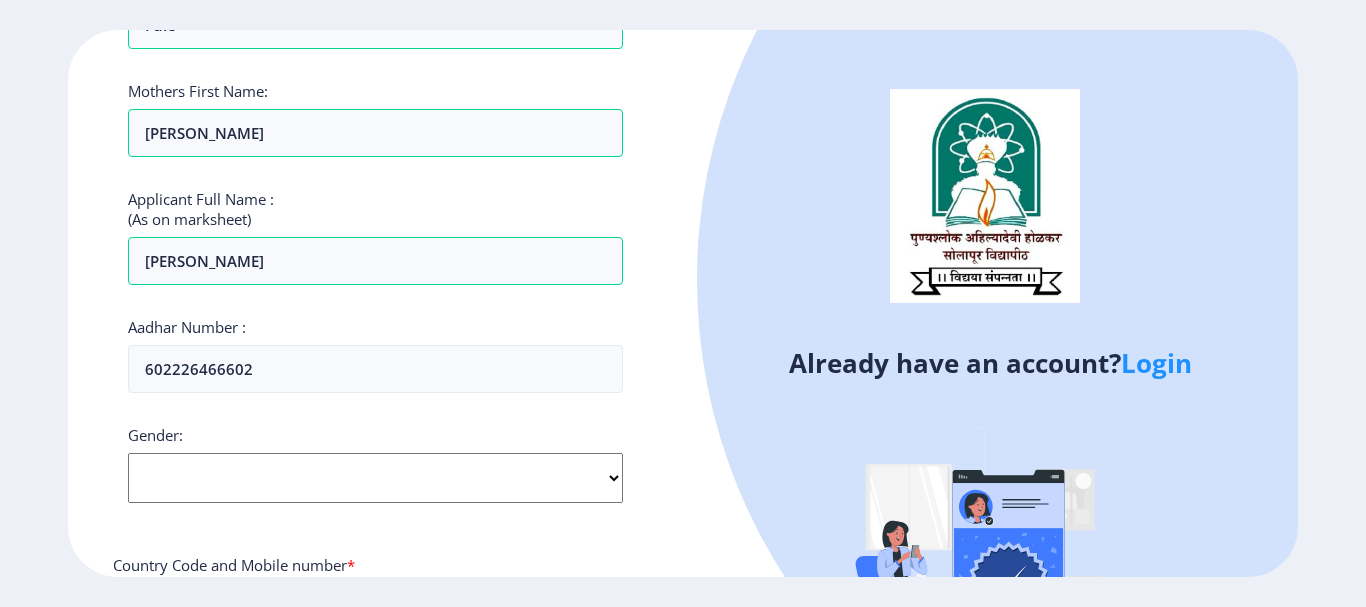 select on "[DEMOGRAPHIC_DATA]" 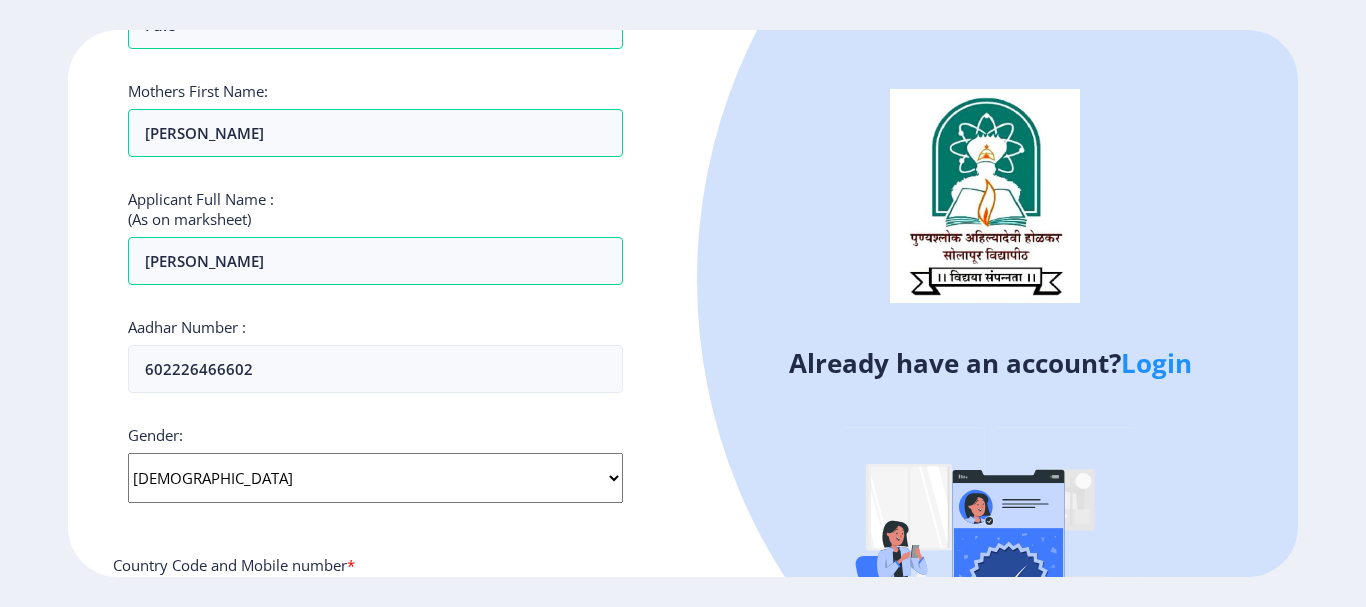 click on "Select Gender [DEMOGRAPHIC_DATA] [DEMOGRAPHIC_DATA] Other" 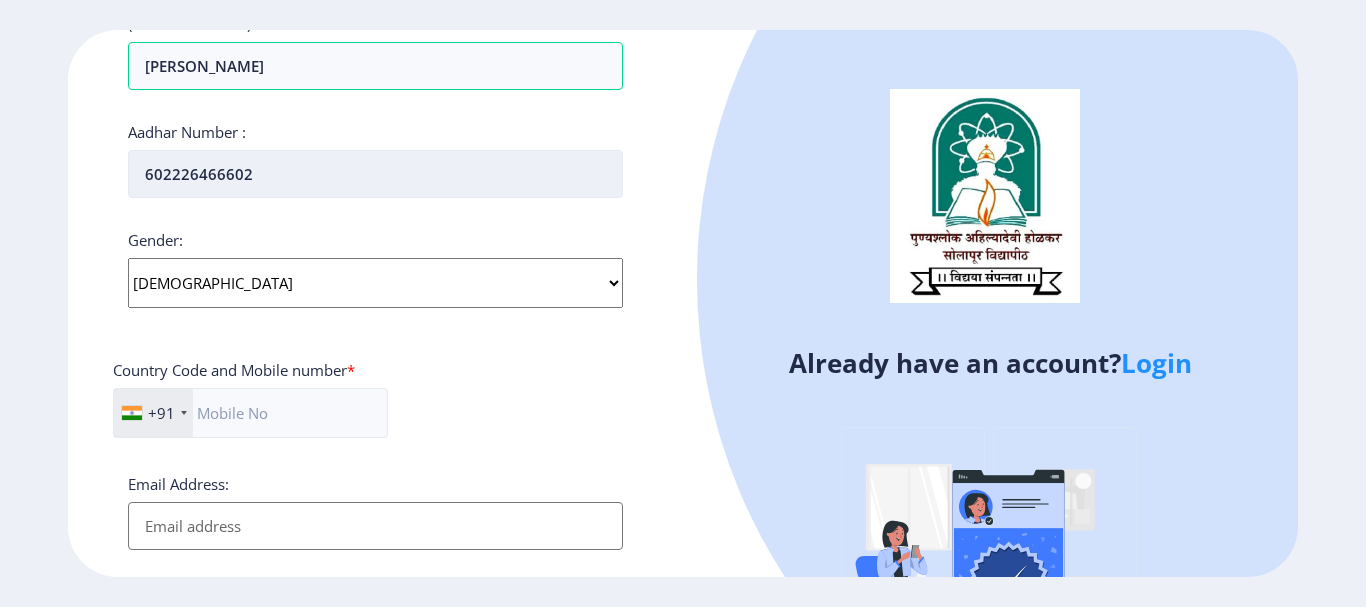 scroll, scrollTop: 600, scrollLeft: 0, axis: vertical 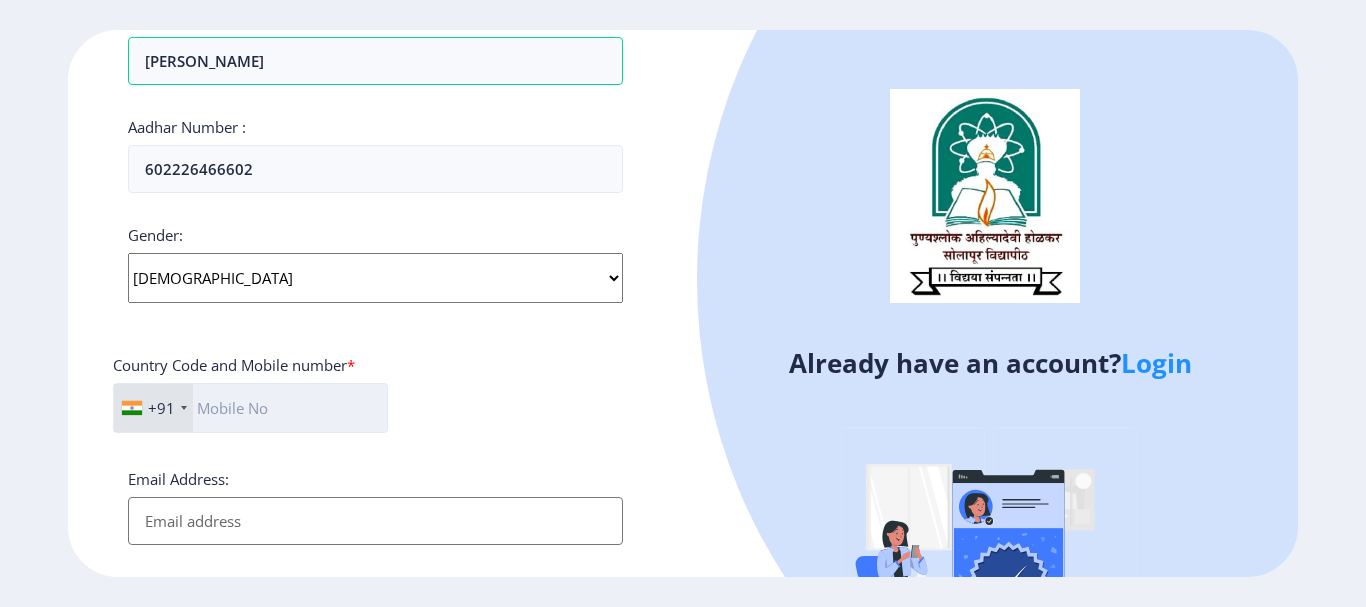 click 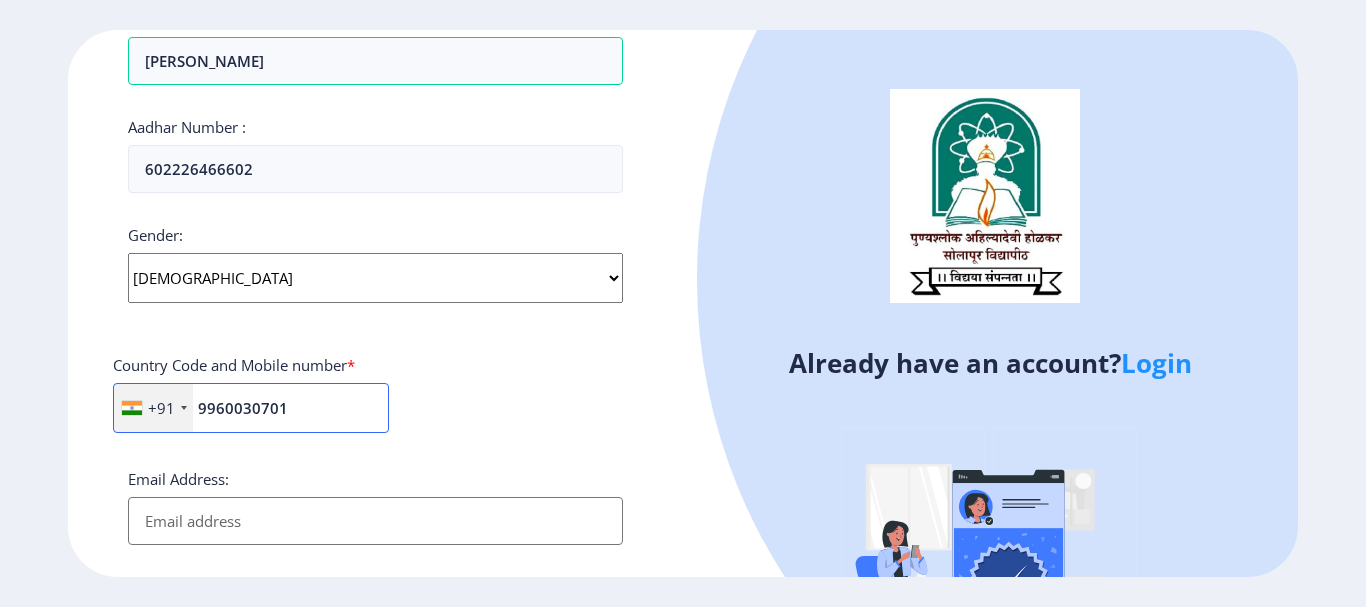 type on "9960030701" 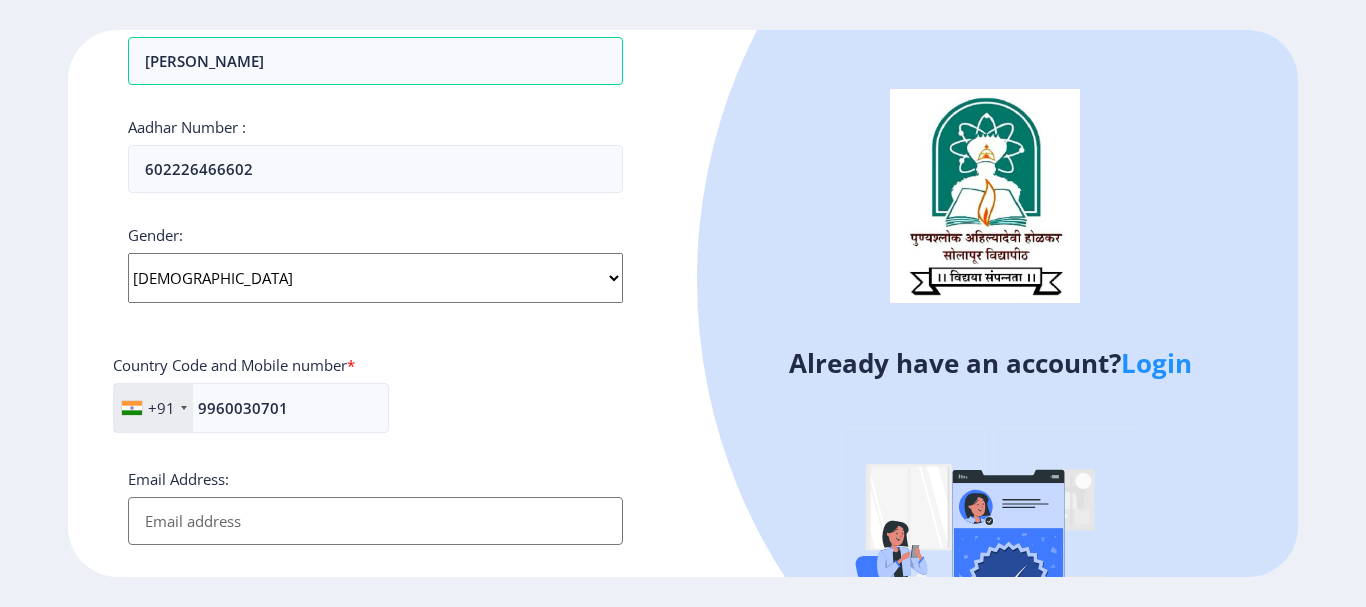 drag, startPoint x: 196, startPoint y: 510, endPoint x: 210, endPoint y: 514, distance: 14.56022 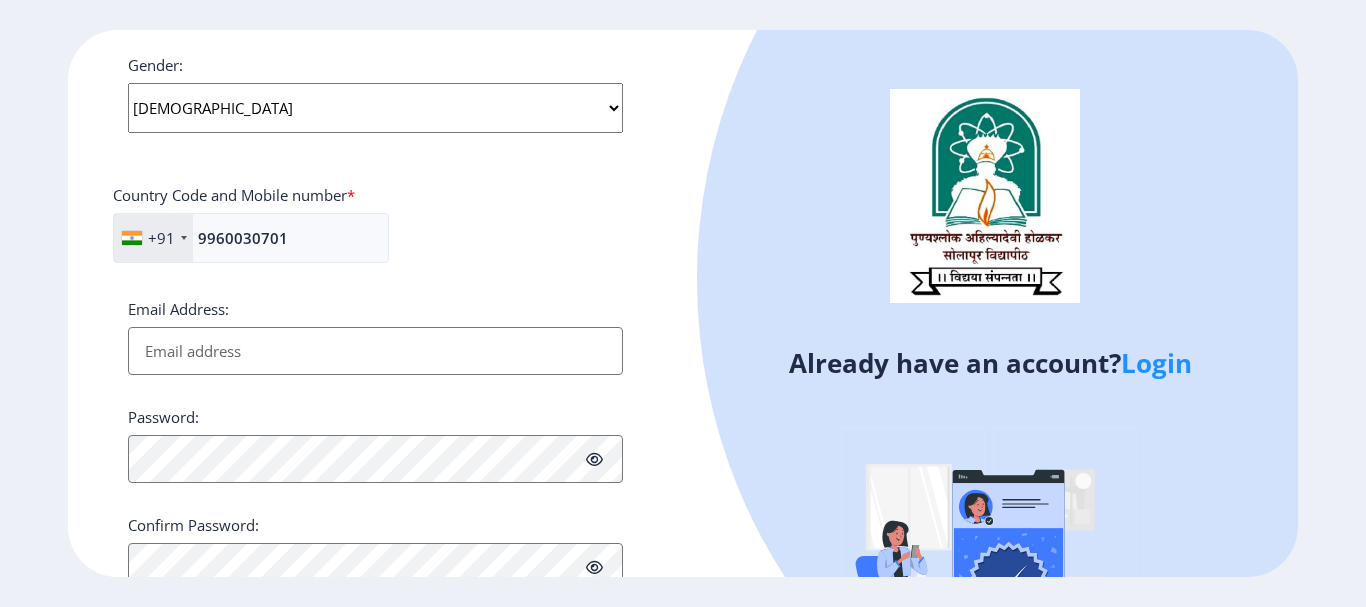scroll, scrollTop: 800, scrollLeft: 0, axis: vertical 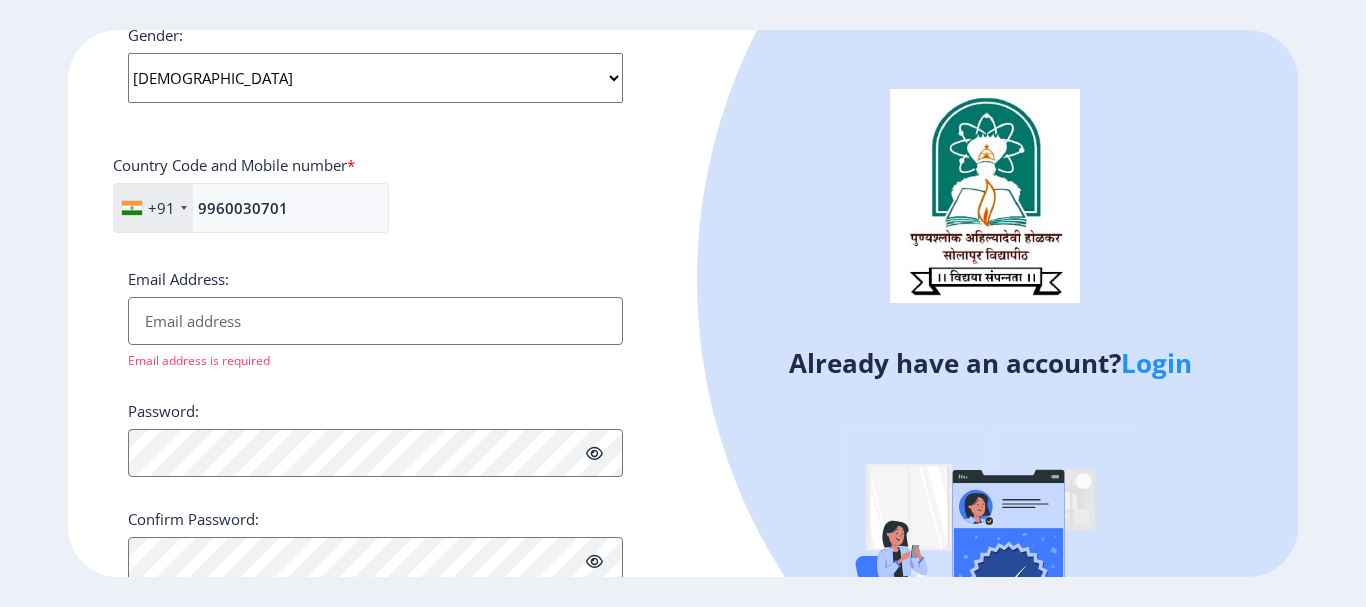click on "Password:" 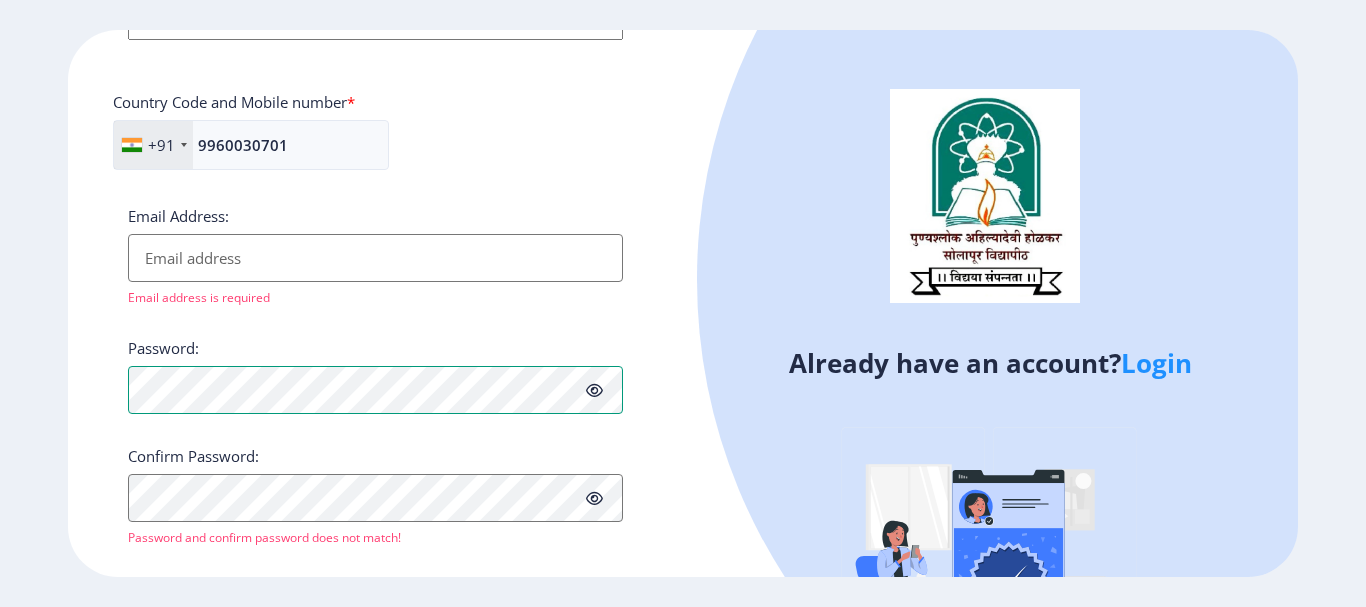 scroll, scrollTop: 894, scrollLeft: 0, axis: vertical 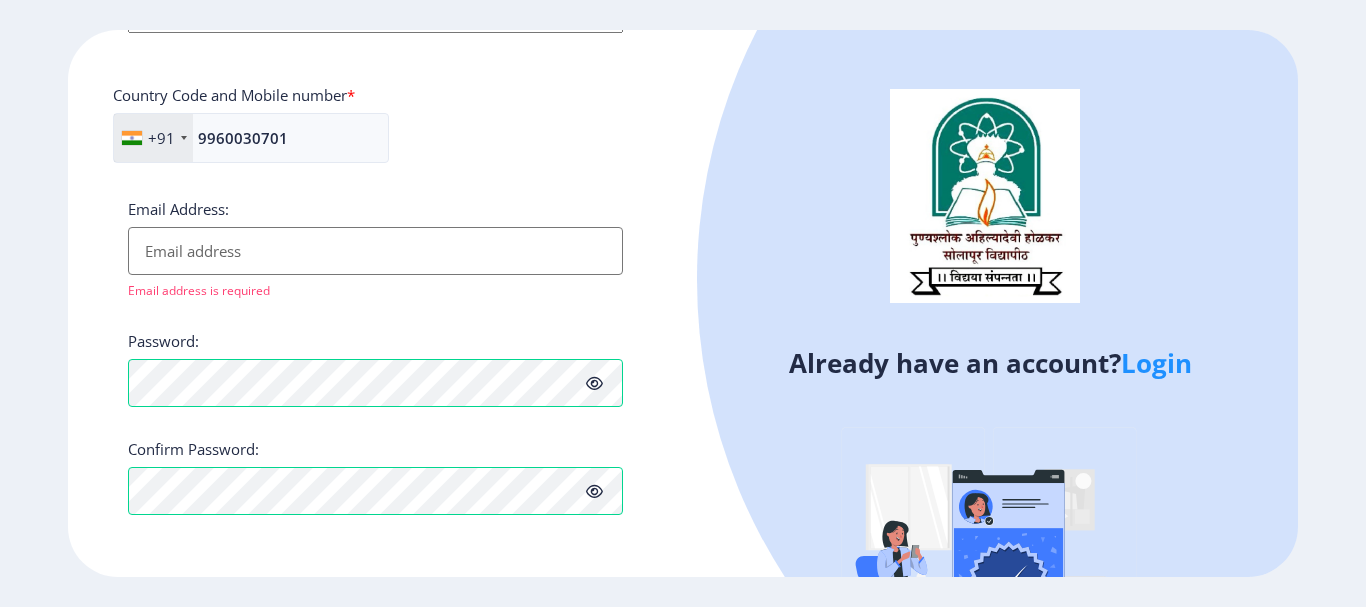click on "Email Address:" at bounding box center (375, 251) 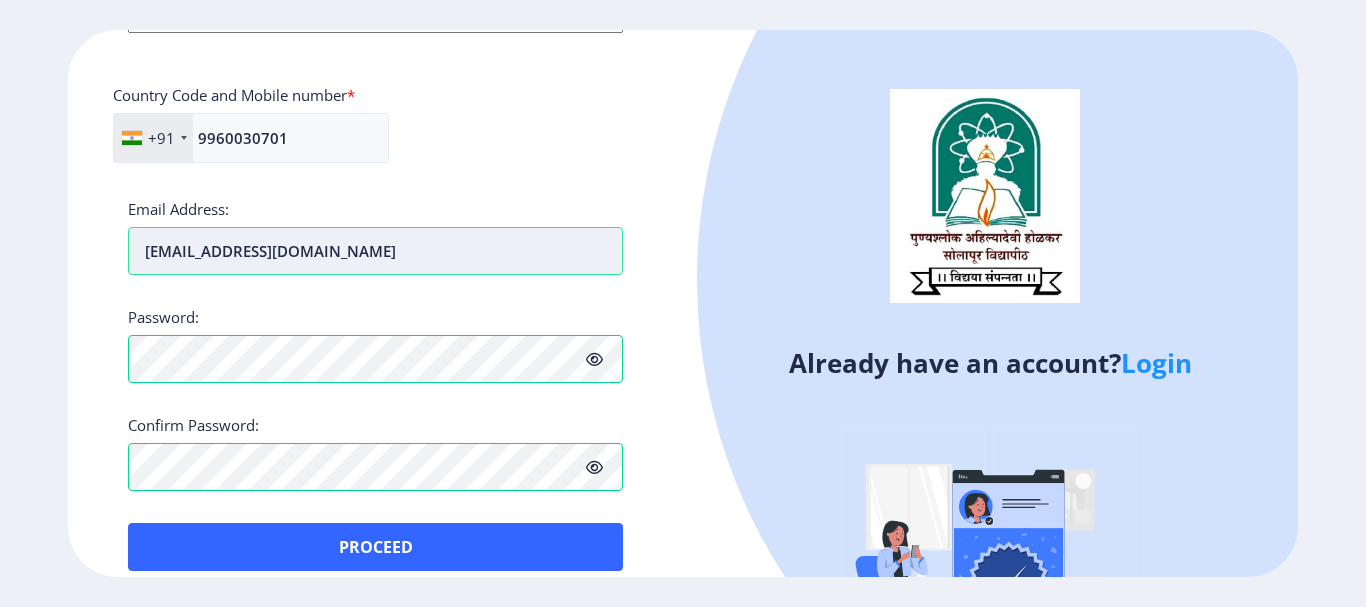 type on "fulemohan@gmail.com" 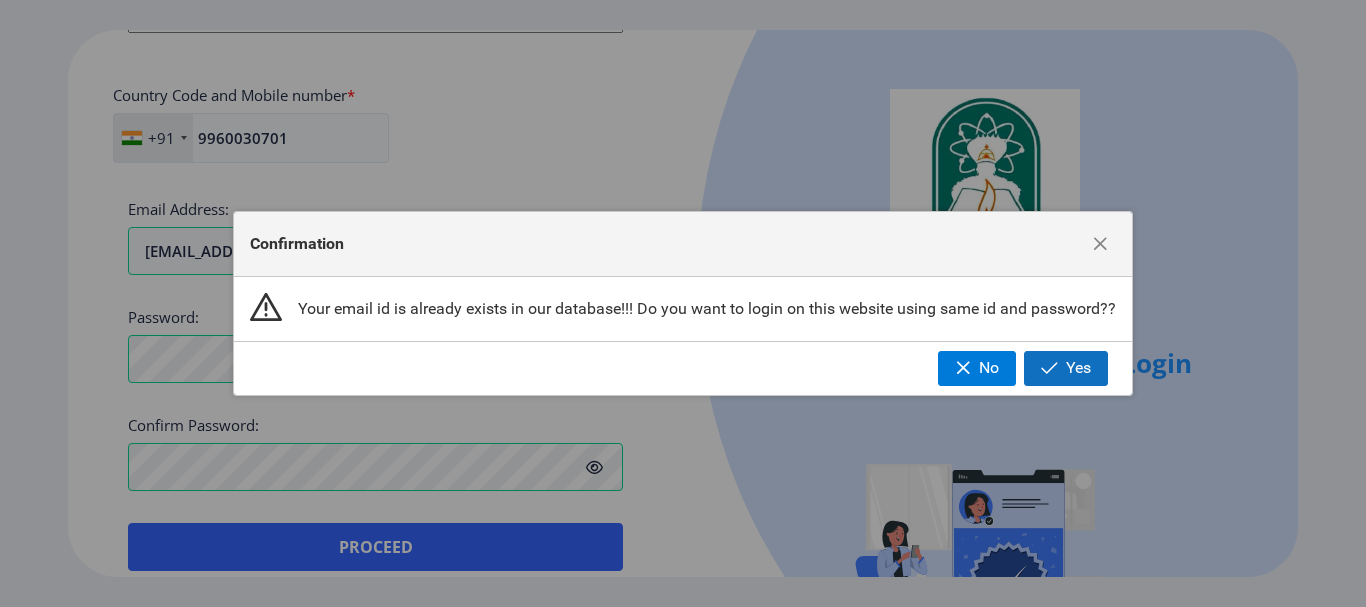 click on "Yes" 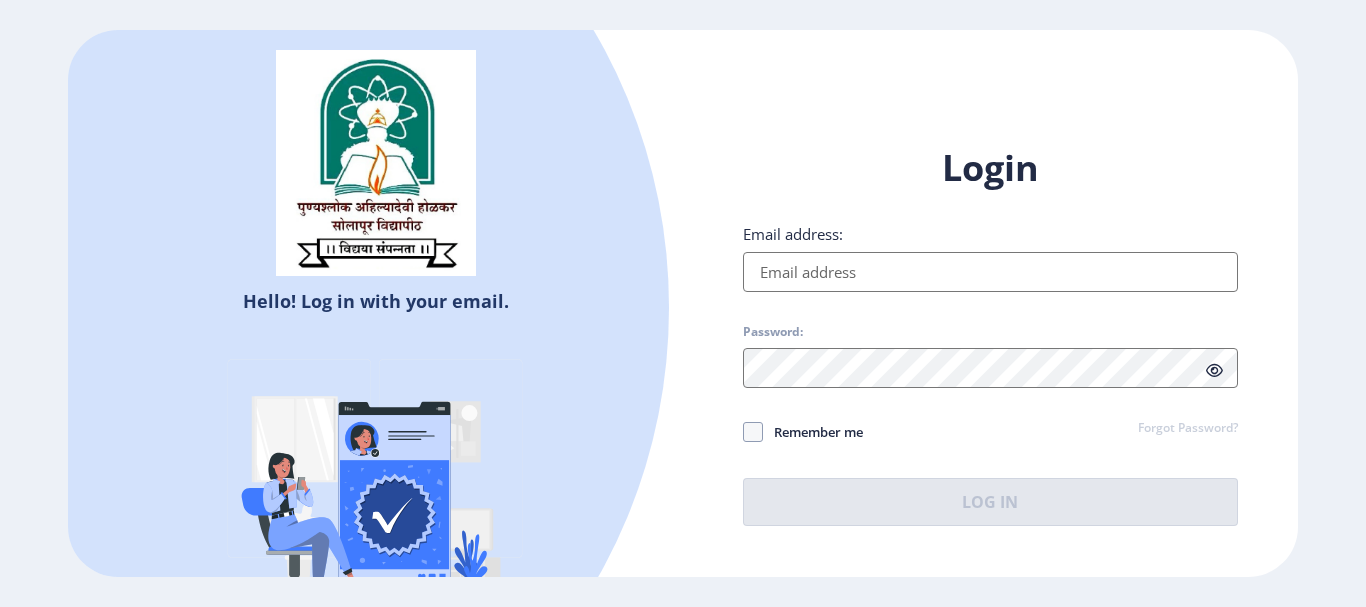 select 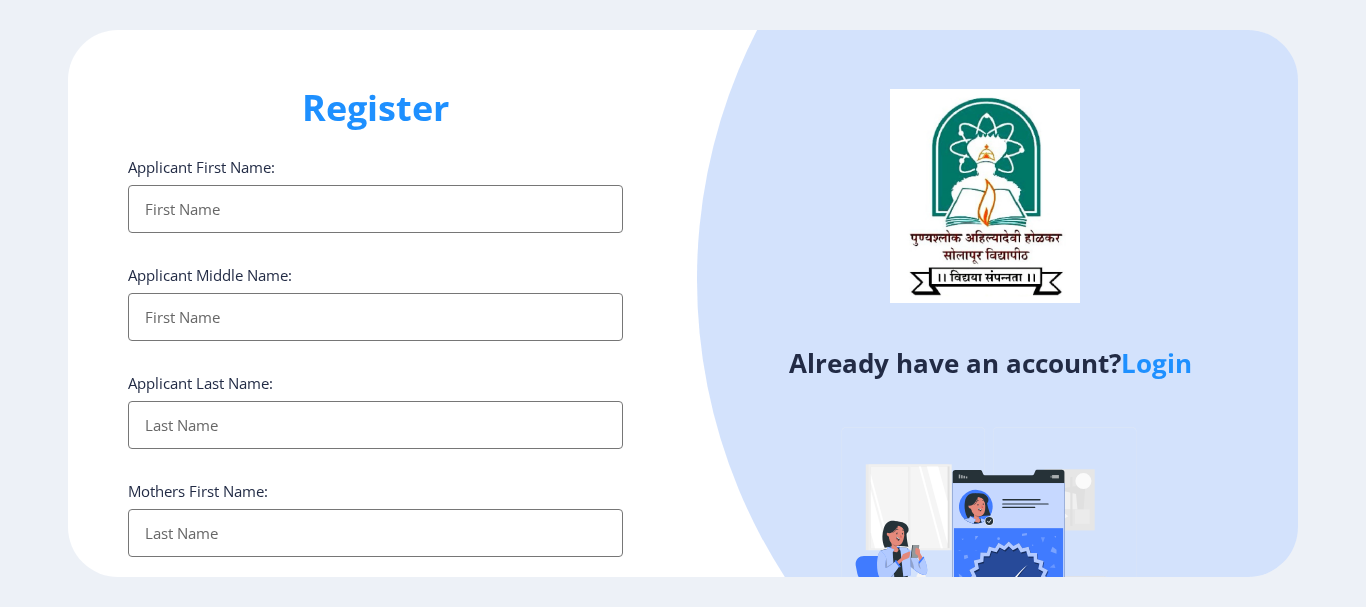 click on "Applicant First Name:" at bounding box center [375, 209] 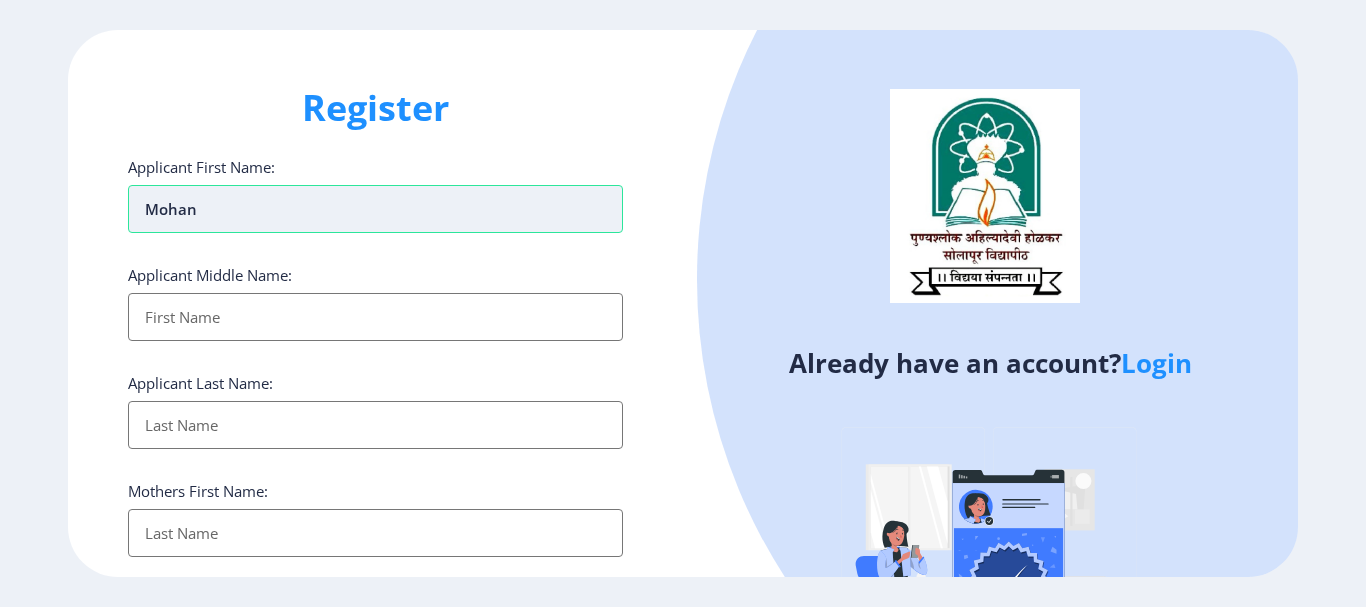 type on "mohan" 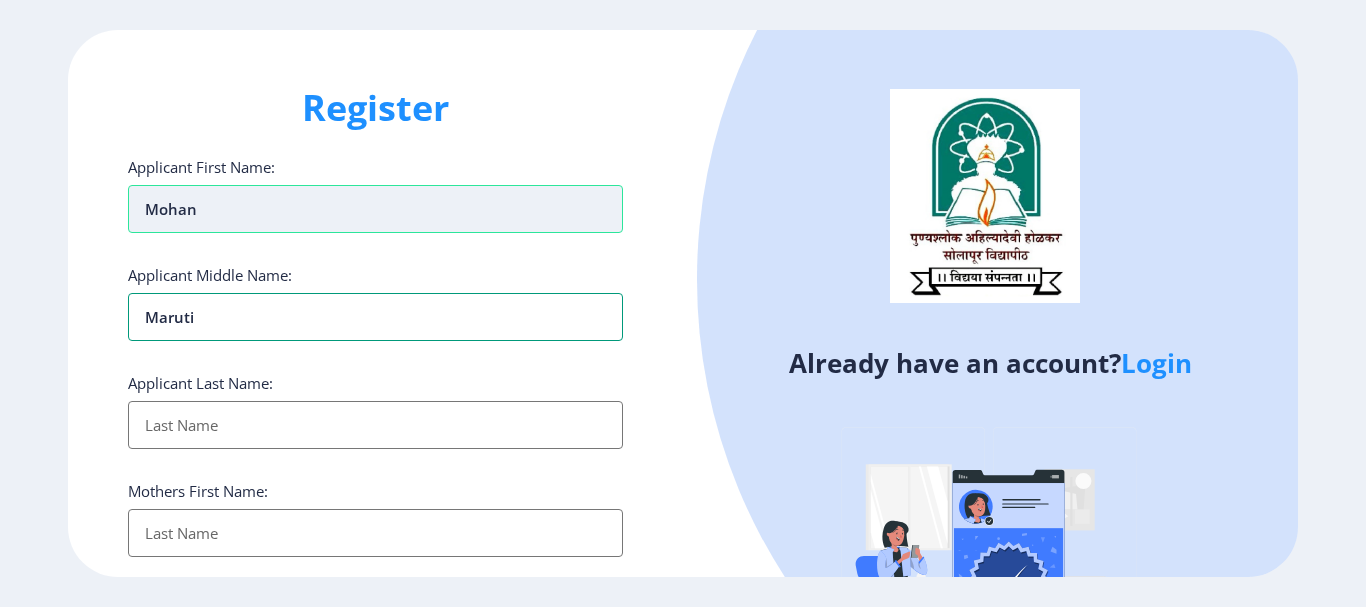 type on "Maruti" 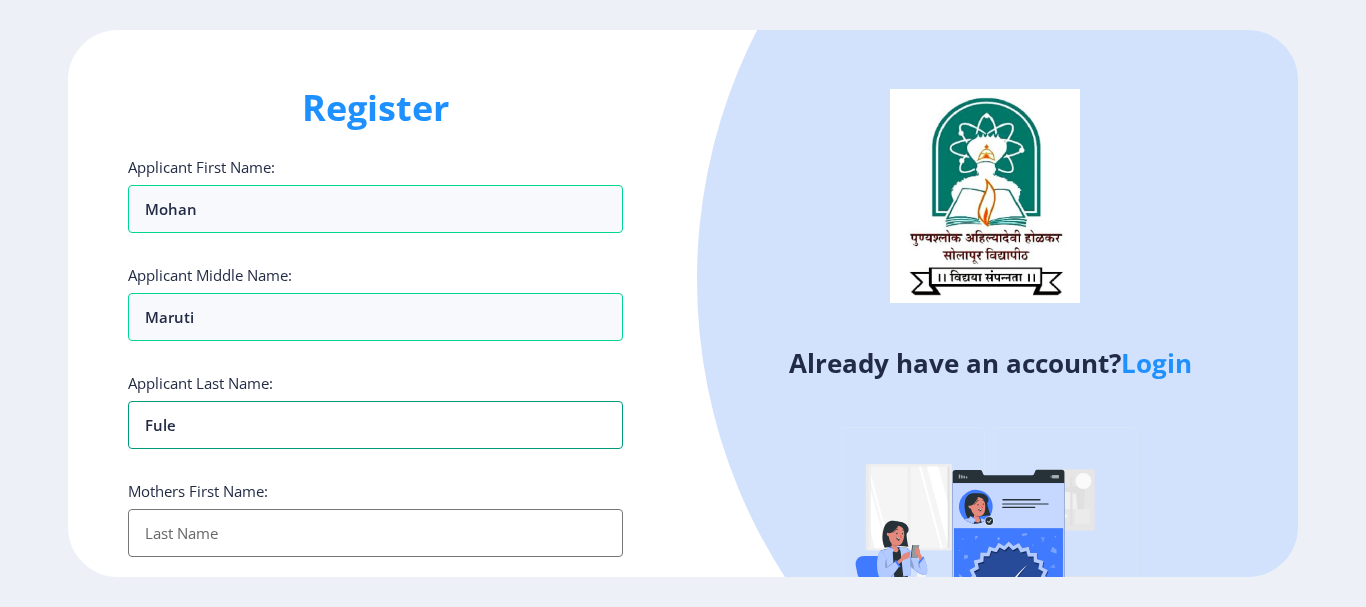 type on "Fule" 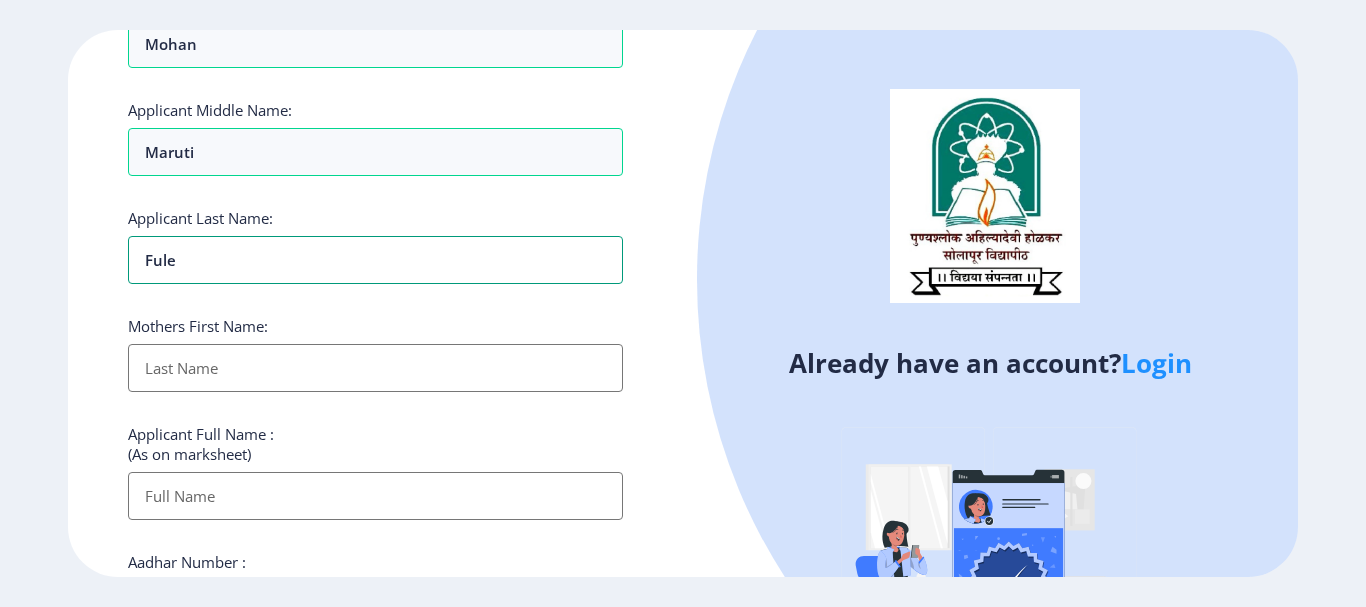 scroll, scrollTop: 200, scrollLeft: 0, axis: vertical 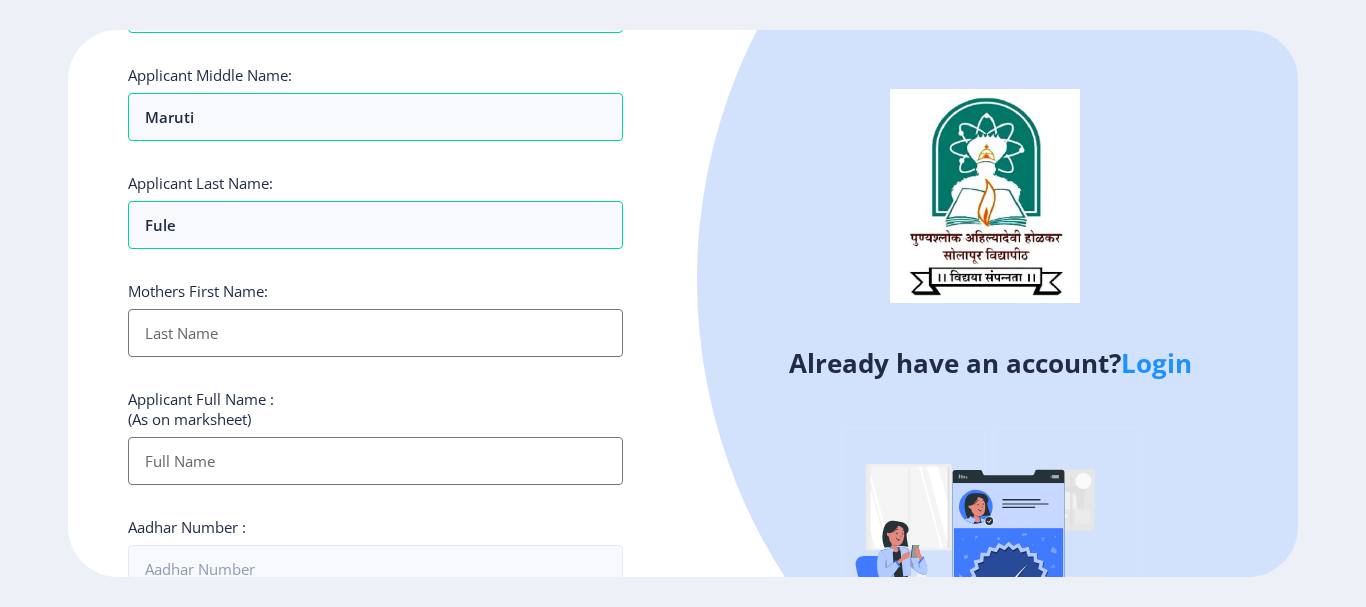 click on "Applicant First Name:" at bounding box center (375, 333) 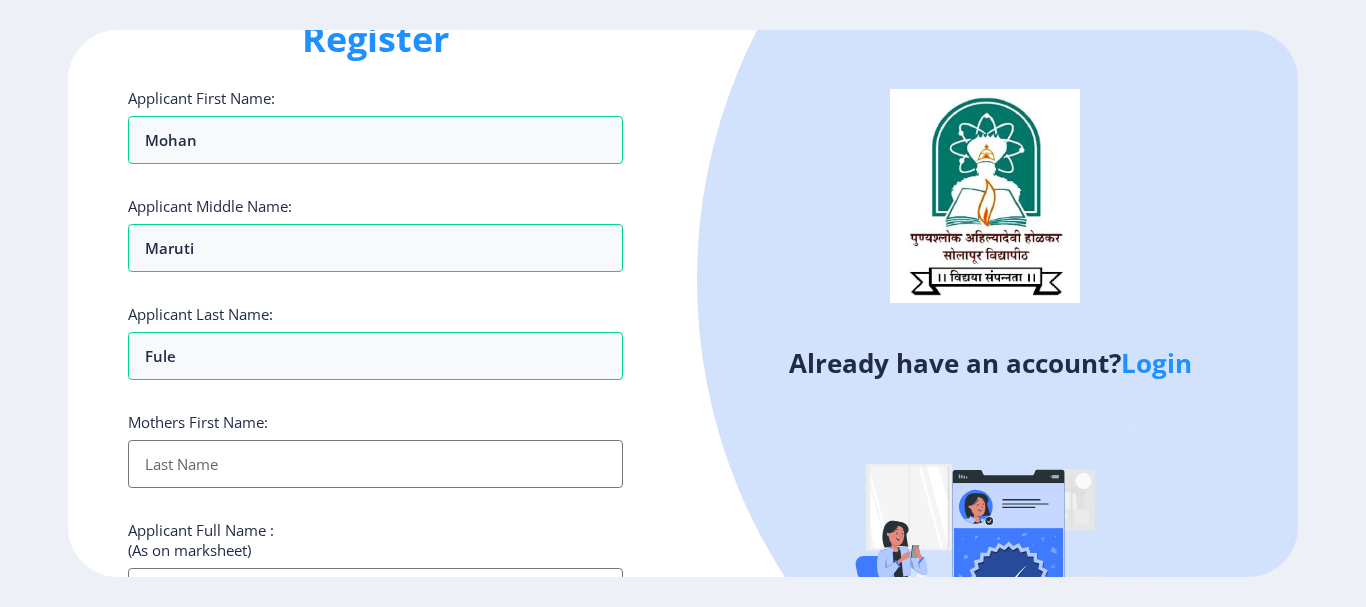 scroll, scrollTop: 100, scrollLeft: 0, axis: vertical 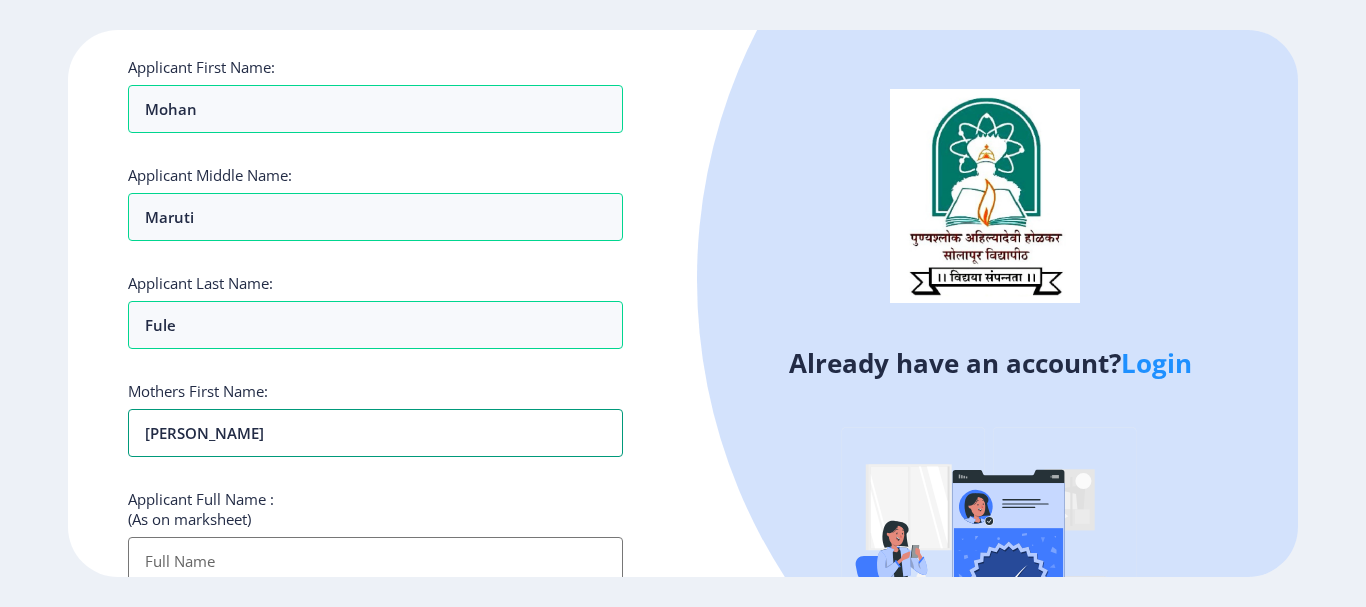 type on "Anusaya" 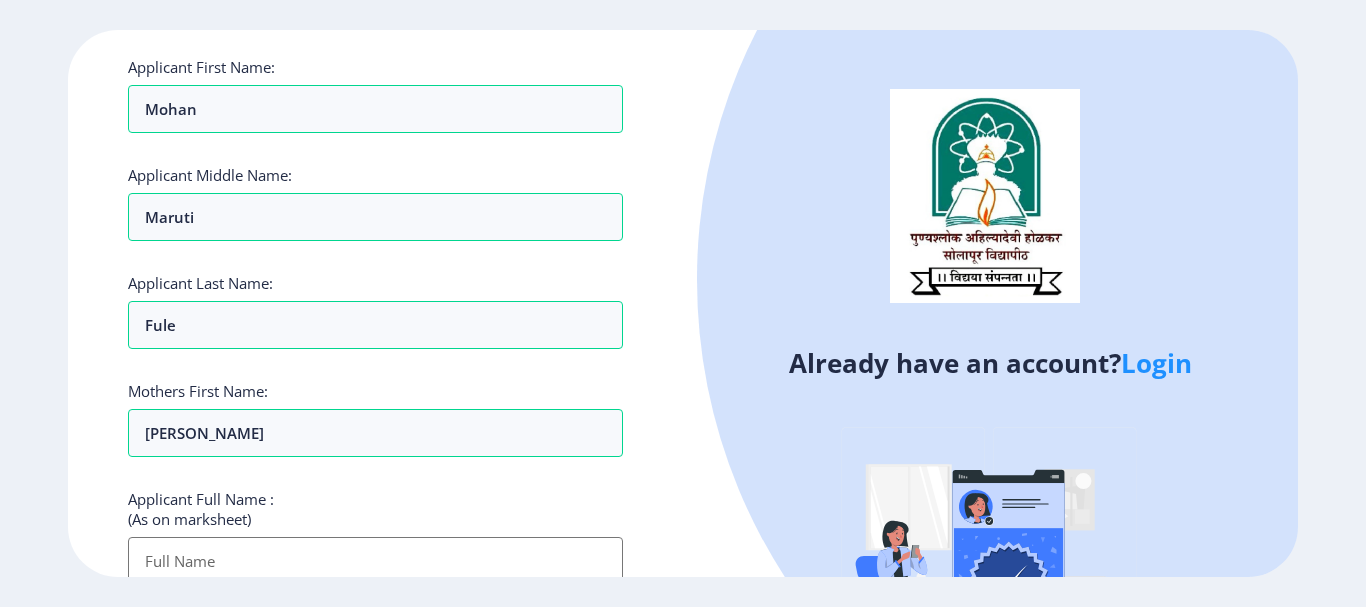 click on "Applicant Full Name : (As on marksheet)" 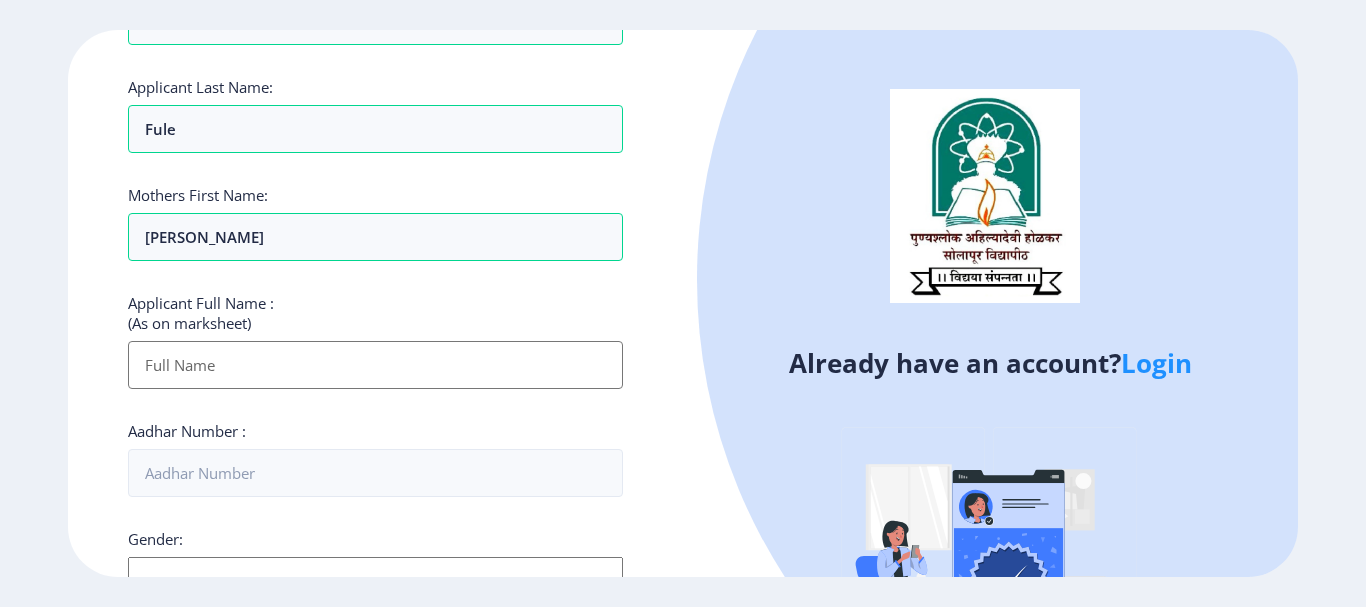 scroll, scrollTop: 300, scrollLeft: 0, axis: vertical 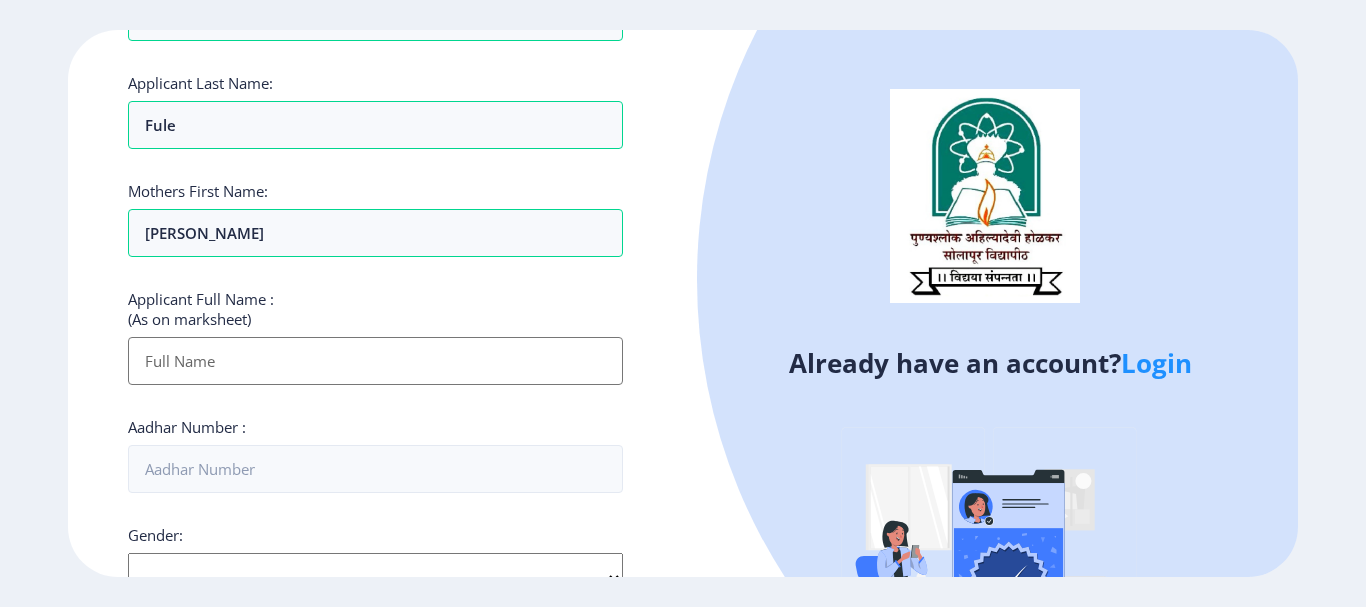 click on "Applicant First Name:" at bounding box center (375, 361) 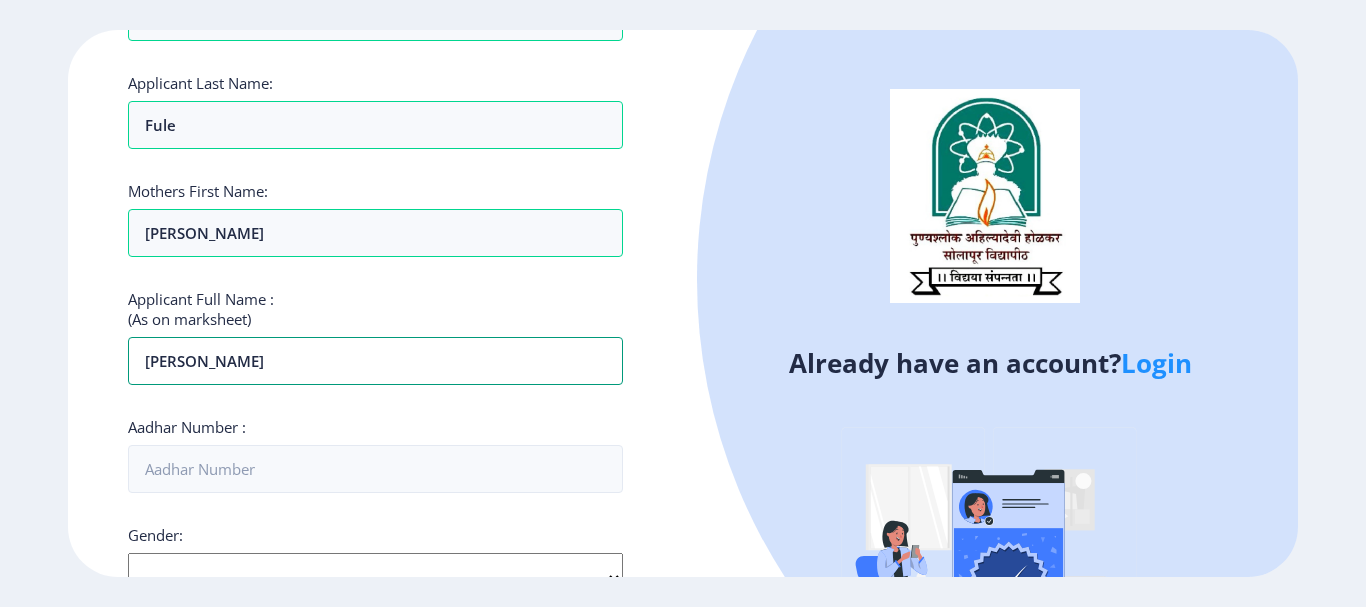 scroll, scrollTop: 400, scrollLeft: 0, axis: vertical 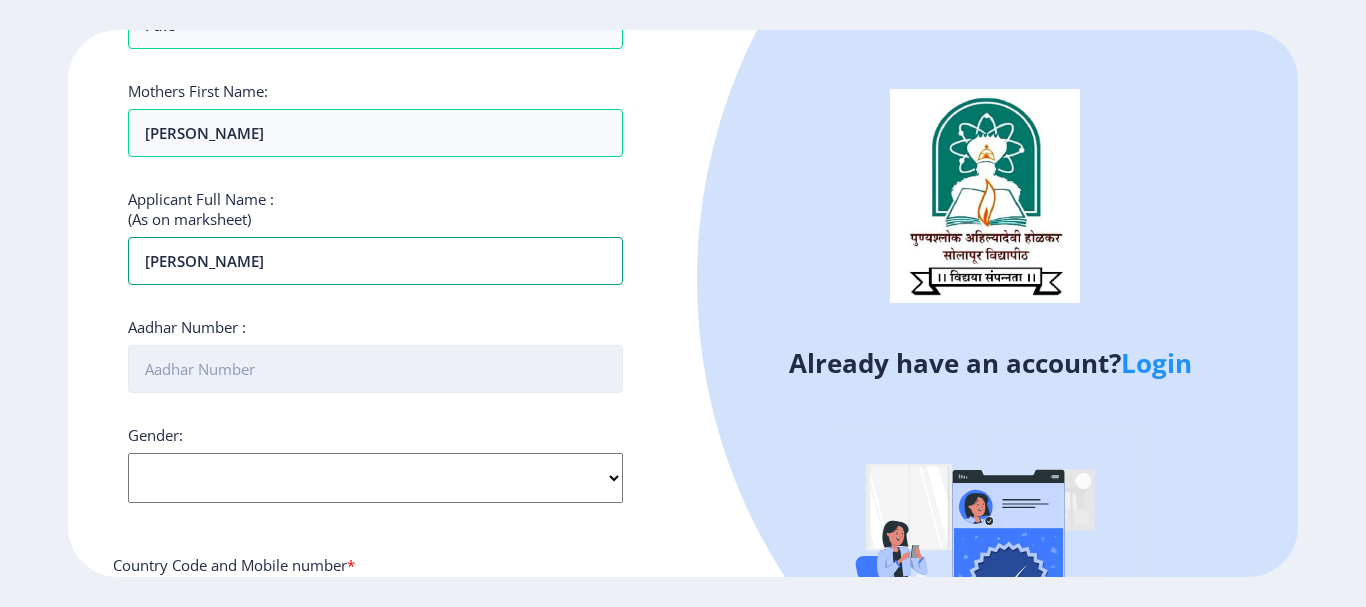 type on "Fule Mohan Maruti" 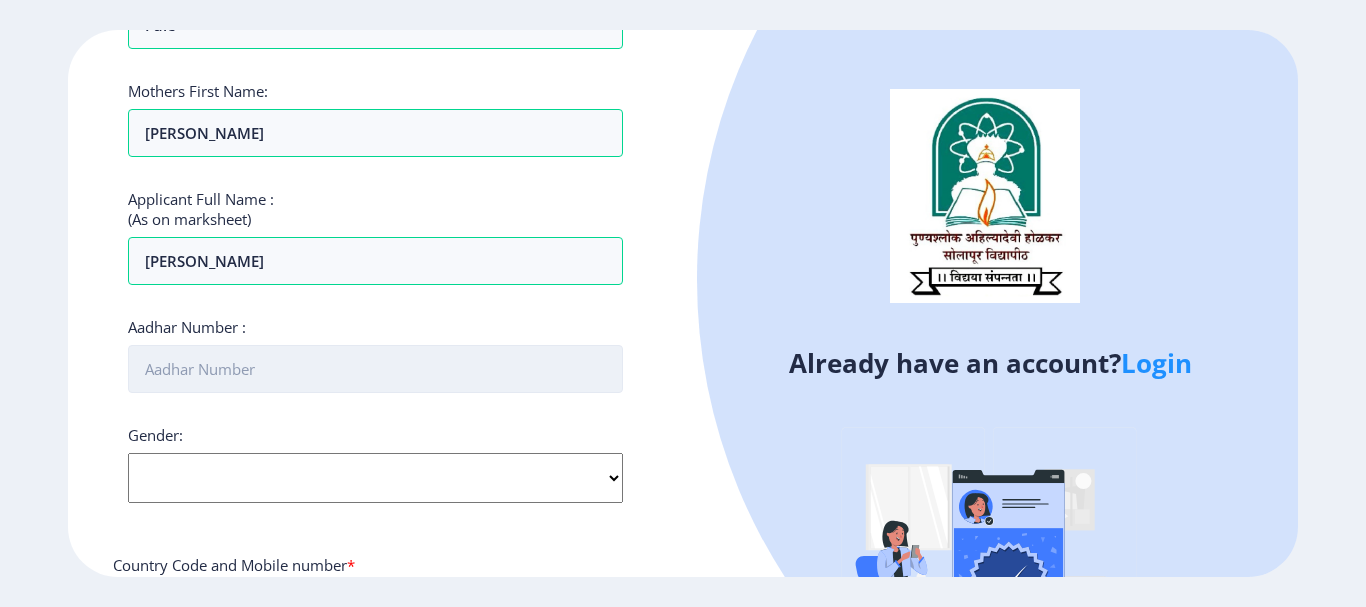 click on "Aadhar Number :" at bounding box center [375, 369] 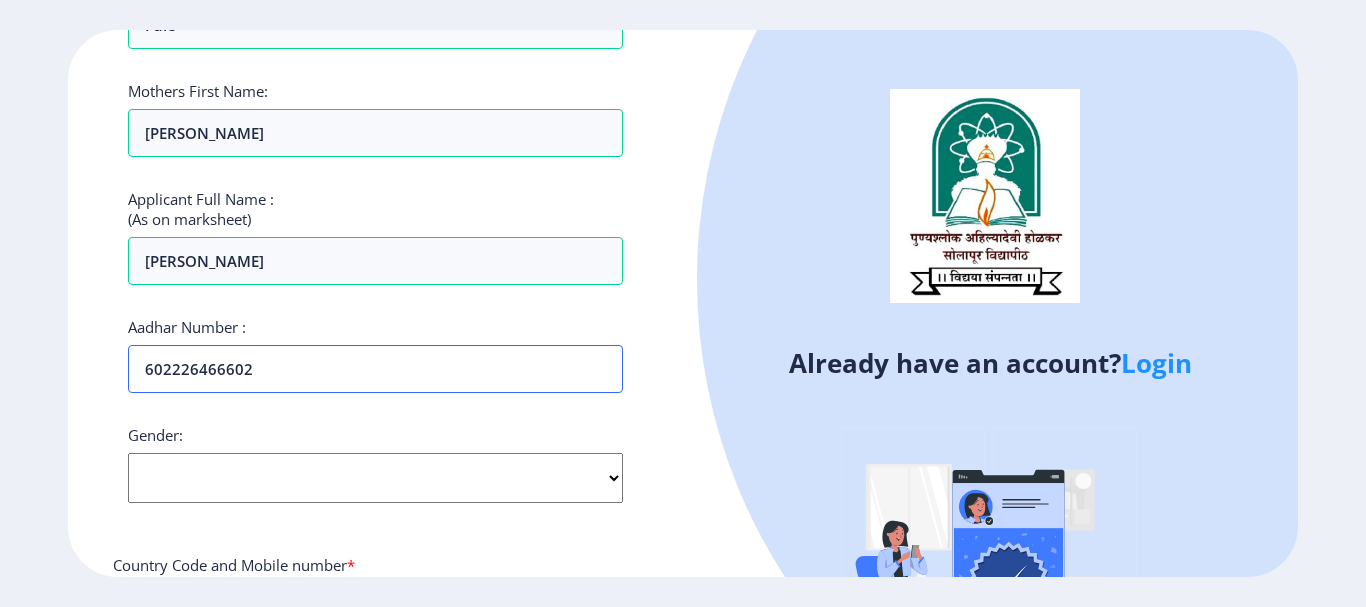 type on "602226466602" 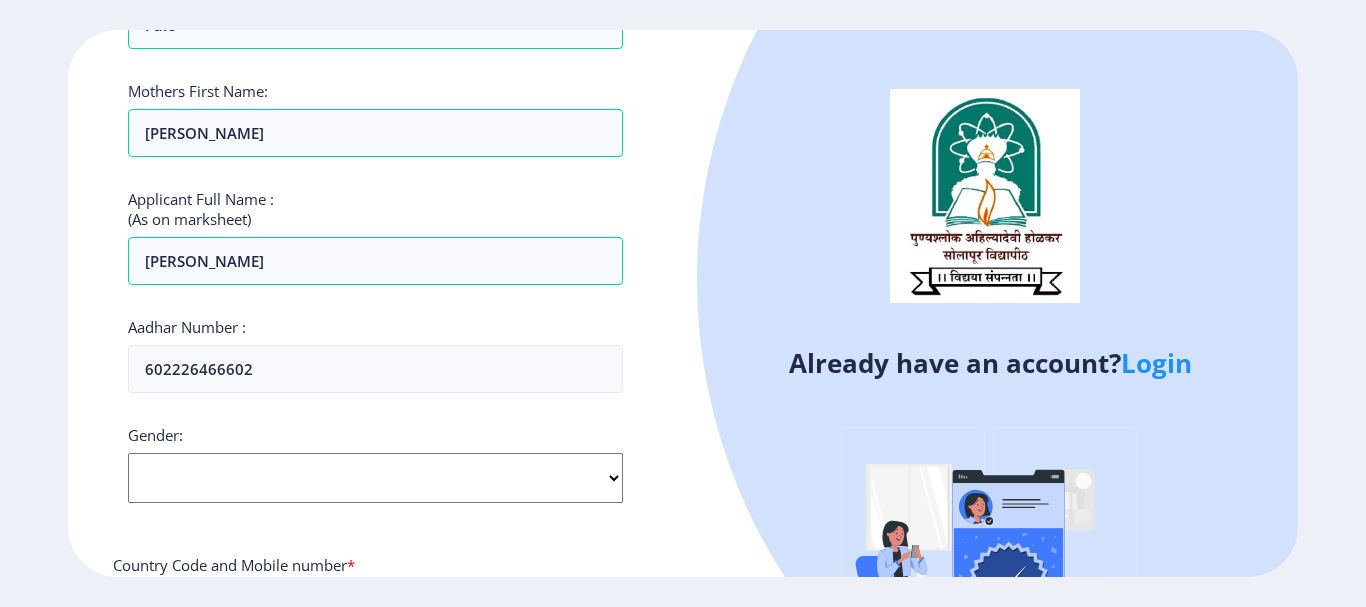click on "Select Gender [DEMOGRAPHIC_DATA] [DEMOGRAPHIC_DATA] Other" 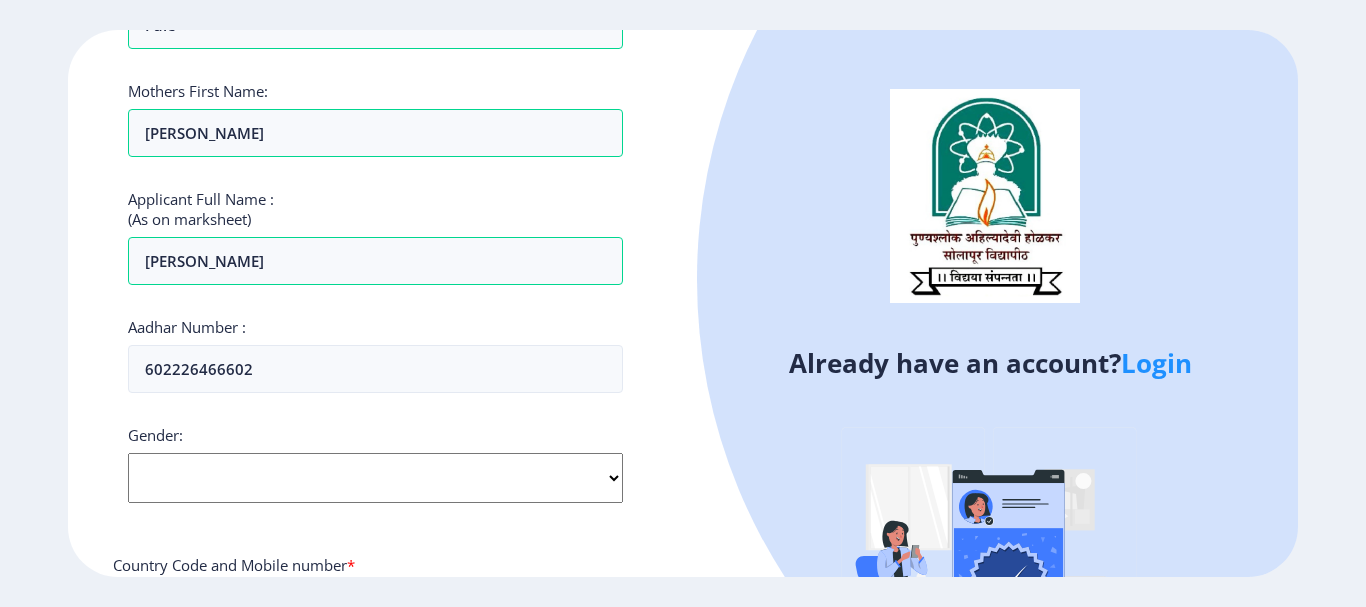 select on "[DEMOGRAPHIC_DATA]" 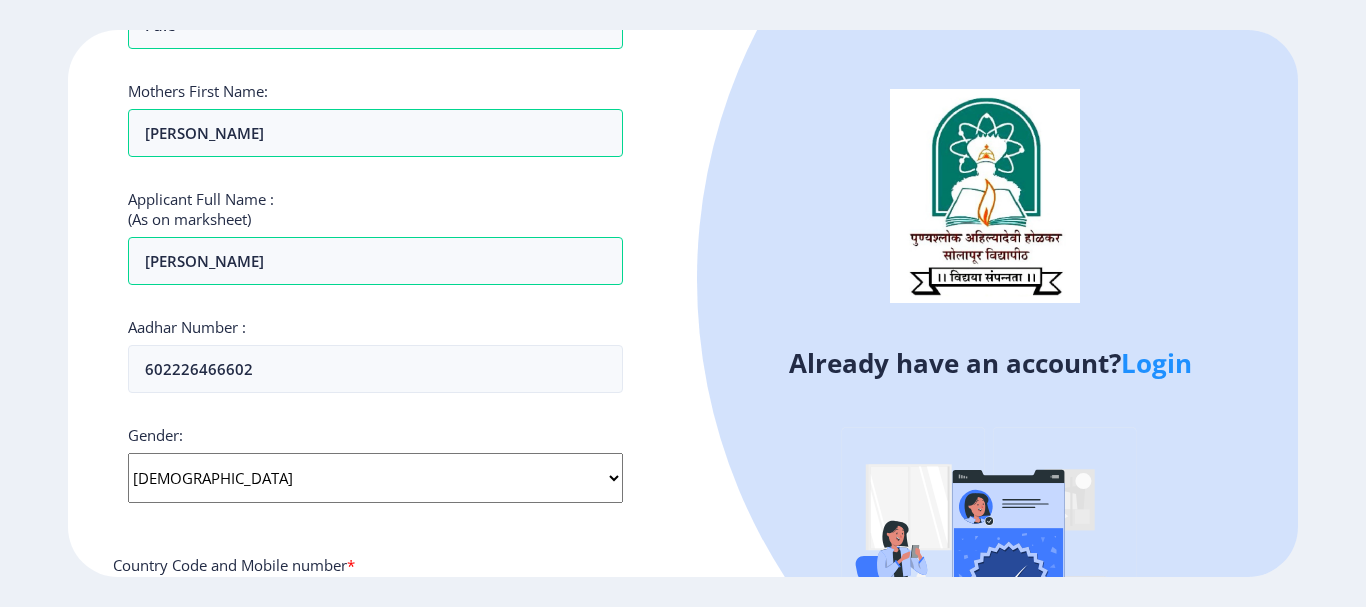 click on "Select Gender [DEMOGRAPHIC_DATA] [DEMOGRAPHIC_DATA] Other" 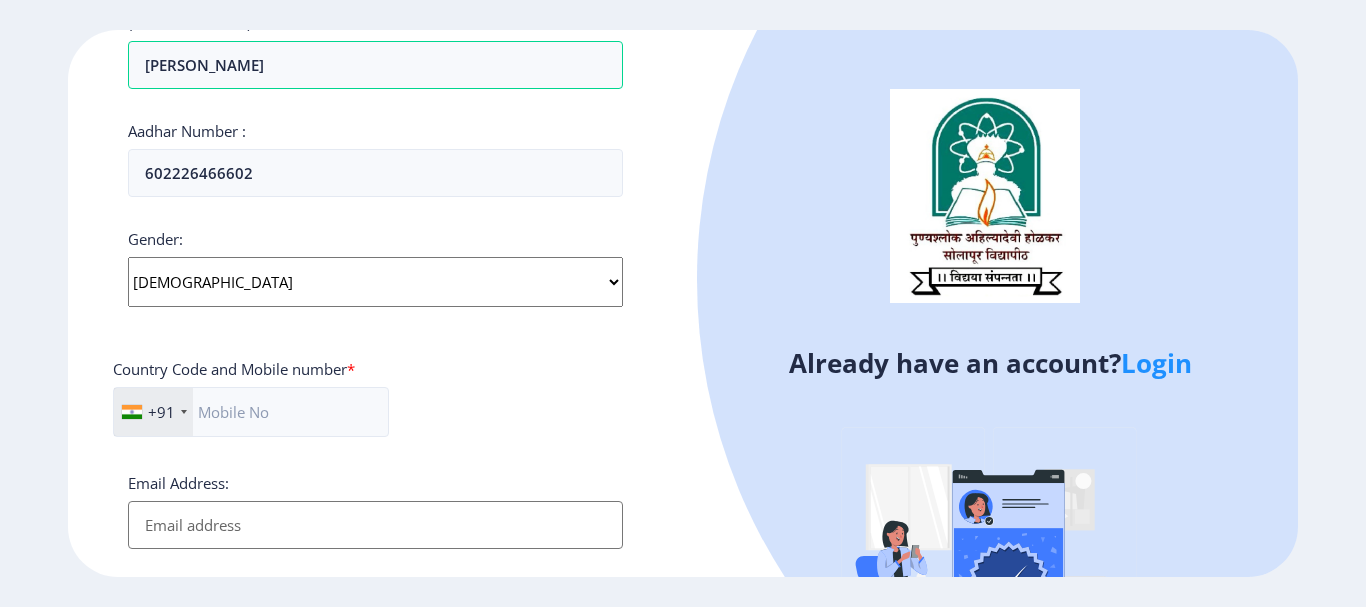 scroll, scrollTop: 600, scrollLeft: 0, axis: vertical 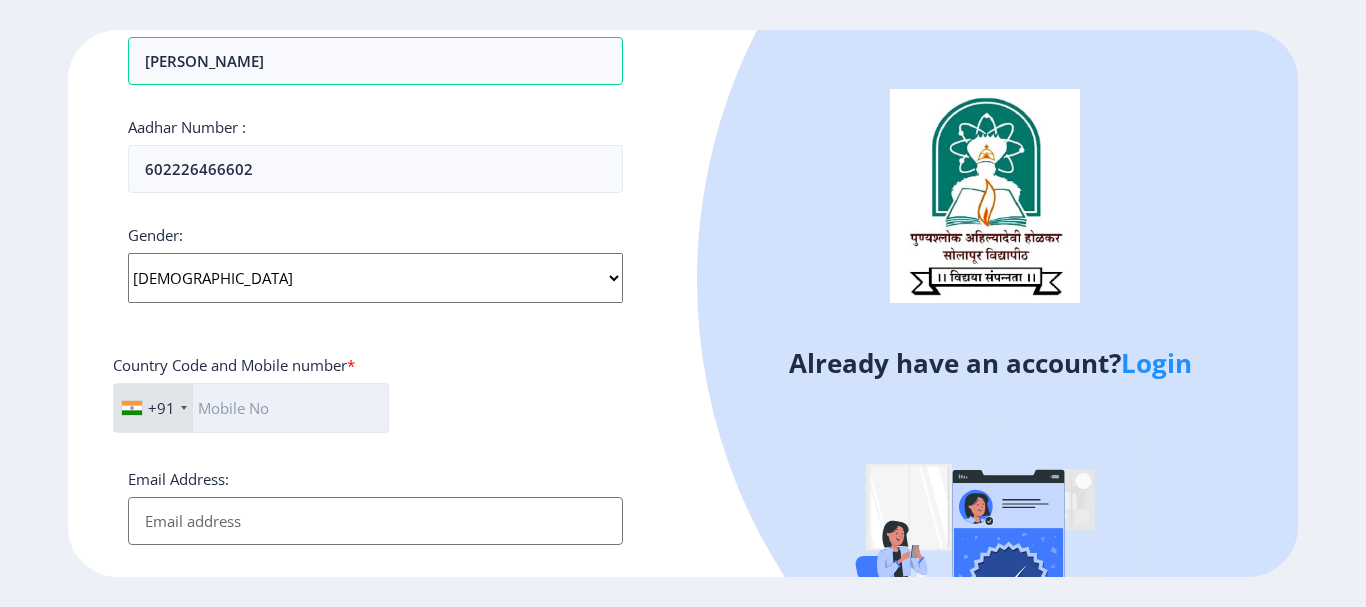 click 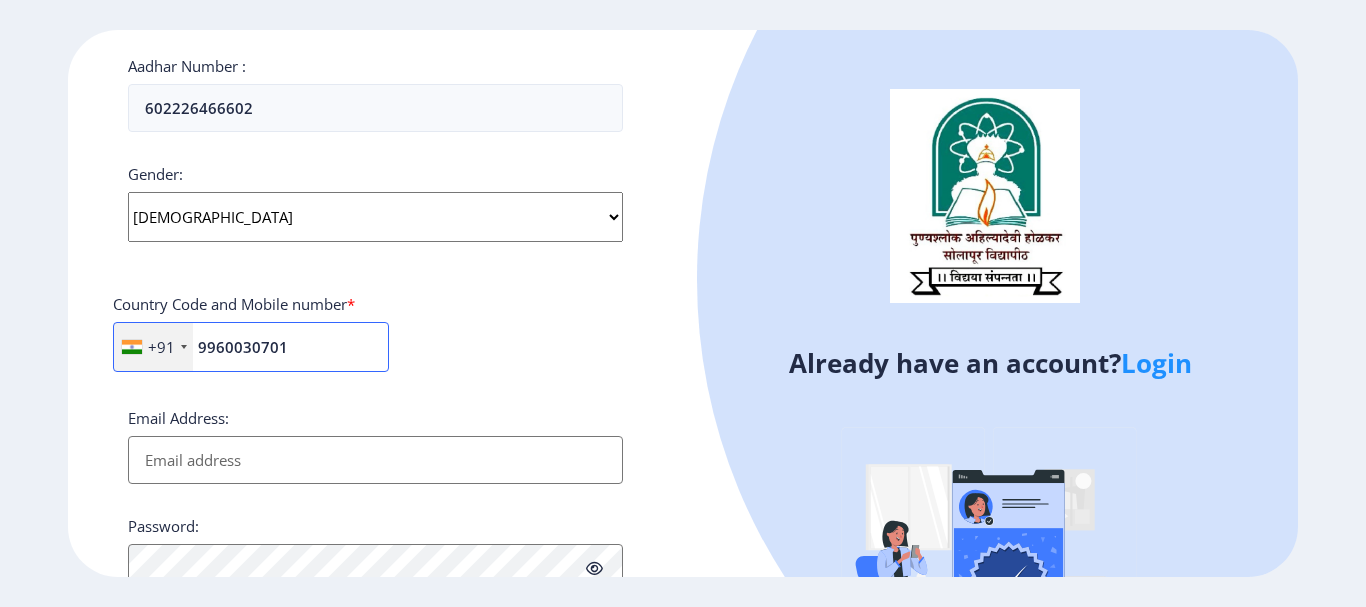 scroll, scrollTop: 846, scrollLeft: 0, axis: vertical 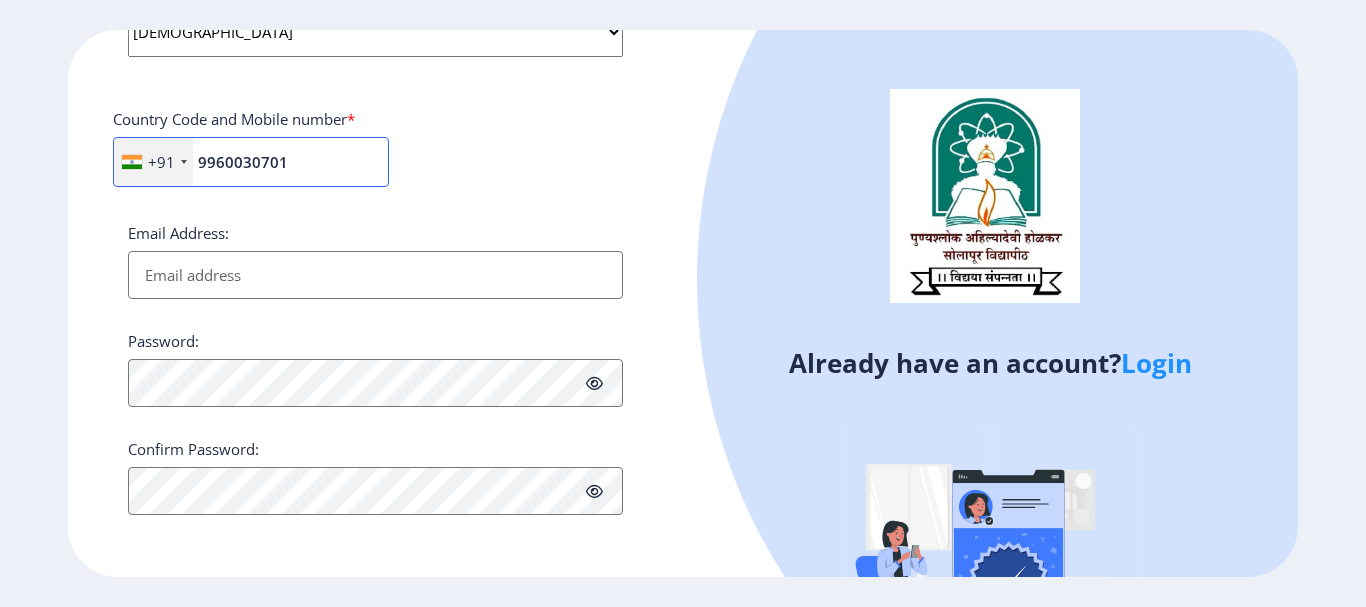 type on "9960030701" 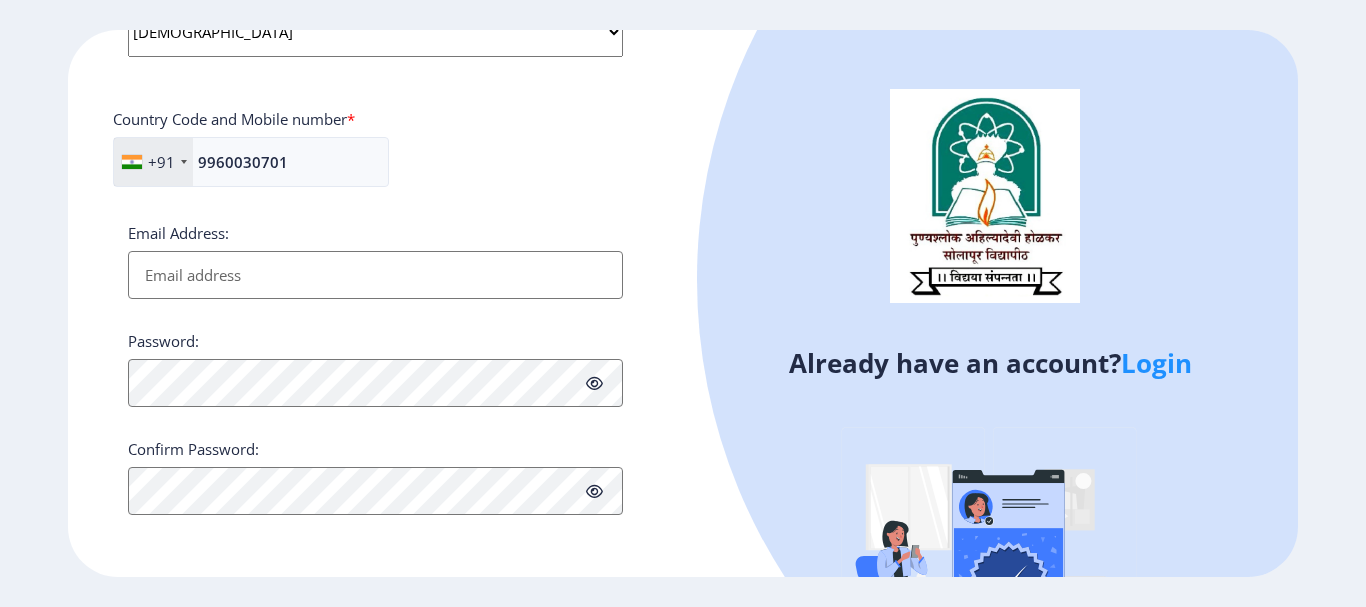 click on "Email Address:" at bounding box center (375, 275) 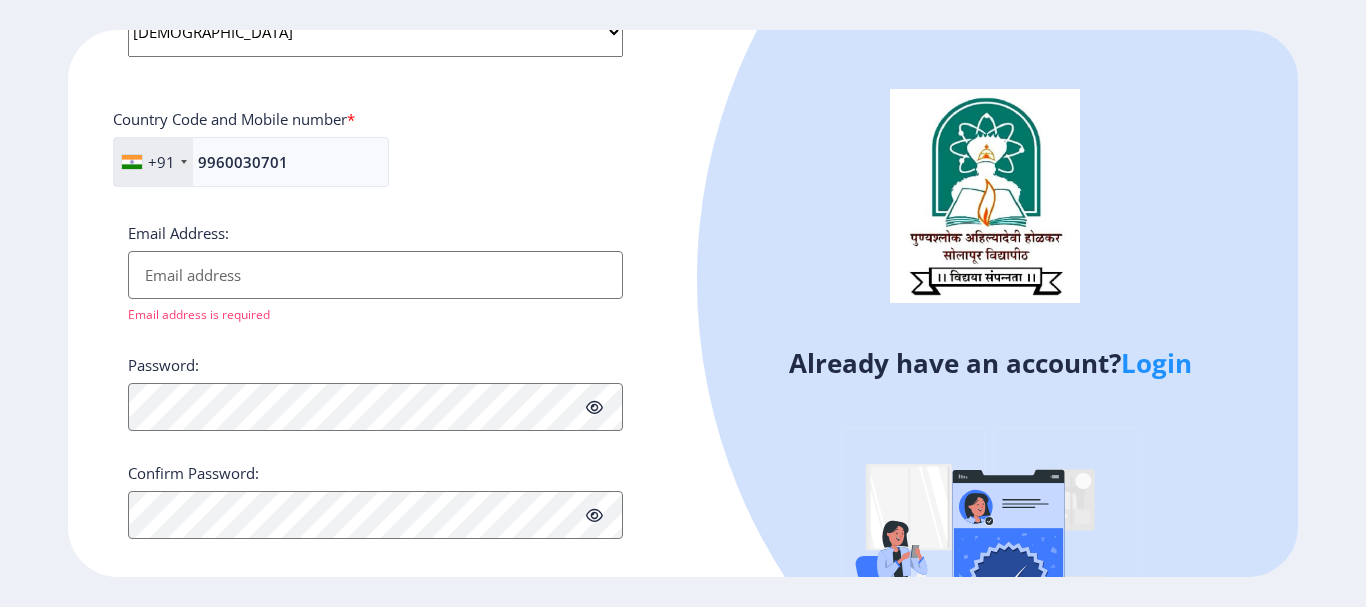 click on "Email Address:" at bounding box center (375, 275) 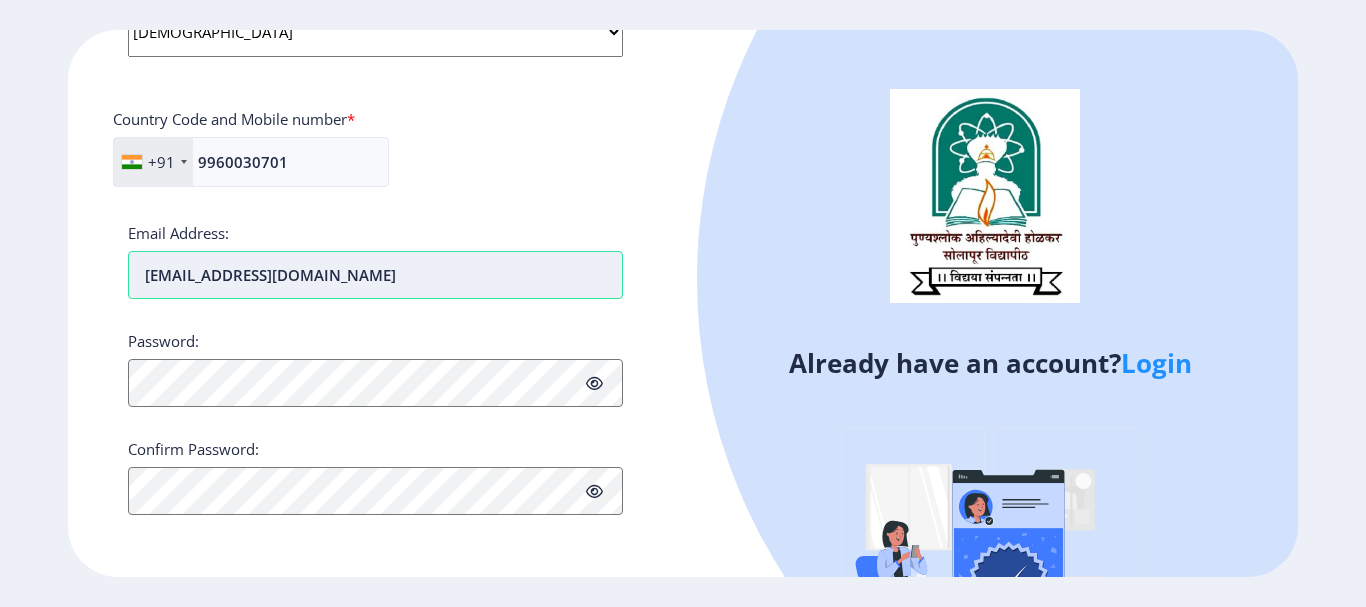 type on "fulemohan@gmail.com" 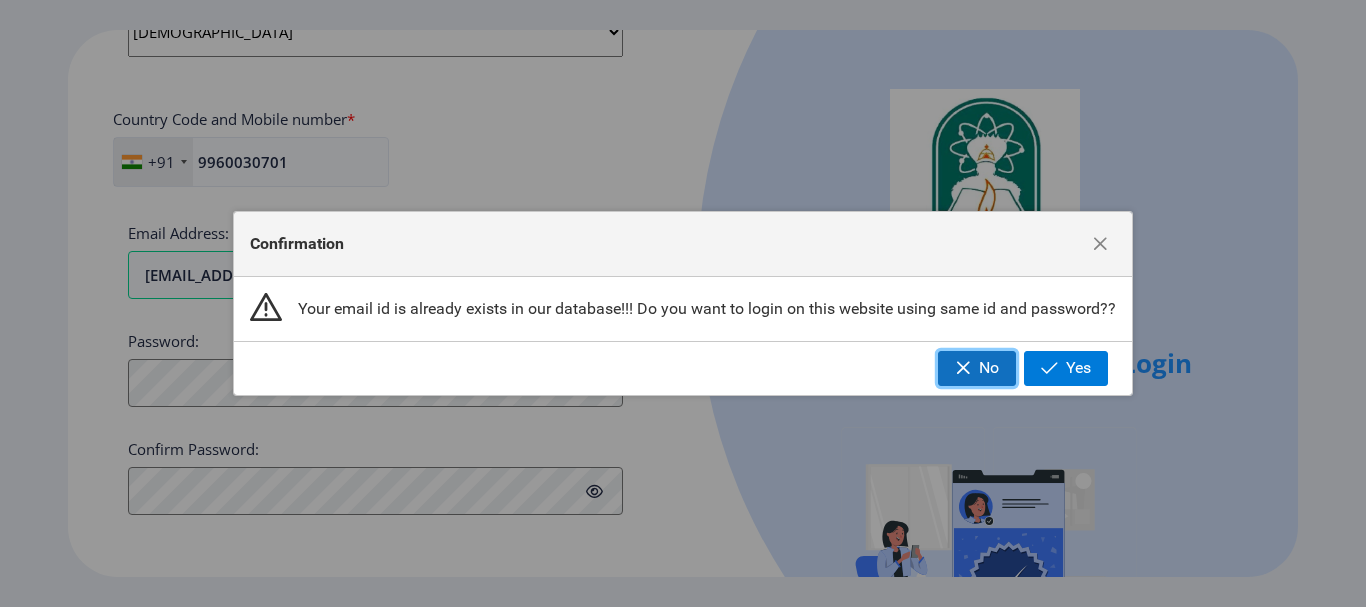 click on "No" 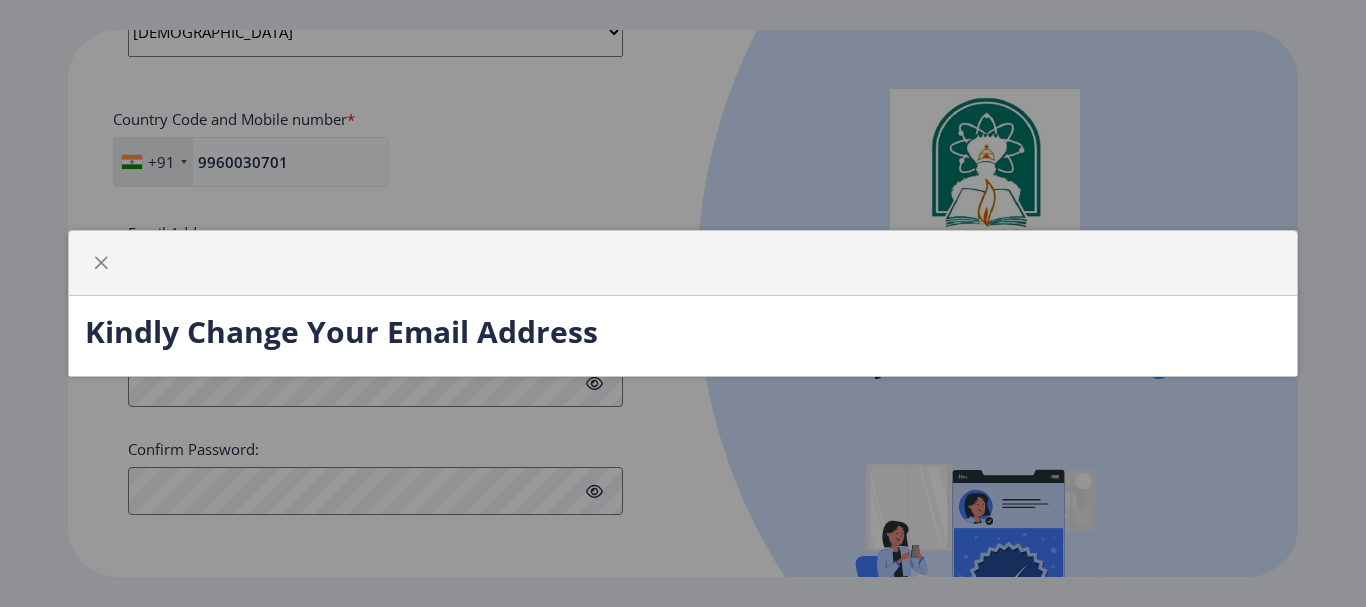 click on "Kindly Change Your Email Address" 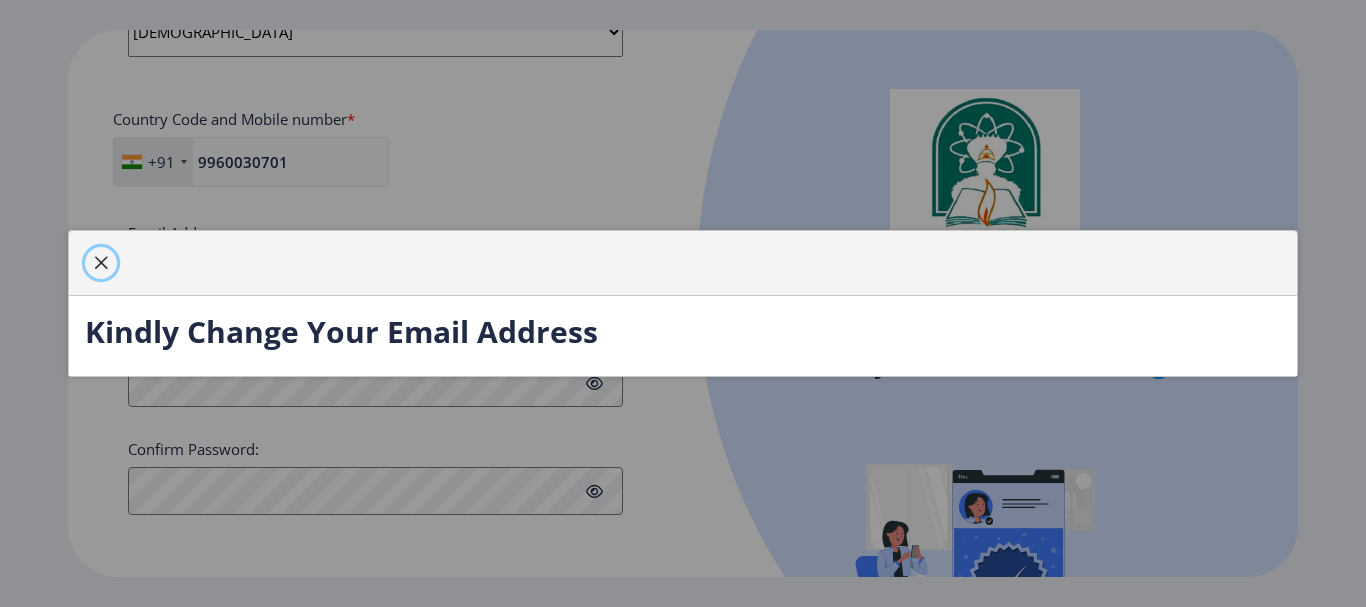 click 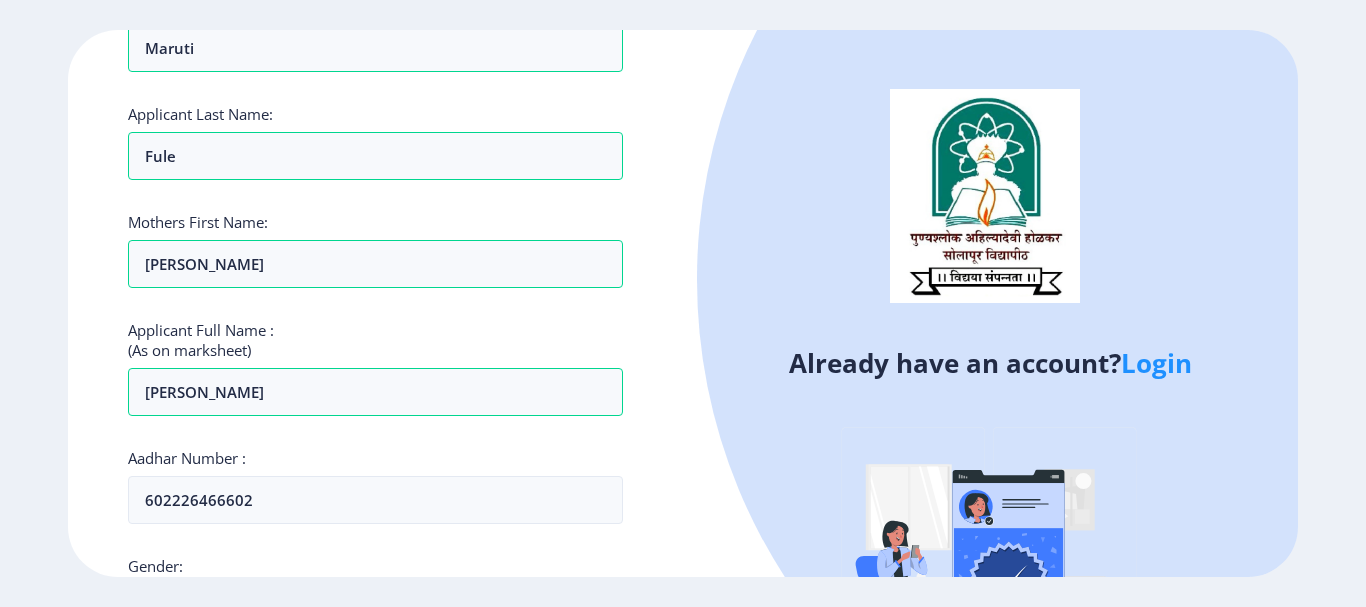 scroll, scrollTop: 0, scrollLeft: 0, axis: both 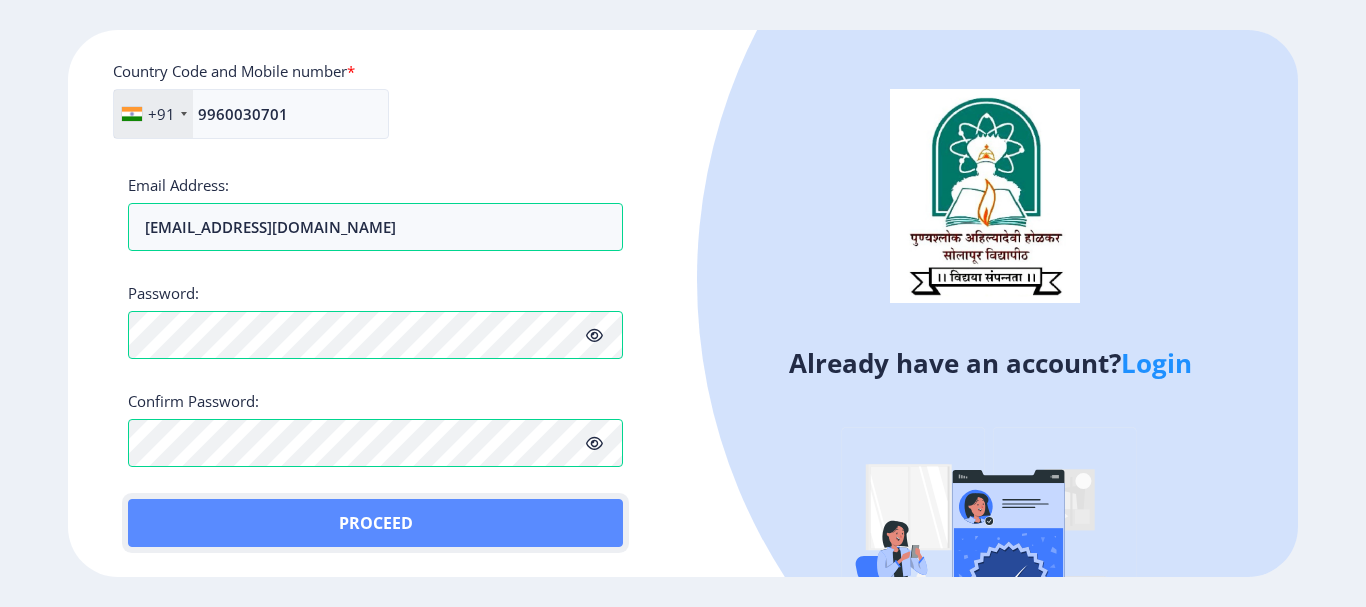 click on "Proceed" 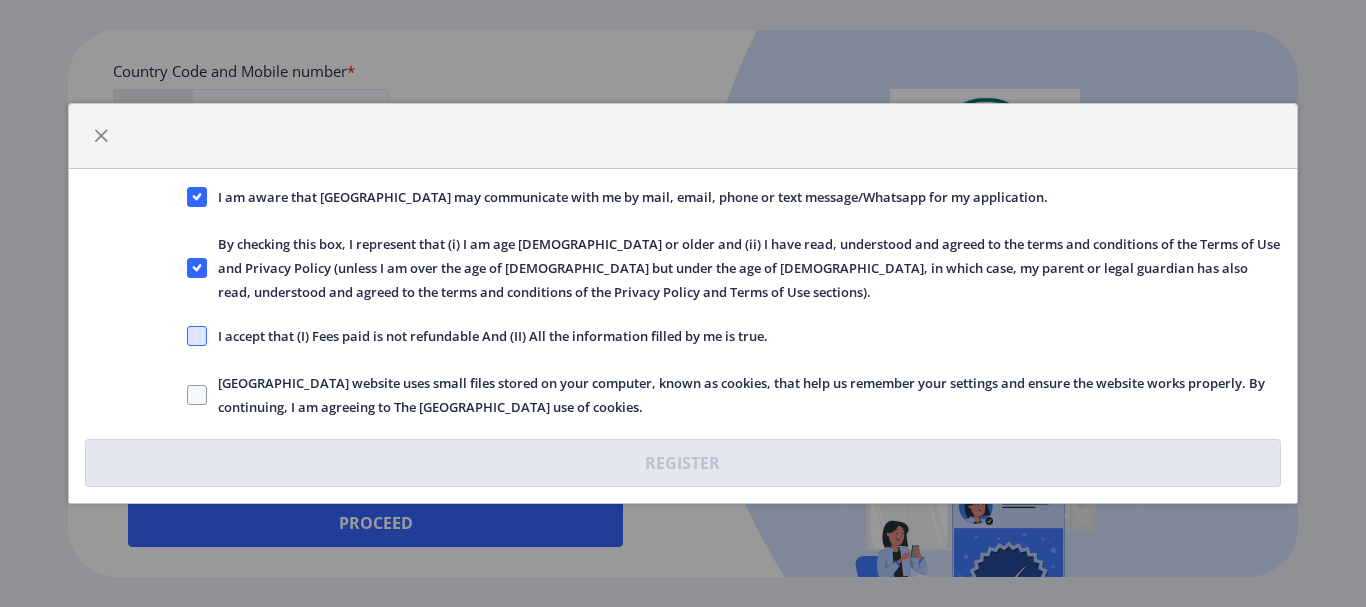 click 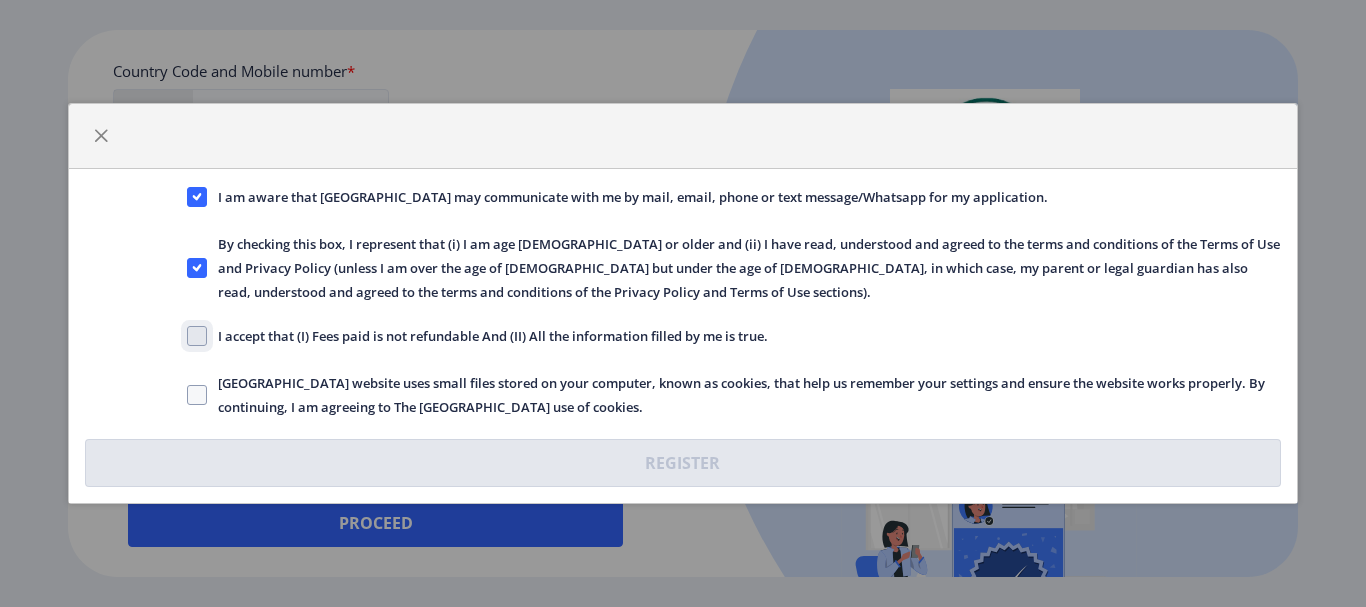 click on "I accept that (I) Fees paid is not refundable And (II) All the information filled by me is true." 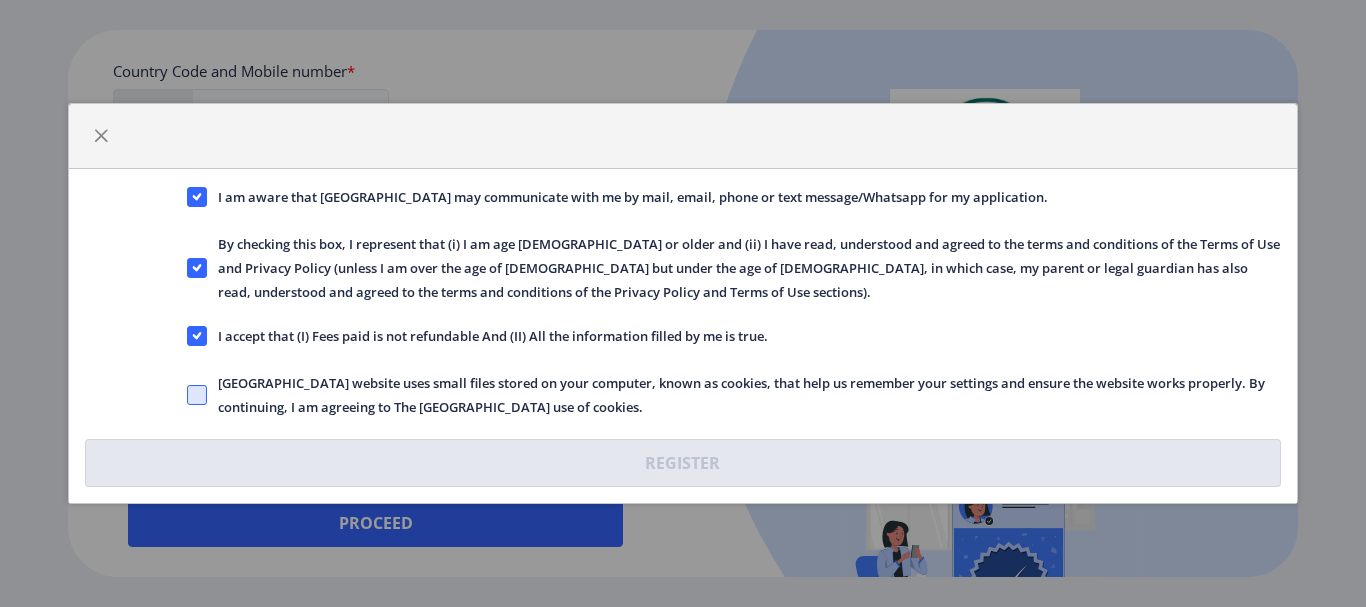 click 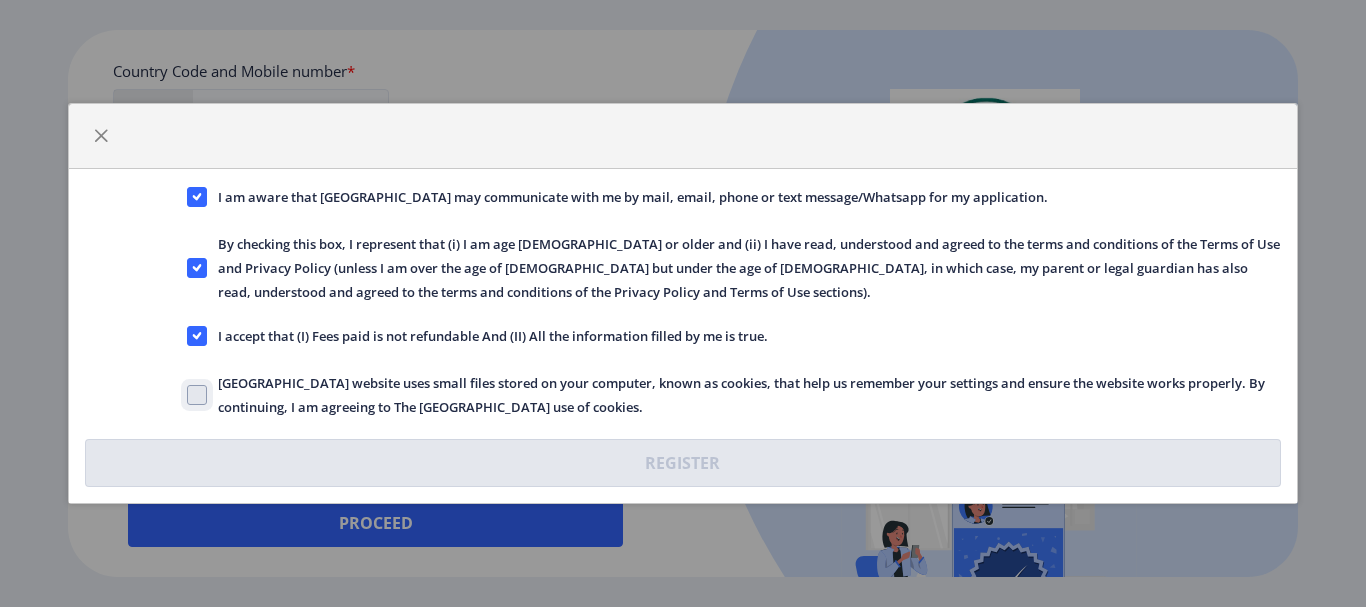 click on "[GEOGRAPHIC_DATA] website uses small files stored on your computer, known as cookies, that help us remember your settings and ensure the website works properly. By continuing, I am agreeing to The [GEOGRAPHIC_DATA] use of cookies." 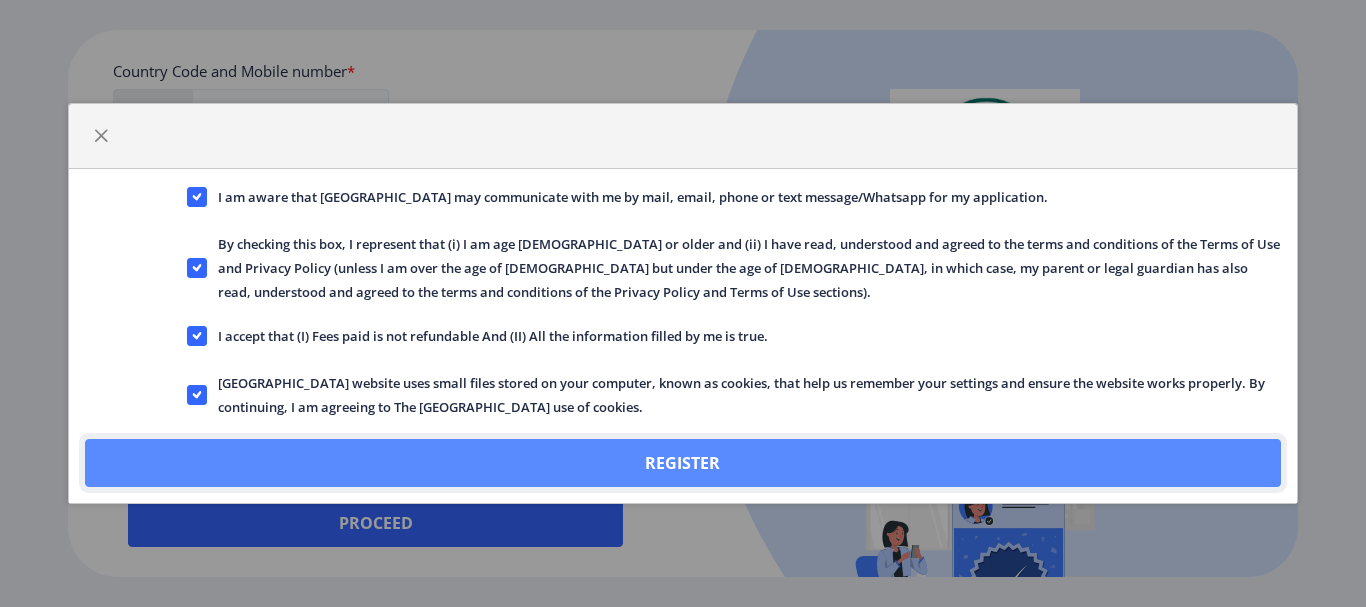 click on "Register" 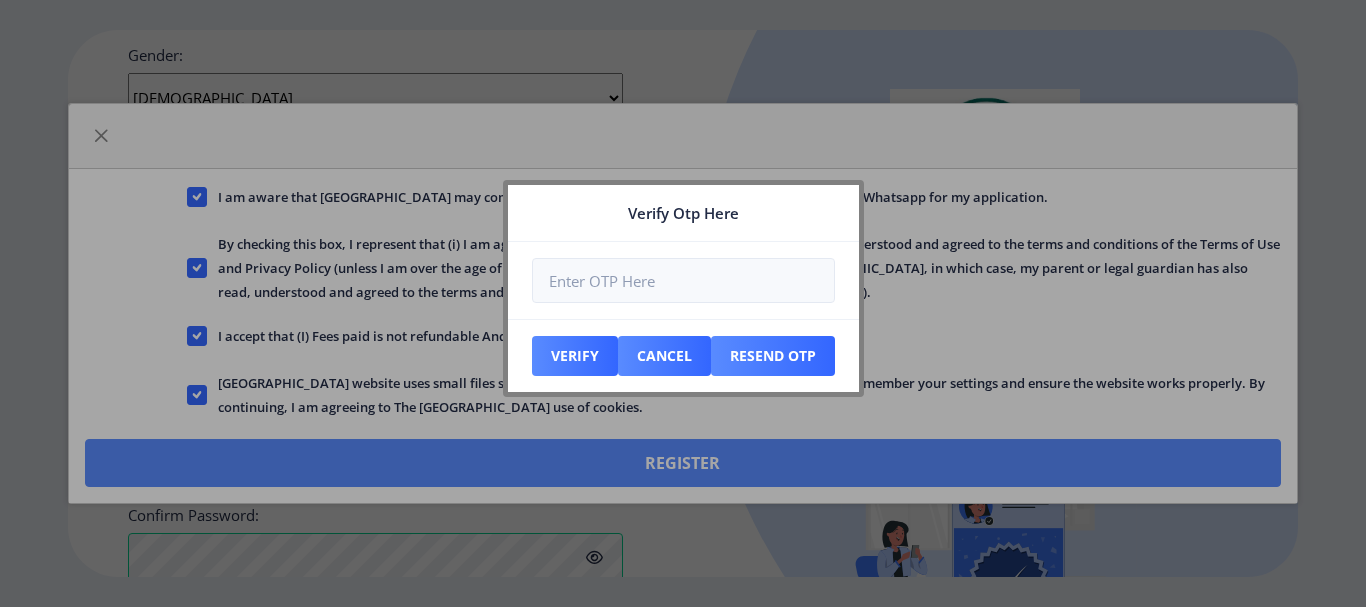 scroll, scrollTop: 1008, scrollLeft: 0, axis: vertical 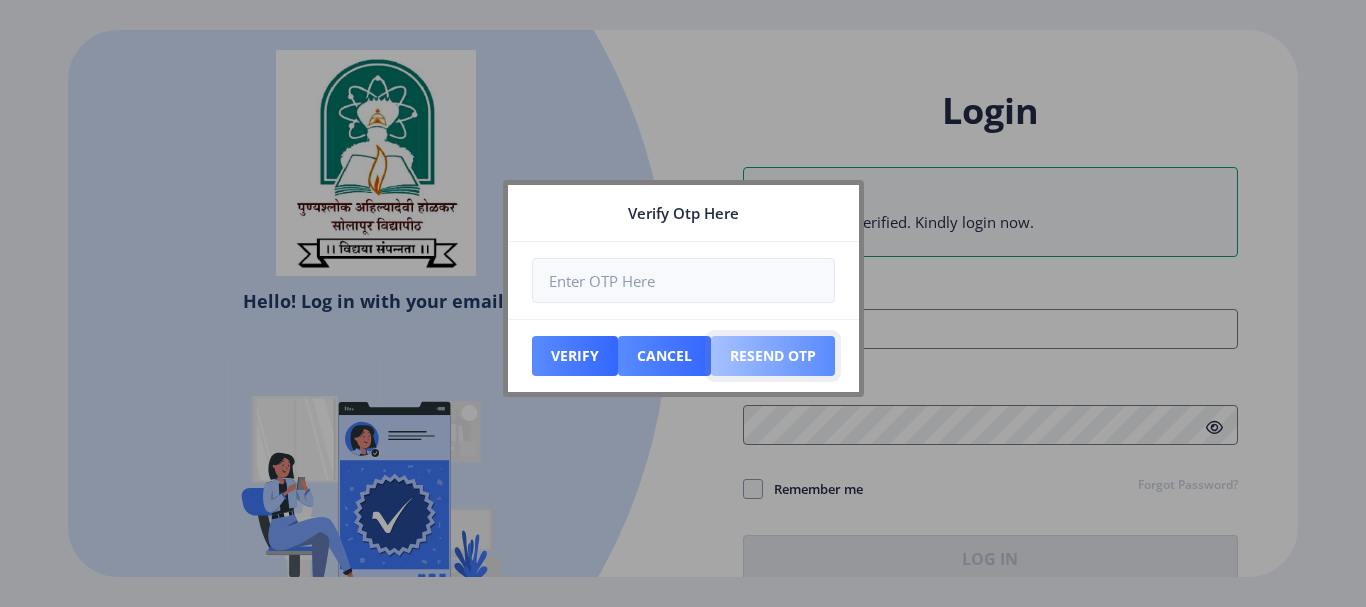 click on "Resend Otp" at bounding box center (575, 356) 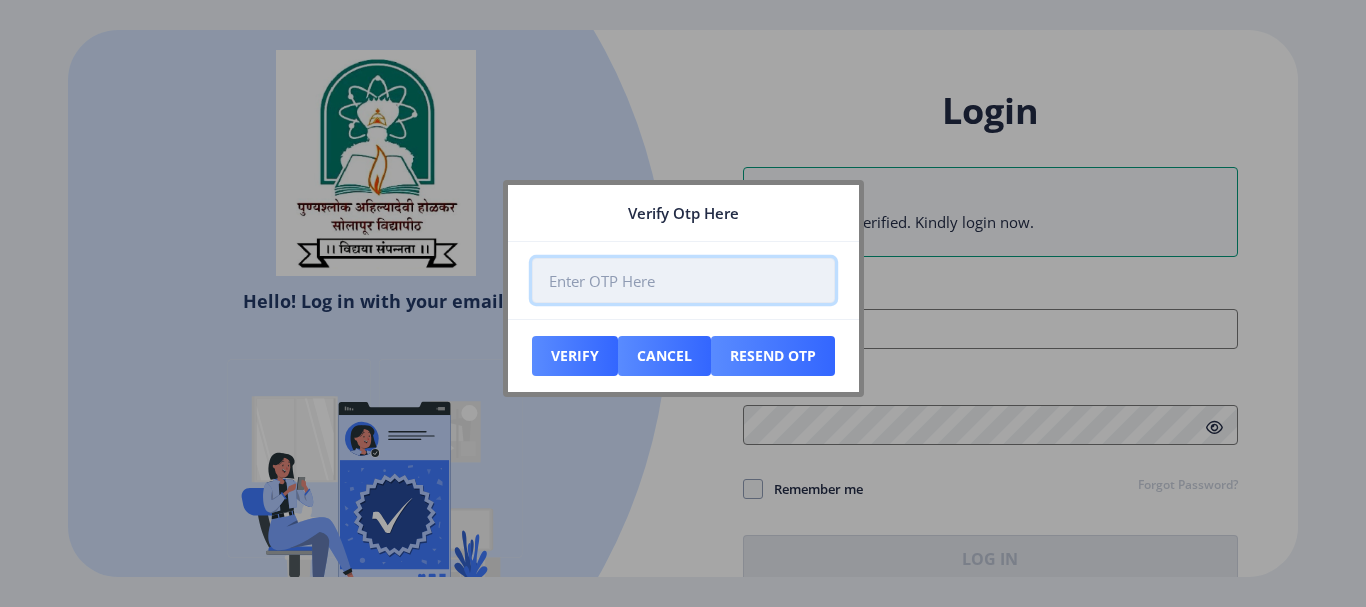 click at bounding box center [683, 280] 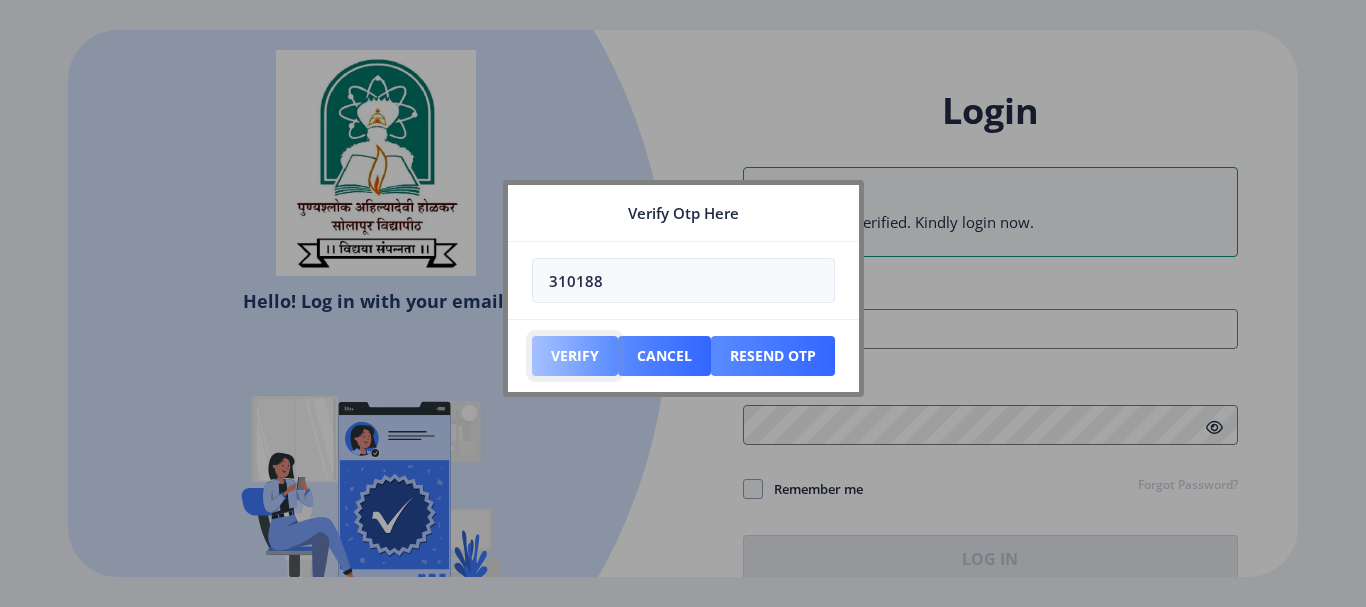 click on "Verify" at bounding box center [575, 356] 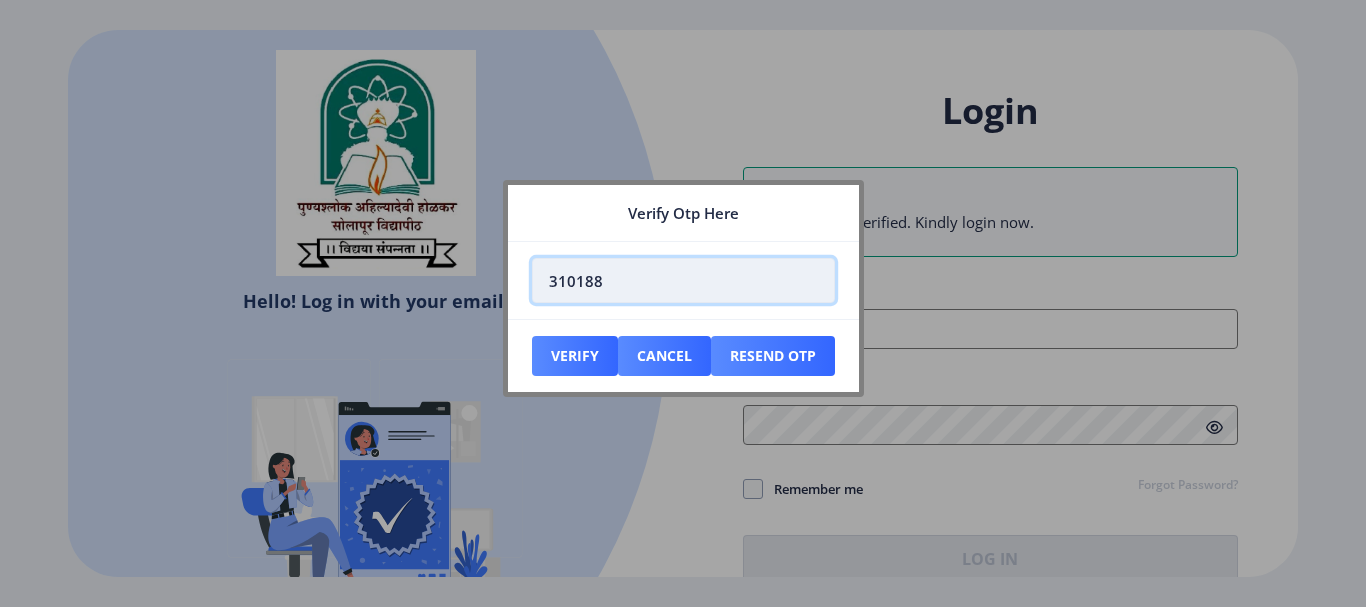 click on "310188" at bounding box center (683, 280) 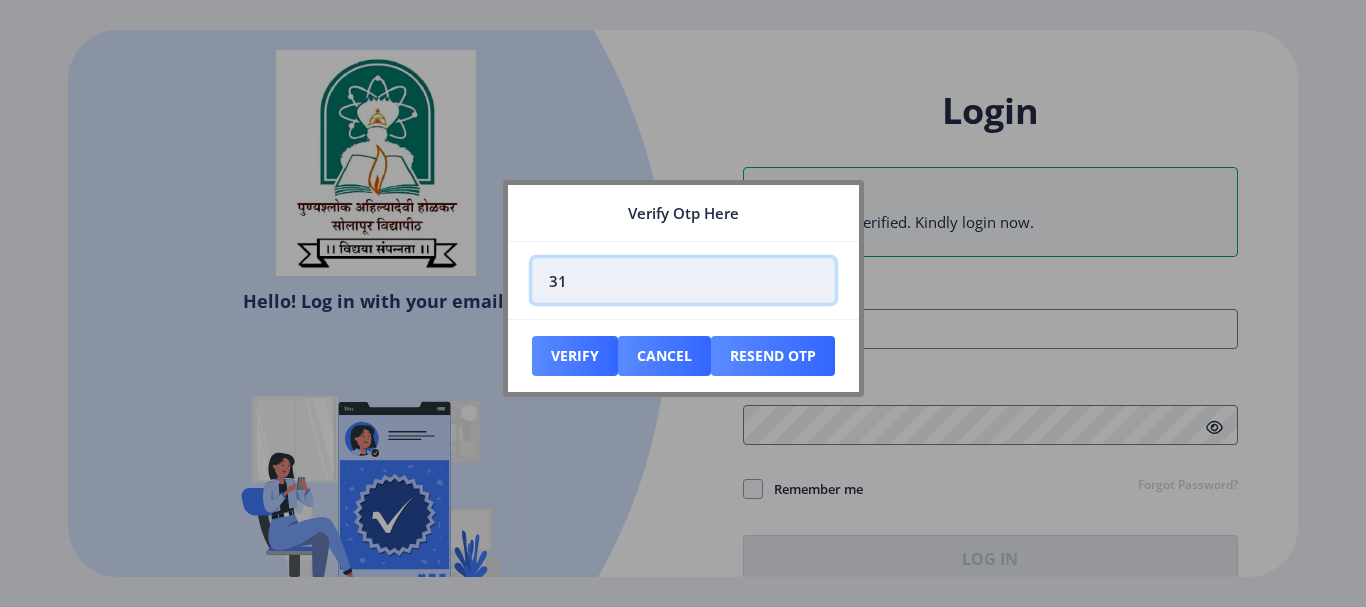 type on "3" 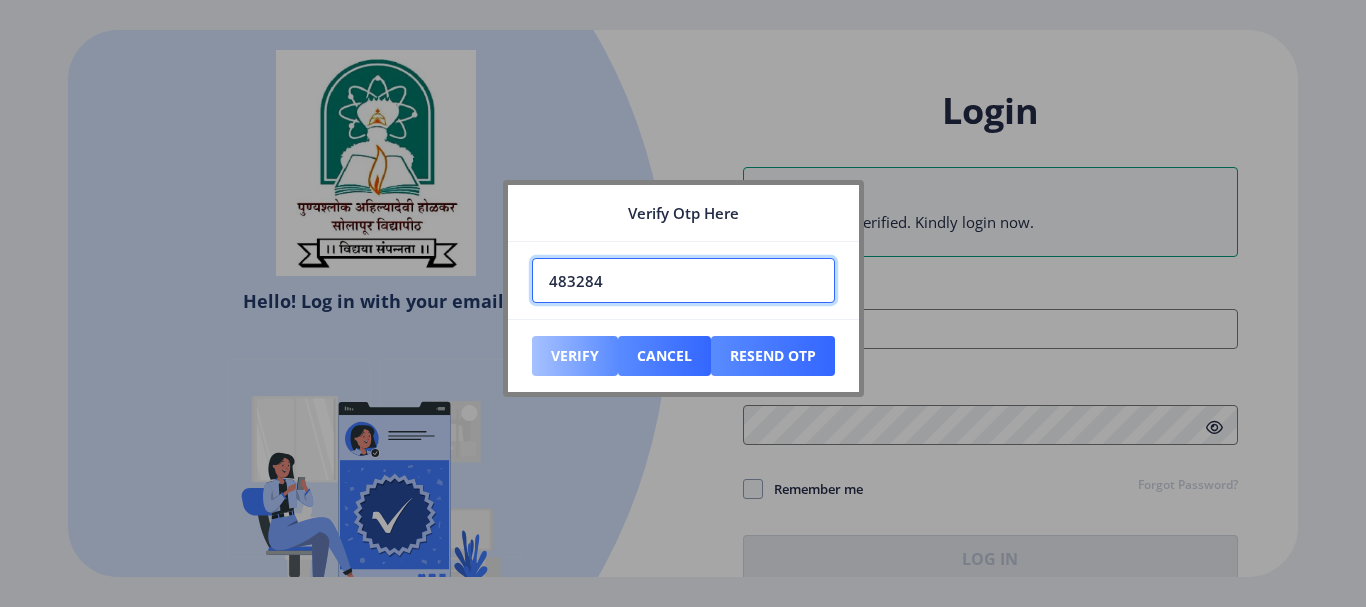 type on "483284" 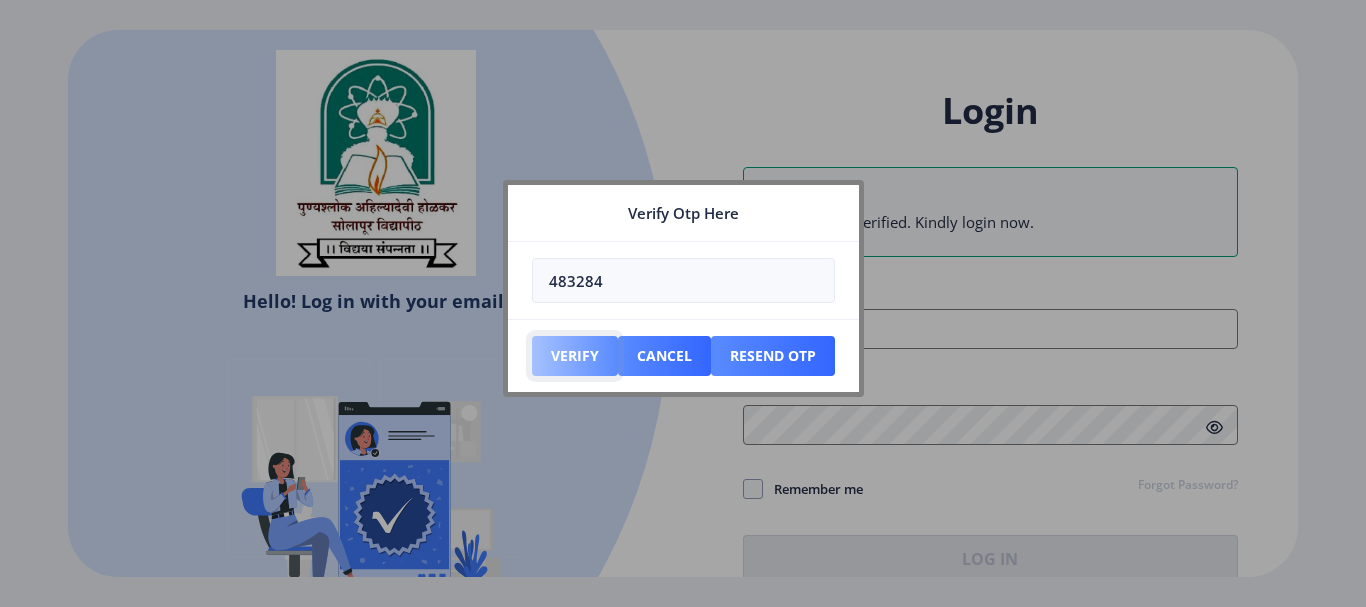 click on "Verify" at bounding box center (575, 356) 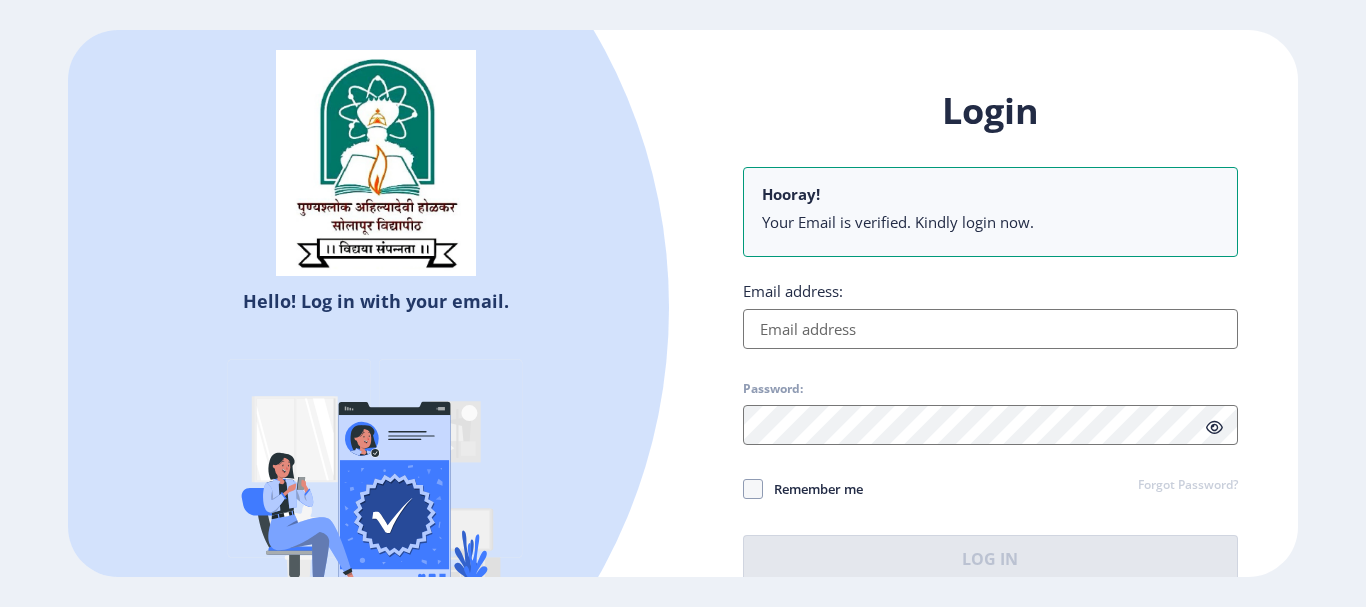 click on "Email address:" at bounding box center (990, 329) 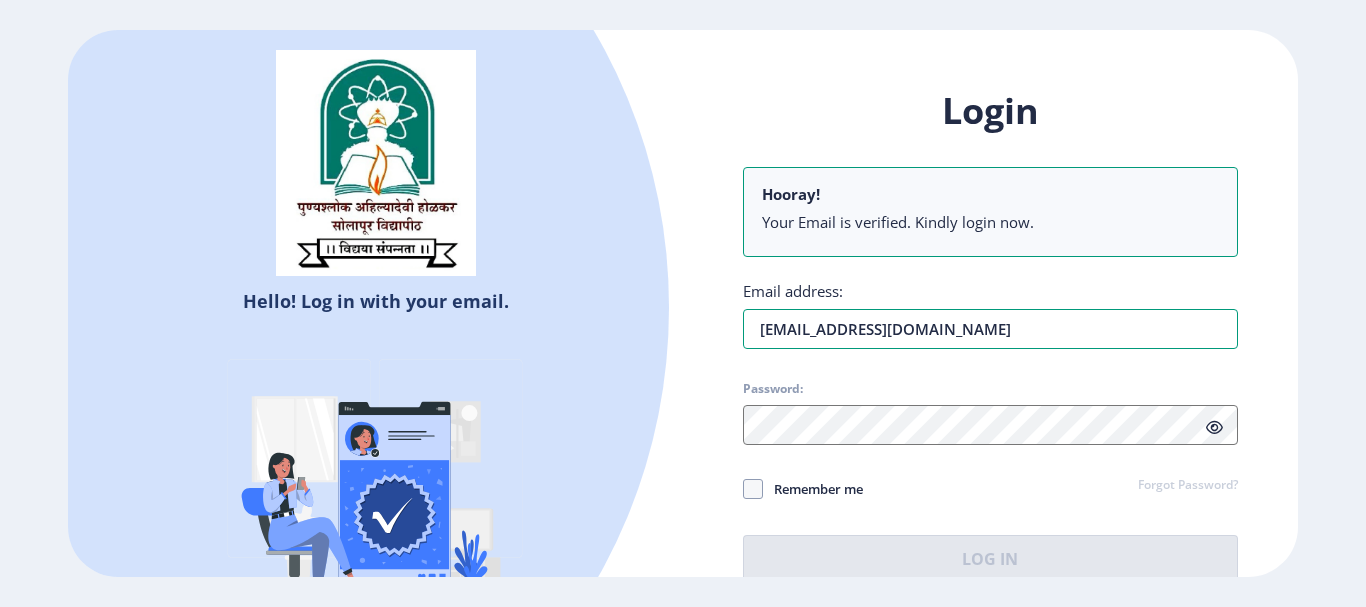 type on "fulemohan@gmail.com" 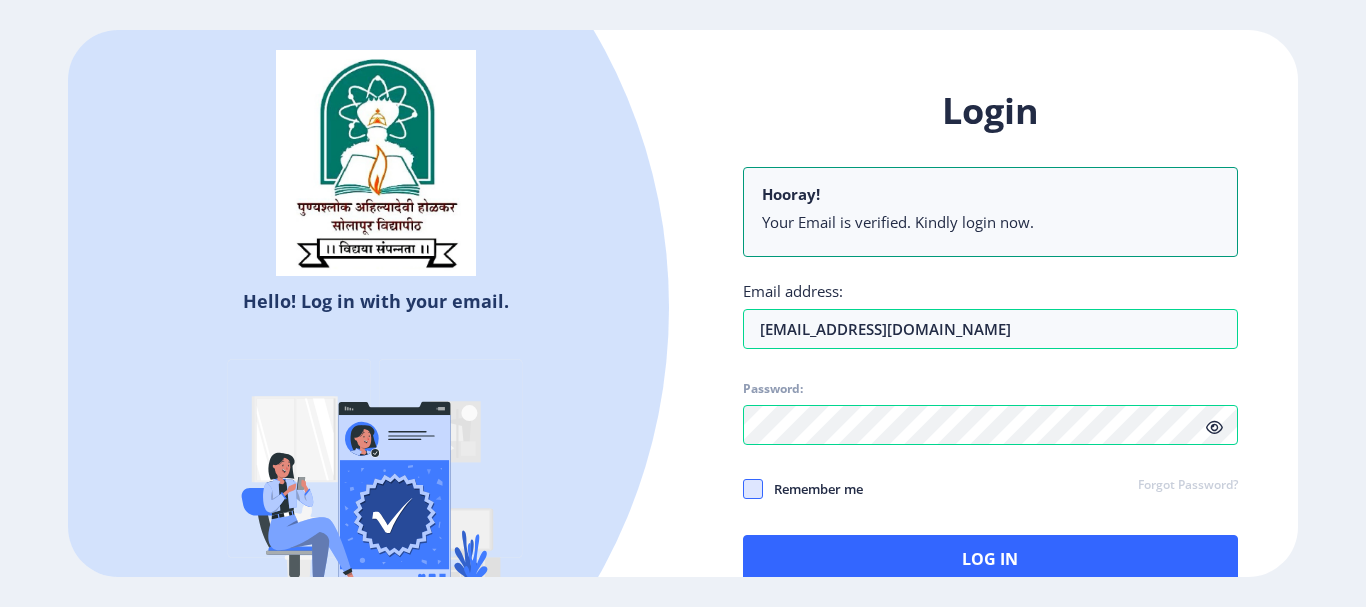 click 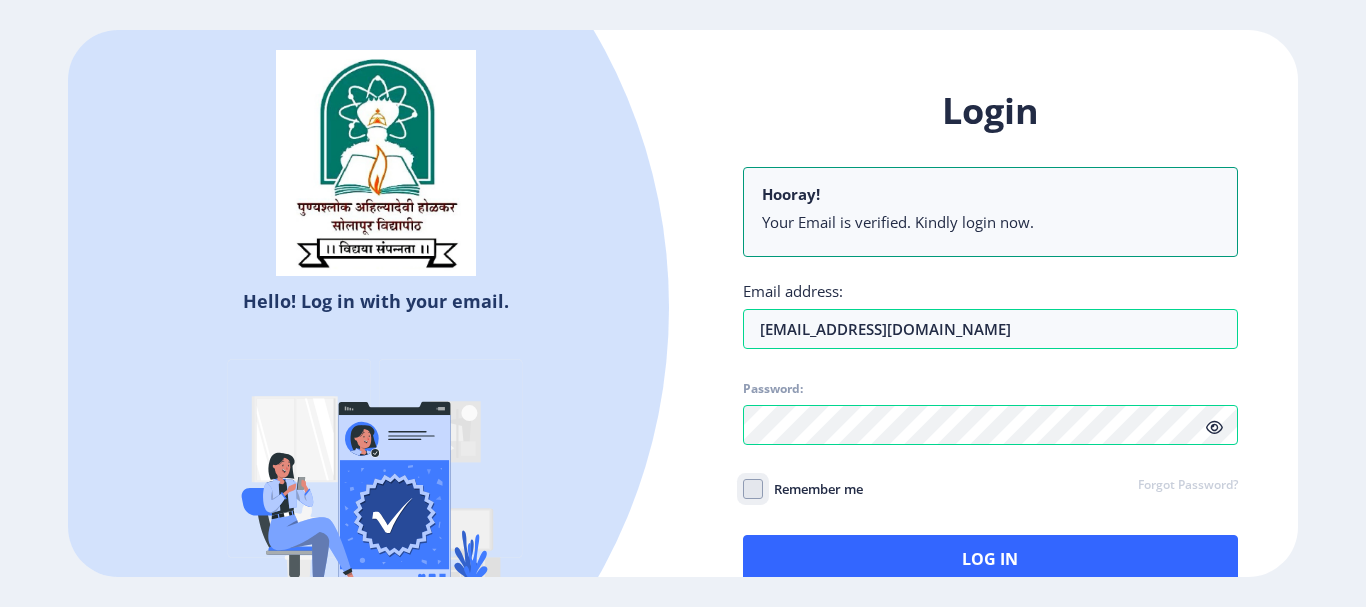 click on "Remember me" 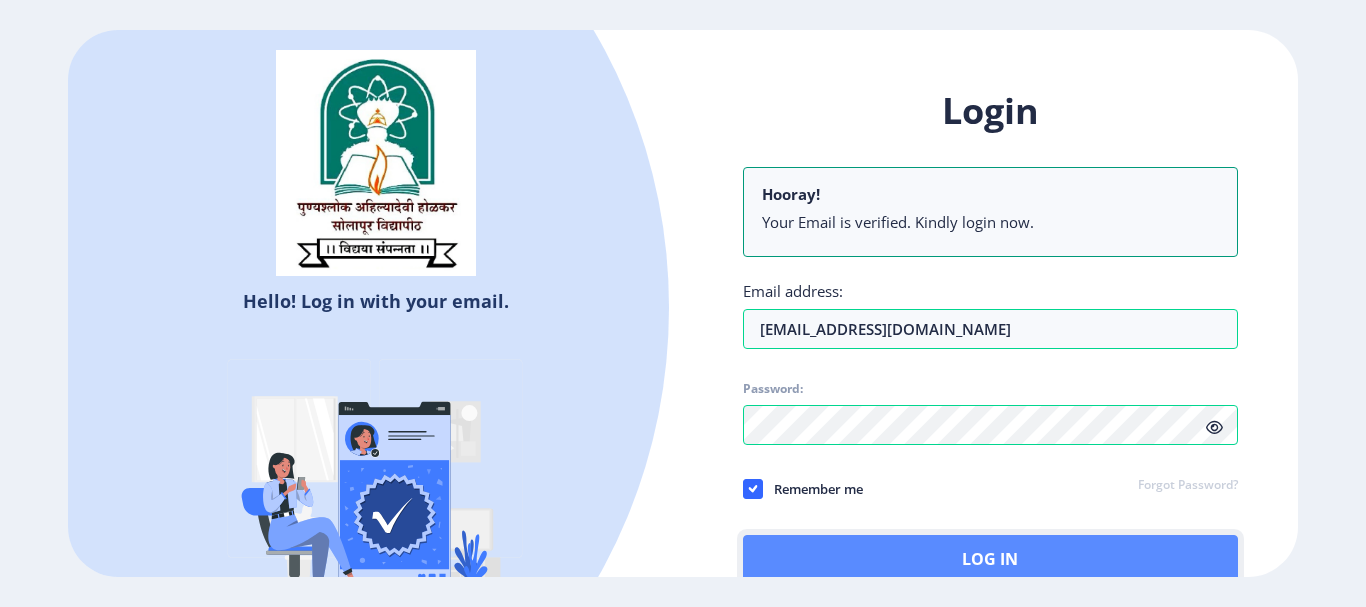 click on "Log In" 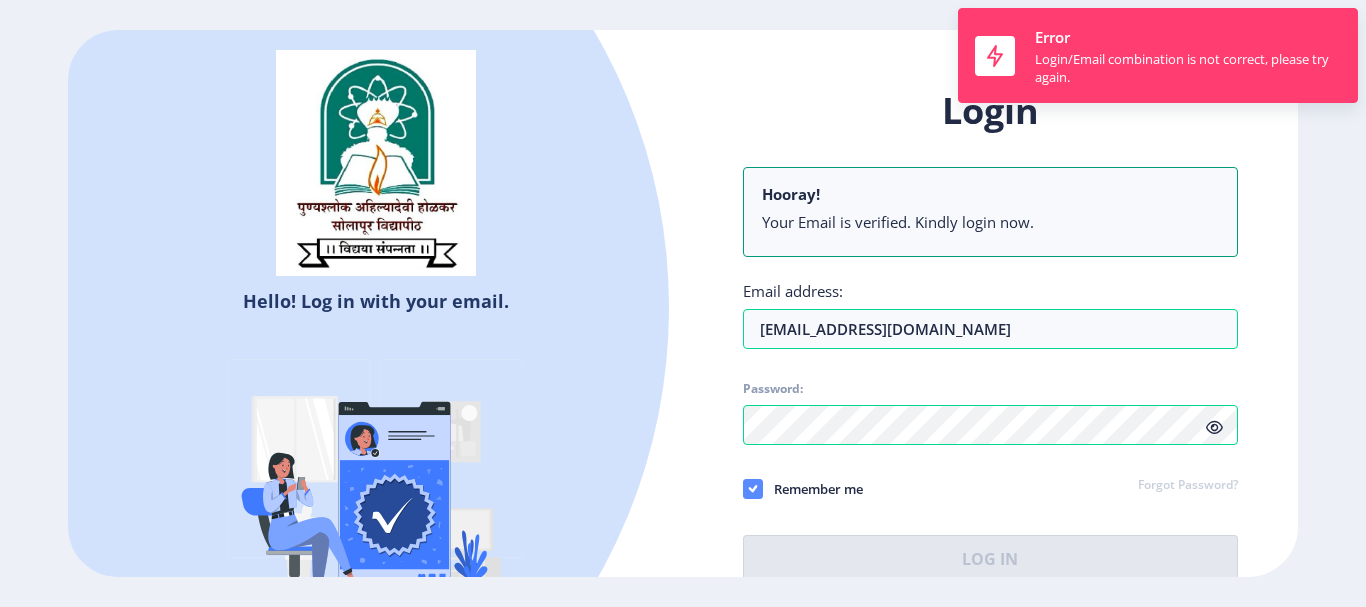 click 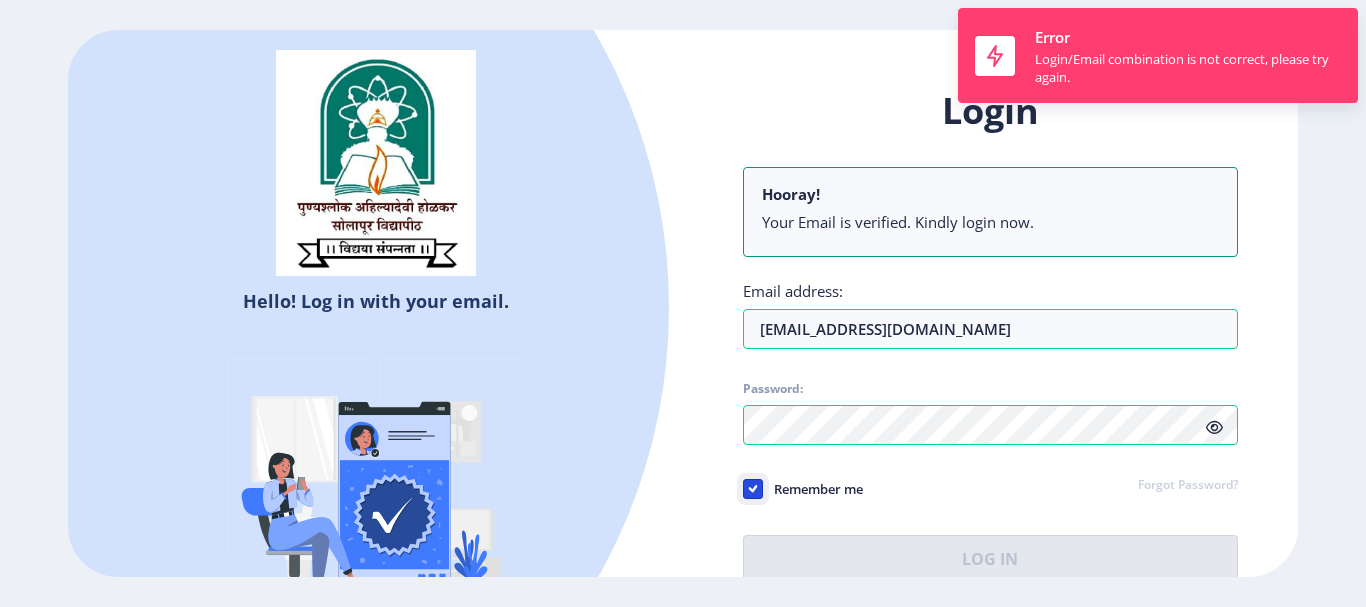 click on "Remember me" 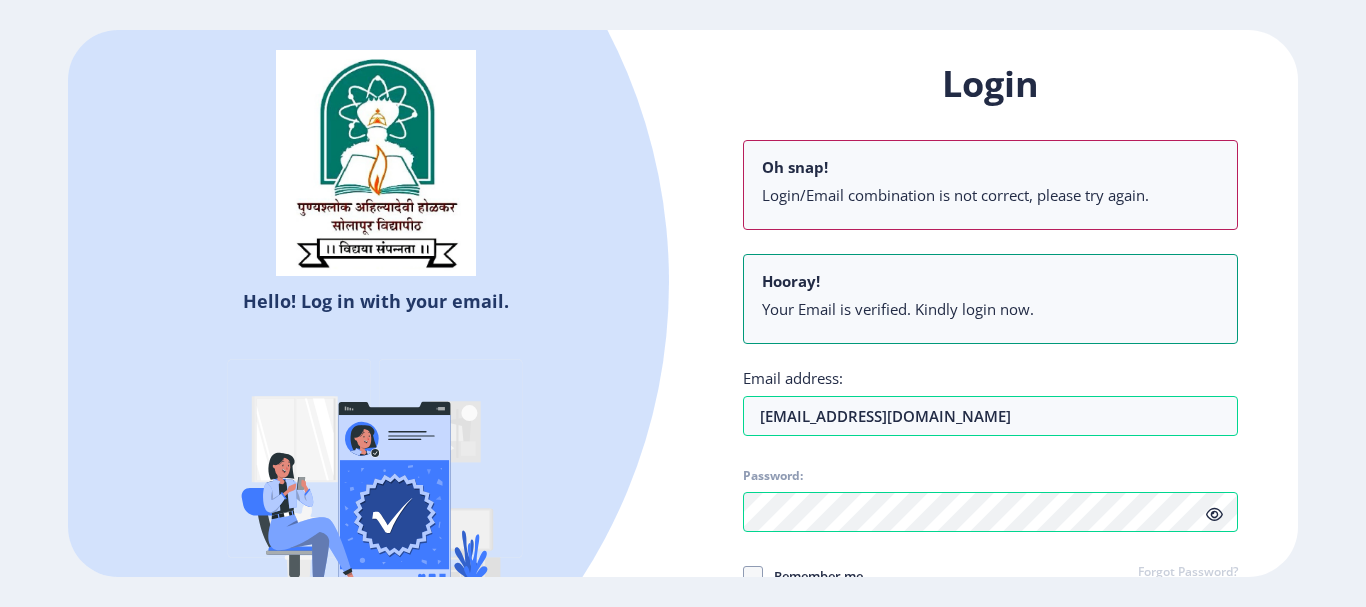 click on "Hello! Log in with your email. Don't have an account?  Register Login Oh snap! Login/Email combination is not correct, please try again. Hooray! Your Email is verified. Kindly login now. Email address: fulemohan@gmail.com Password: Remember me Forgot Password?  Log In   Don't have an account?  Register" 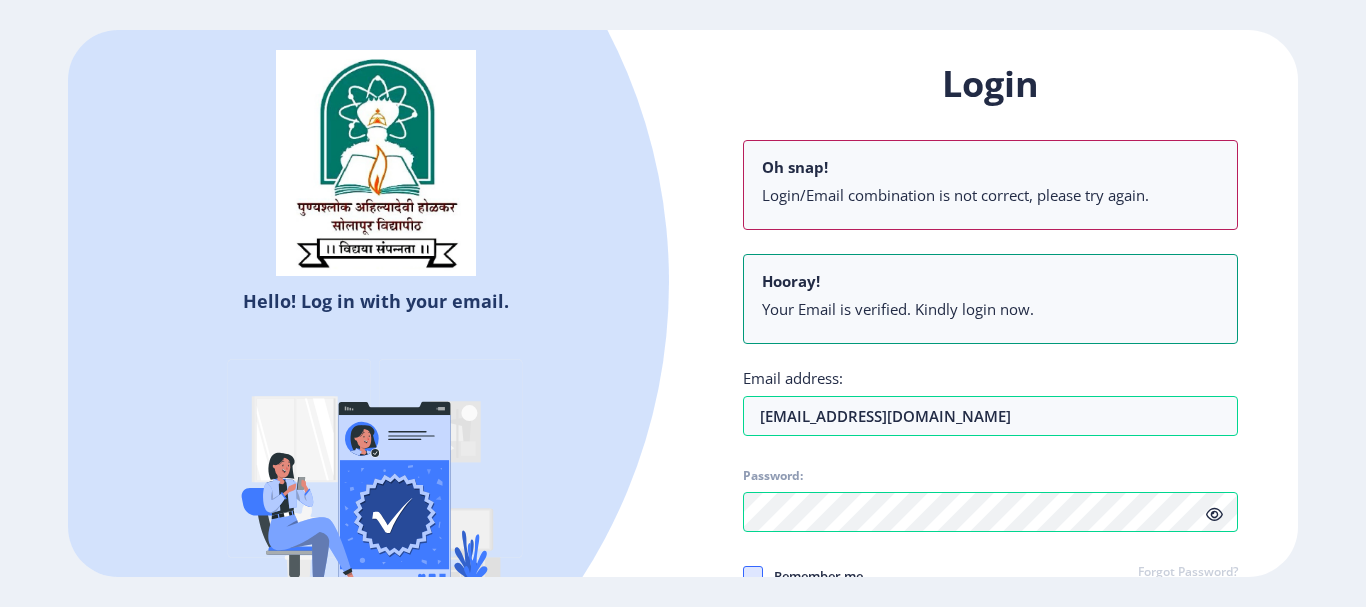 click 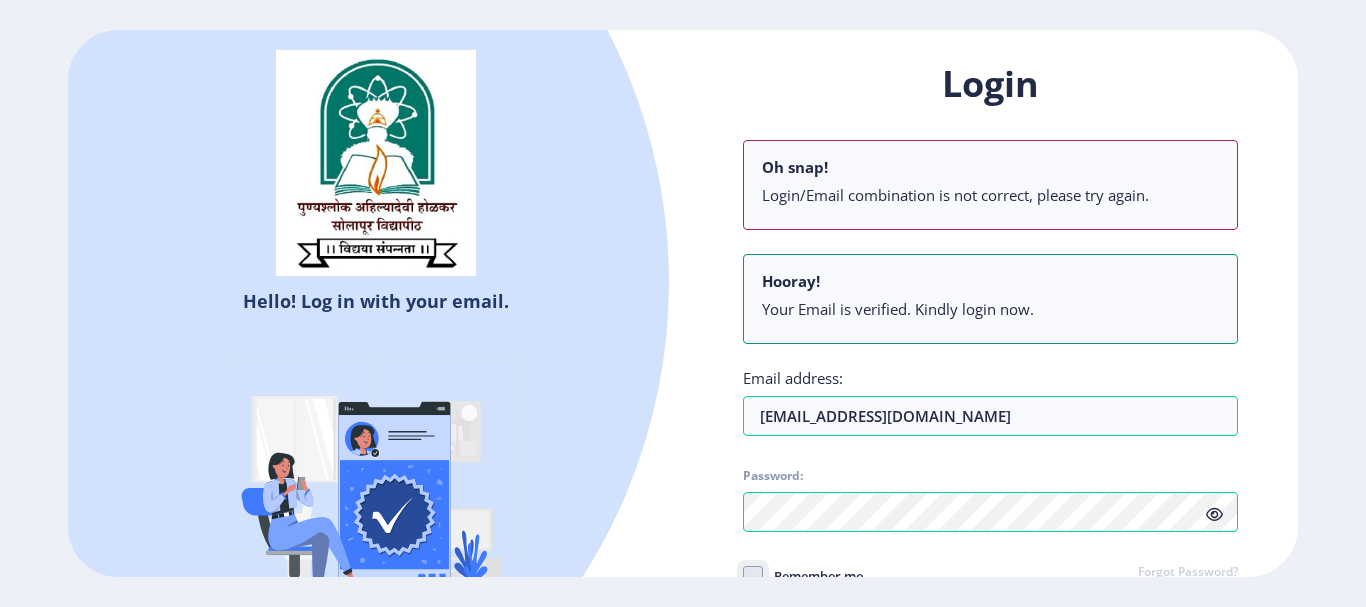 checkbox on "true" 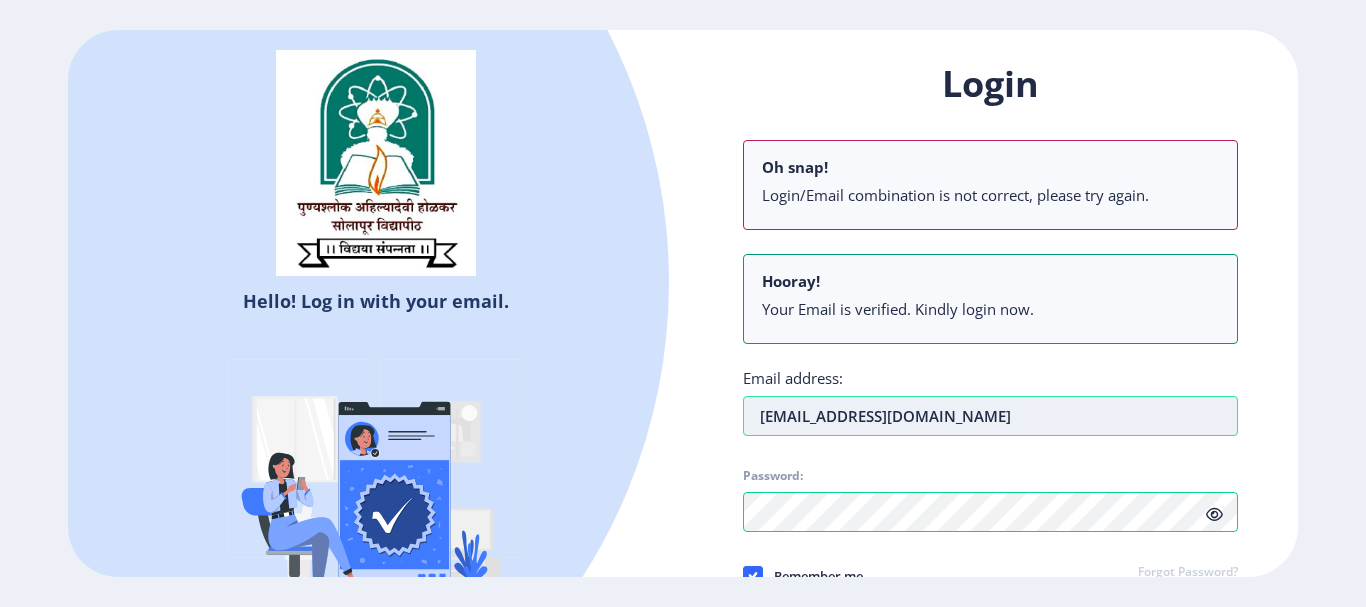 click on "fulemohan@gmail.com" at bounding box center [990, 416] 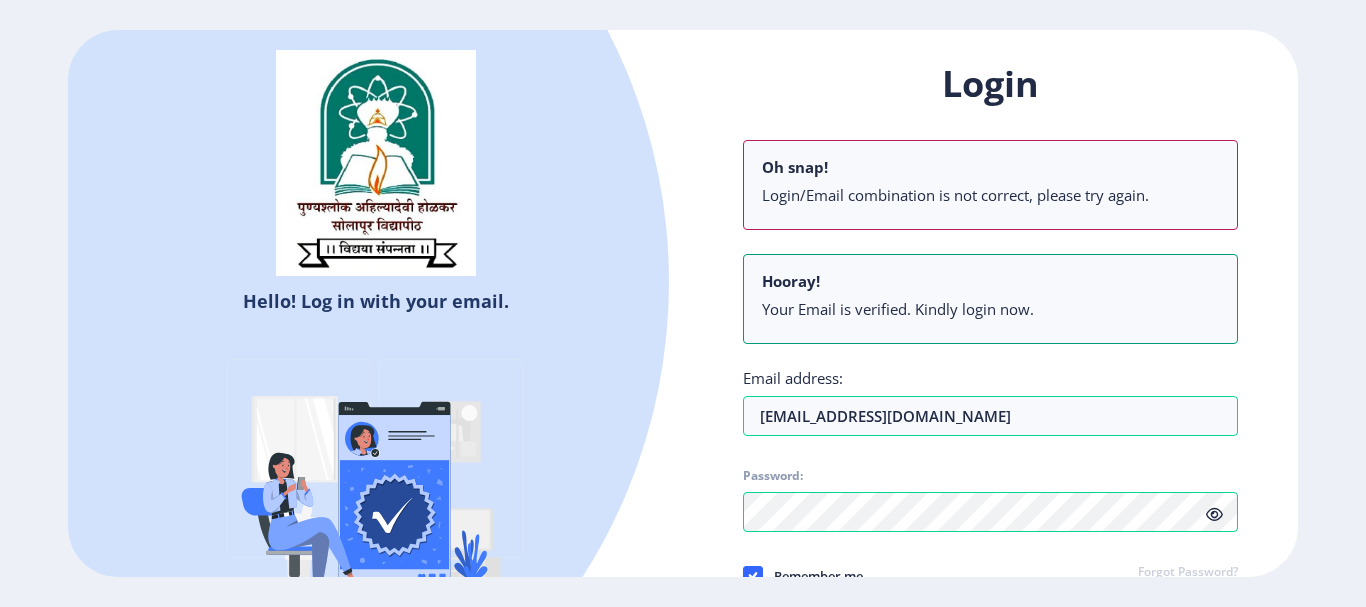 click 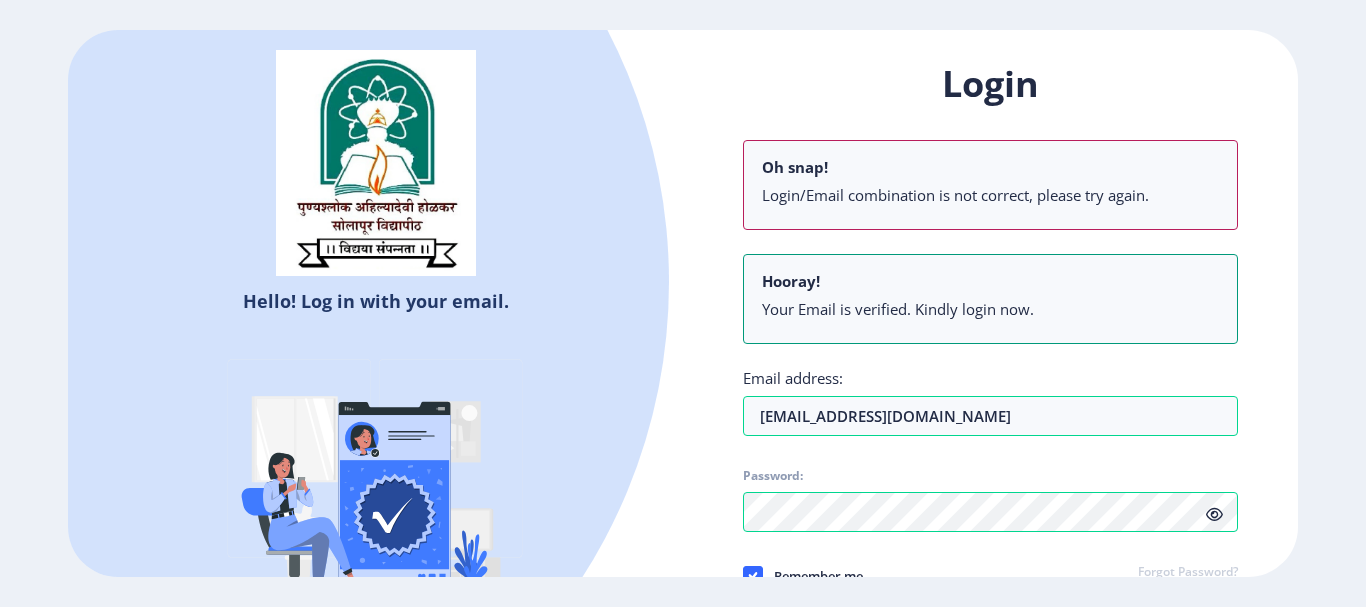 click on "Hooray! Your Email is verified. Kindly login now." 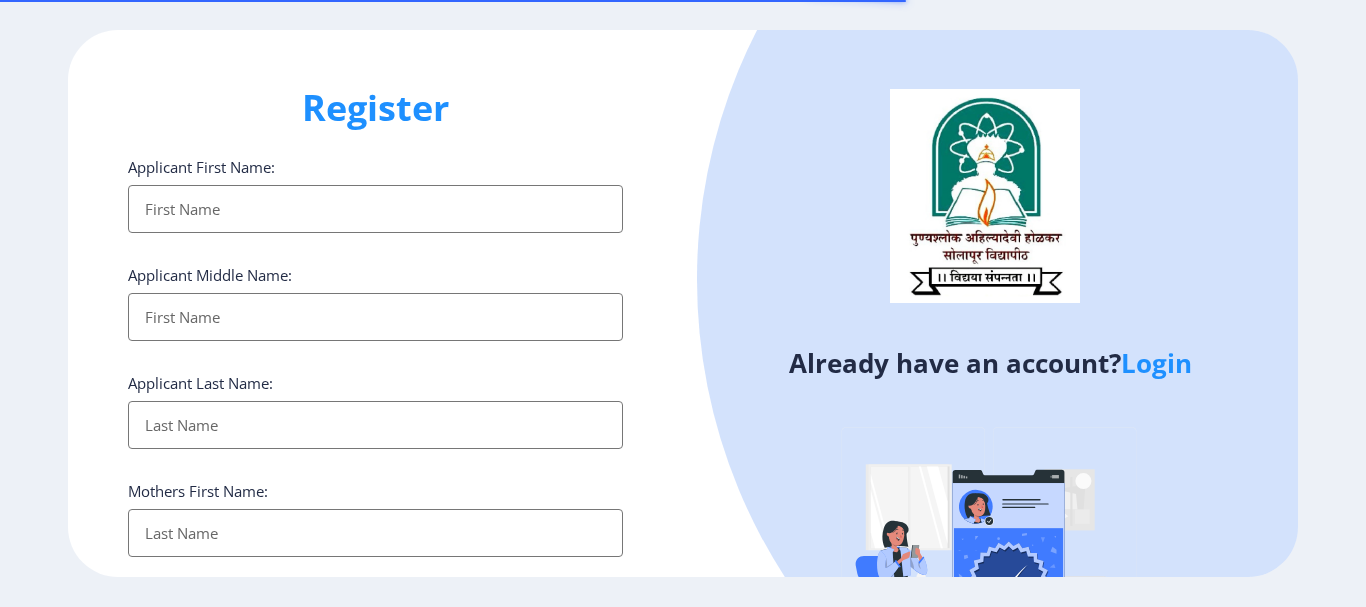 select 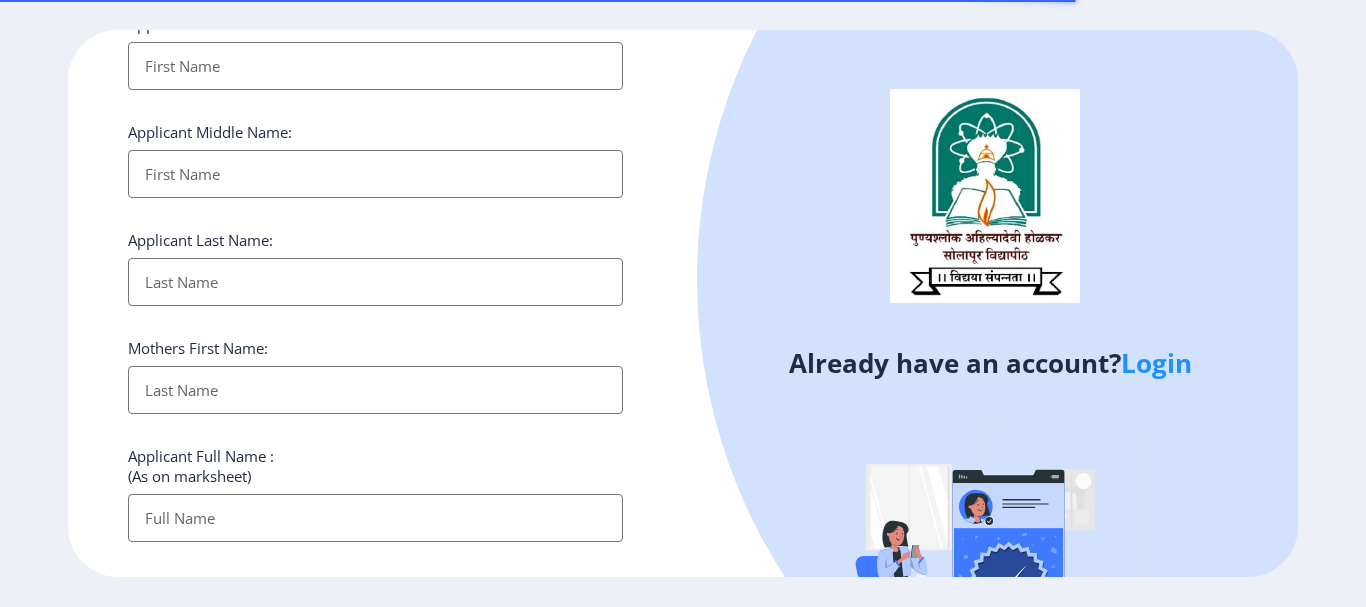 scroll, scrollTop: 300, scrollLeft: 0, axis: vertical 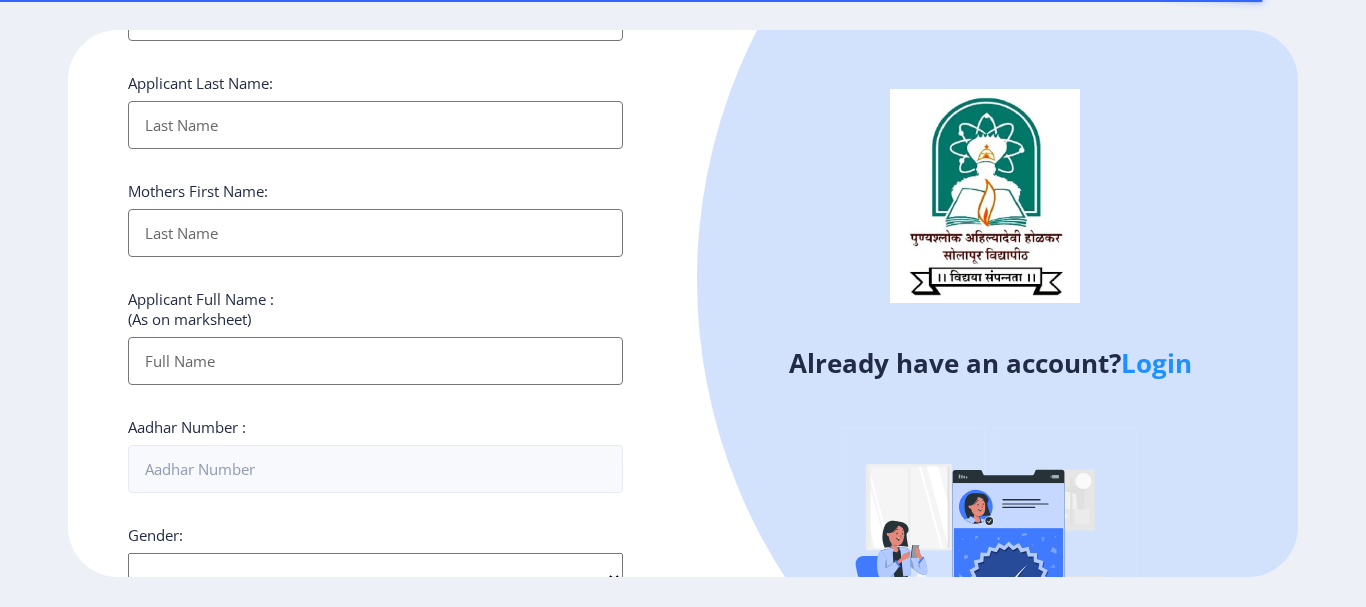 click on "Login" 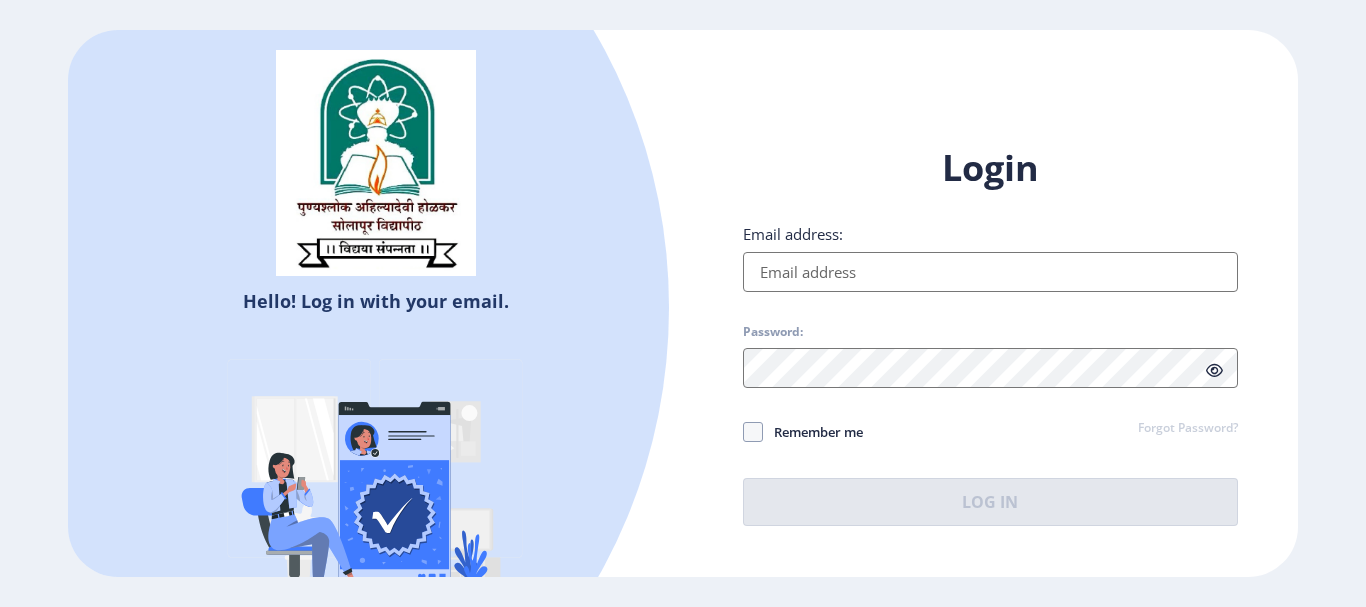 click on "Forgot Password?" 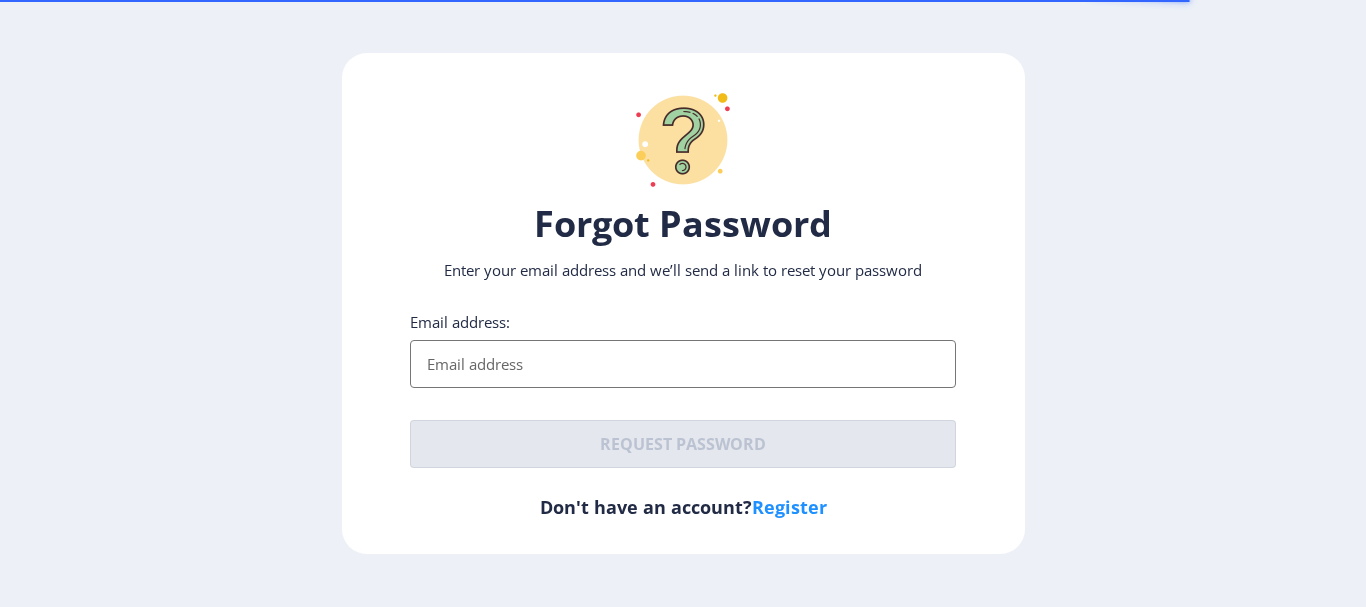 click on "Email address:" at bounding box center [683, 364] 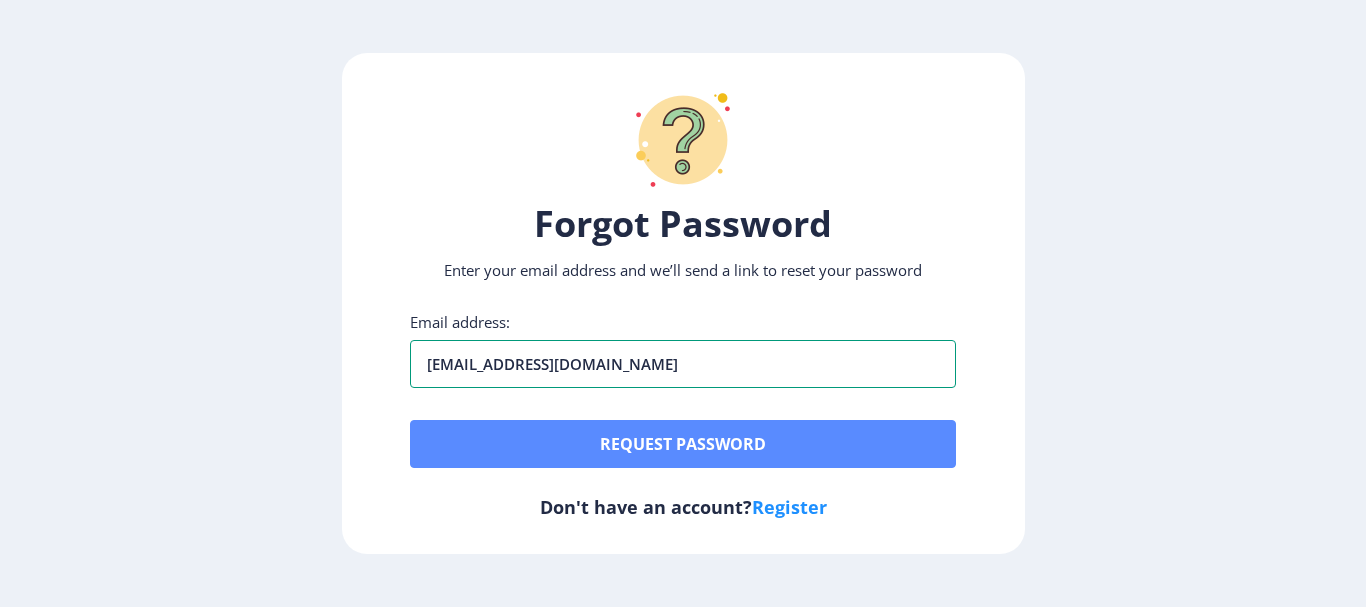 type on "fulemohan@gmail.com" 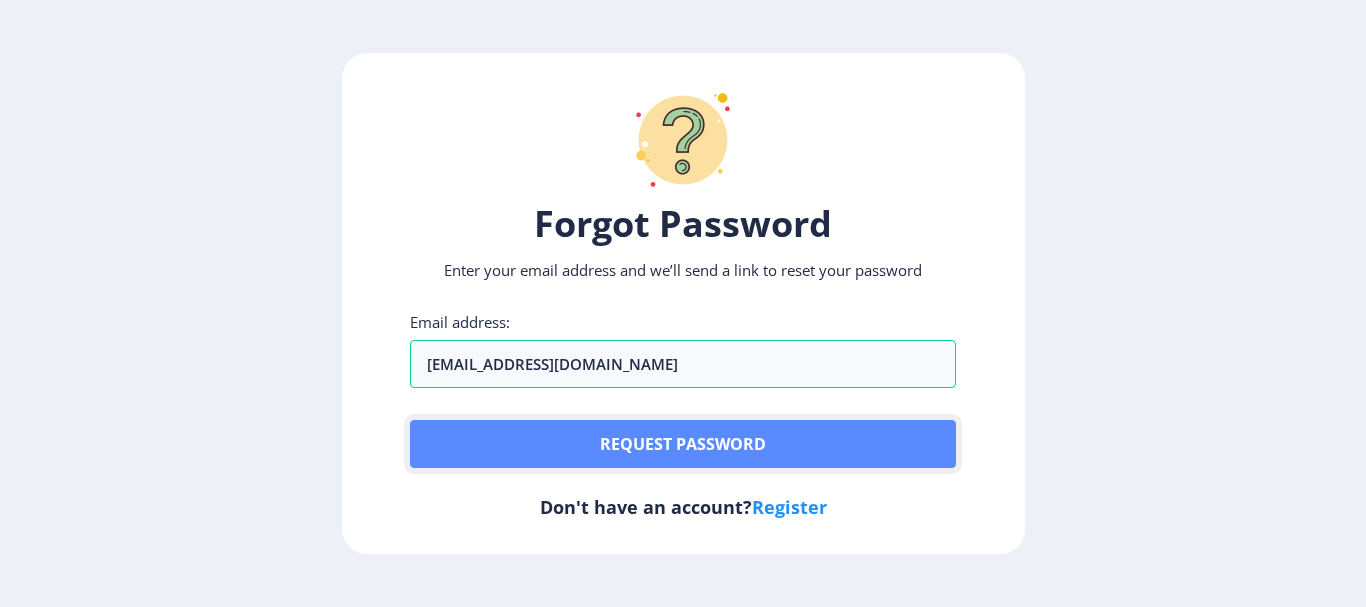 click on "Request password" 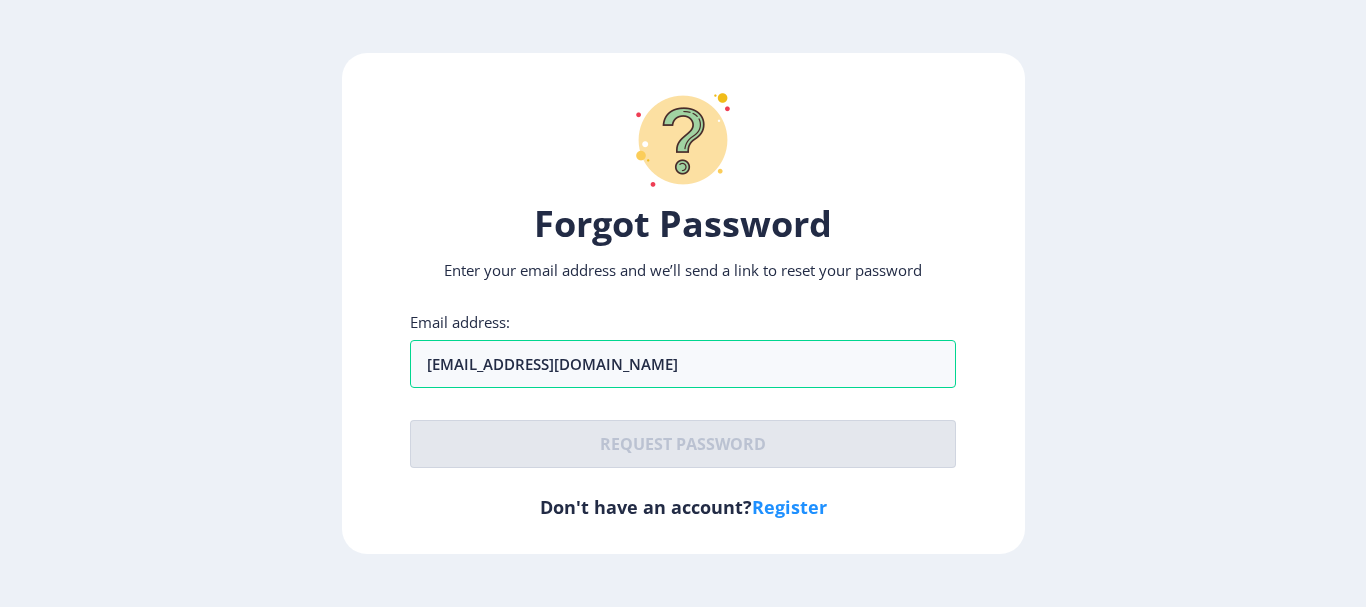 click on "Register" 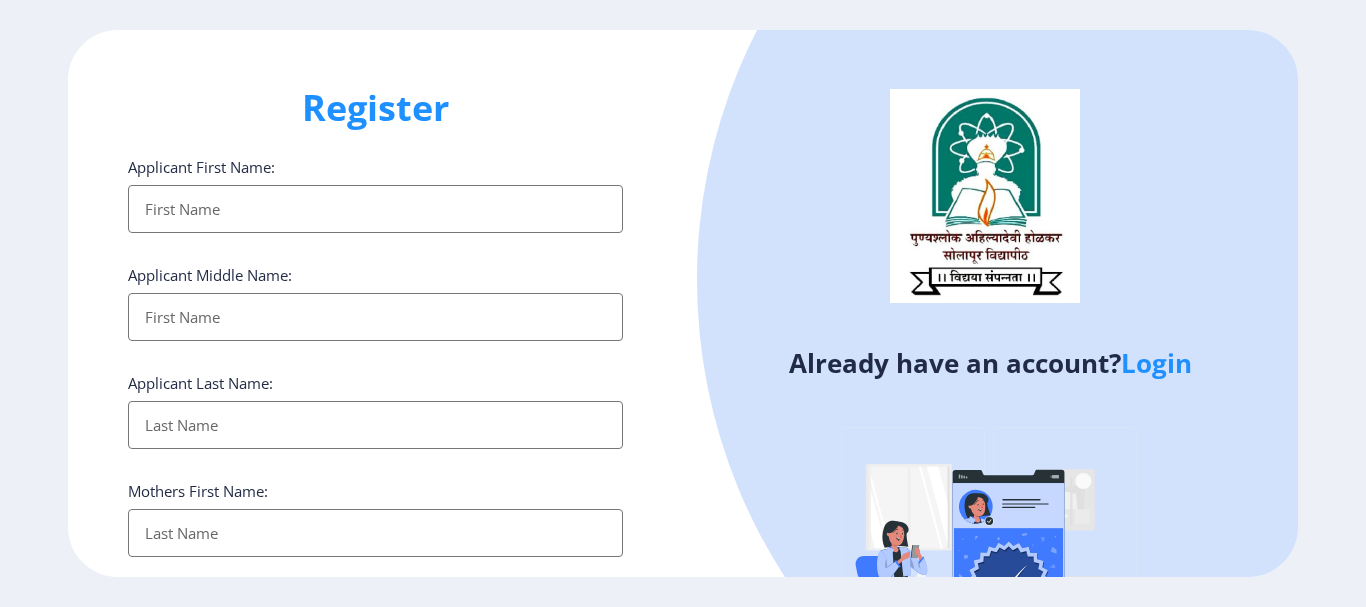 click on "Applicant First Name:" at bounding box center (375, 209) 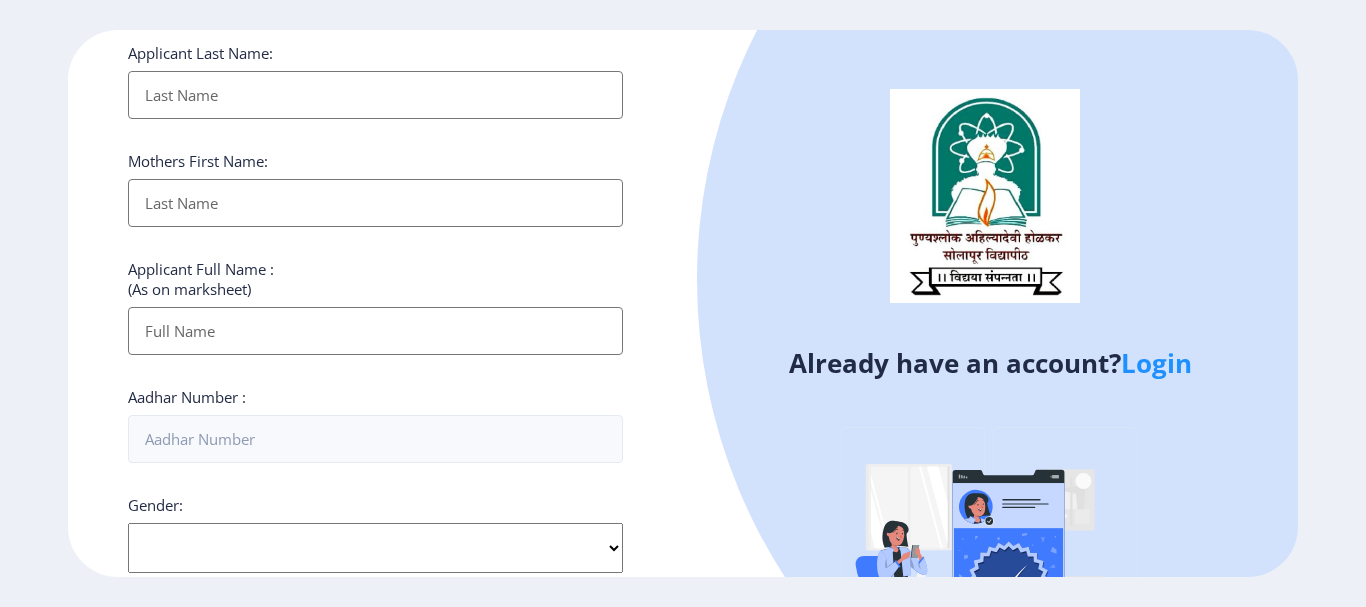 scroll, scrollTop: 600, scrollLeft: 0, axis: vertical 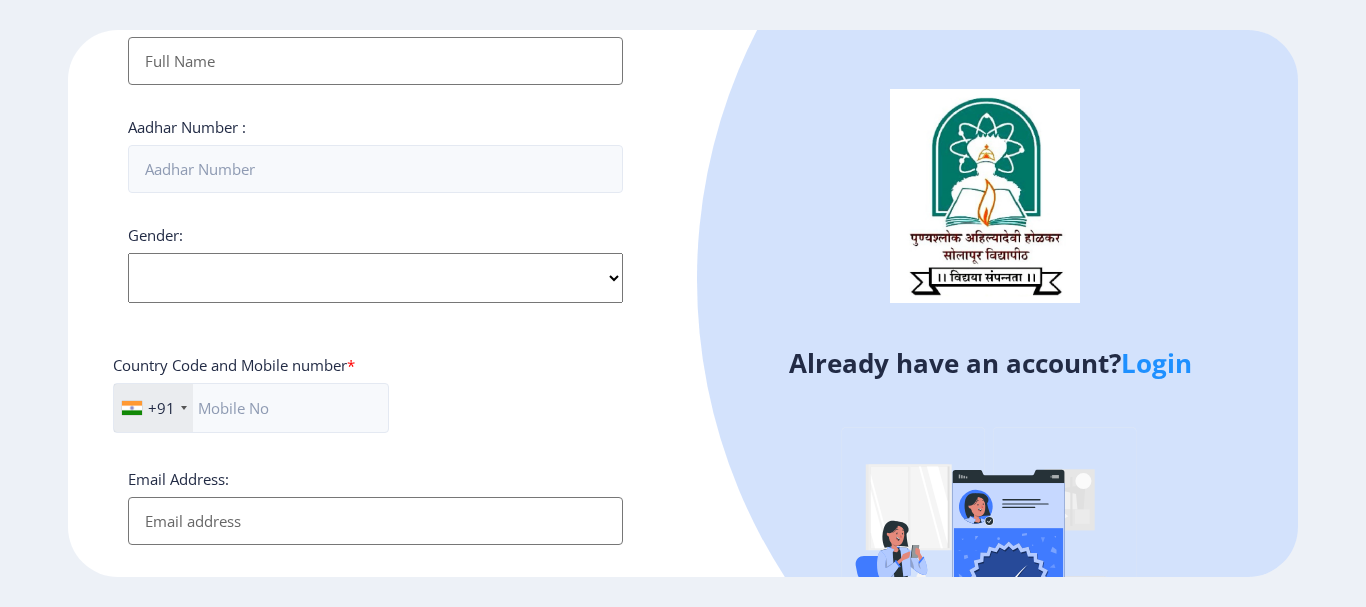 click on "Login" 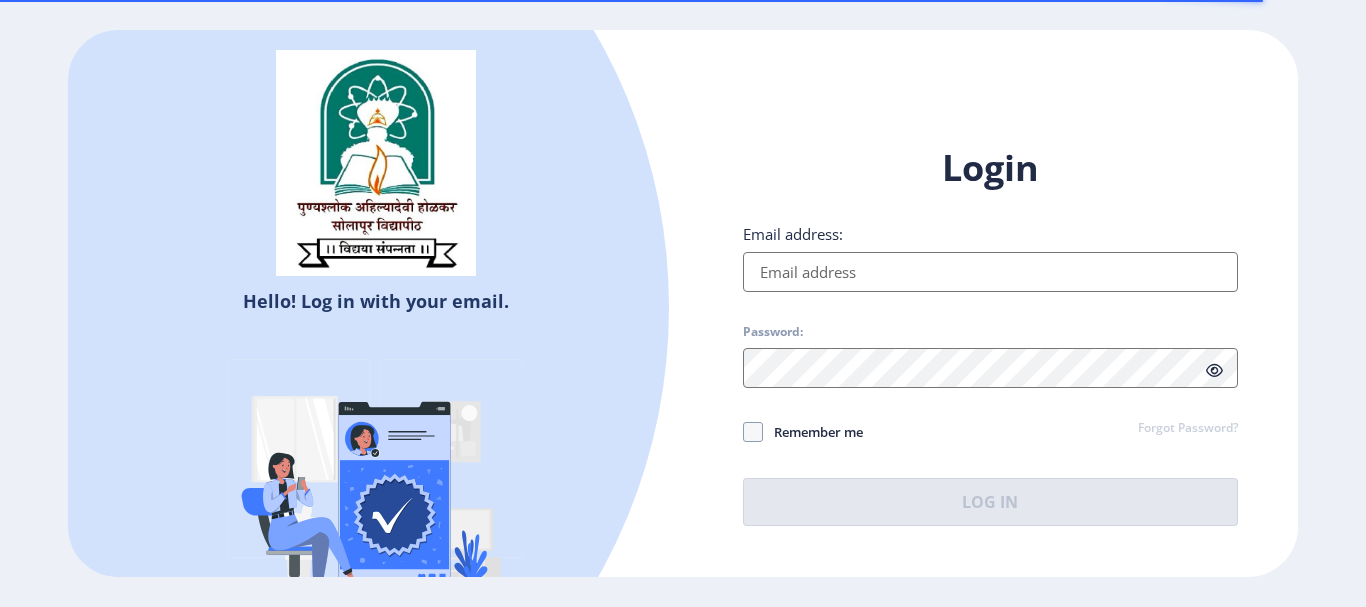 click on "Email address:" at bounding box center [990, 272] 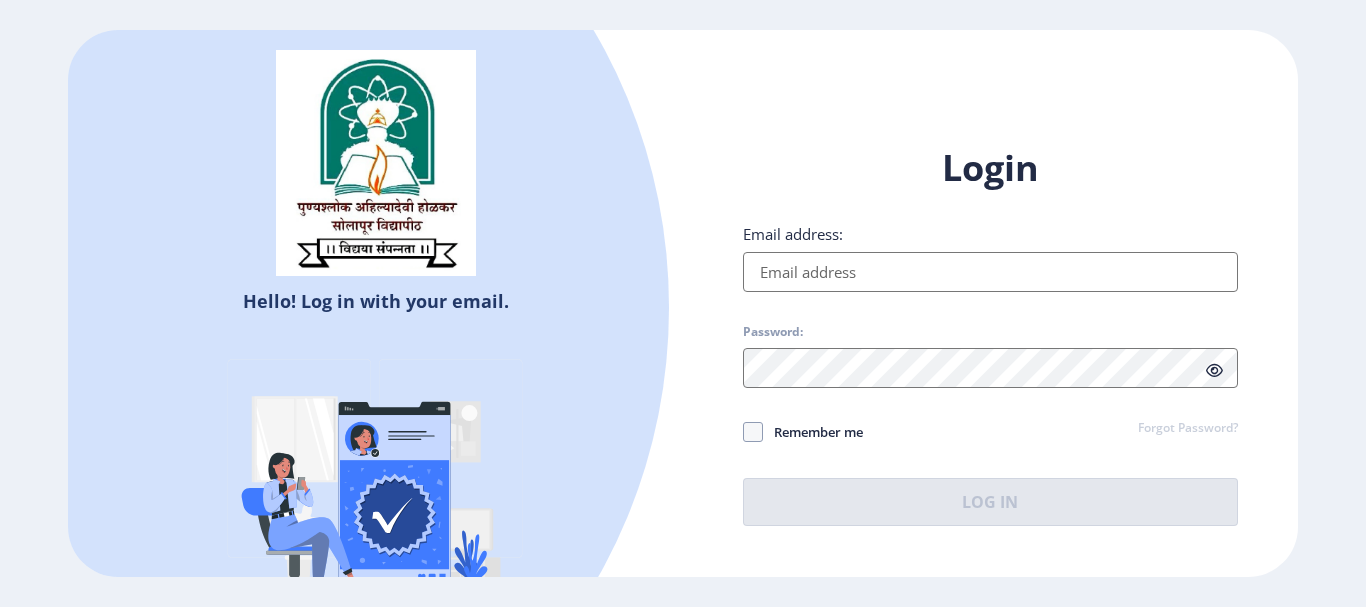 click on "Login Email address: Password: Remember me Forgot Password?  Log In" 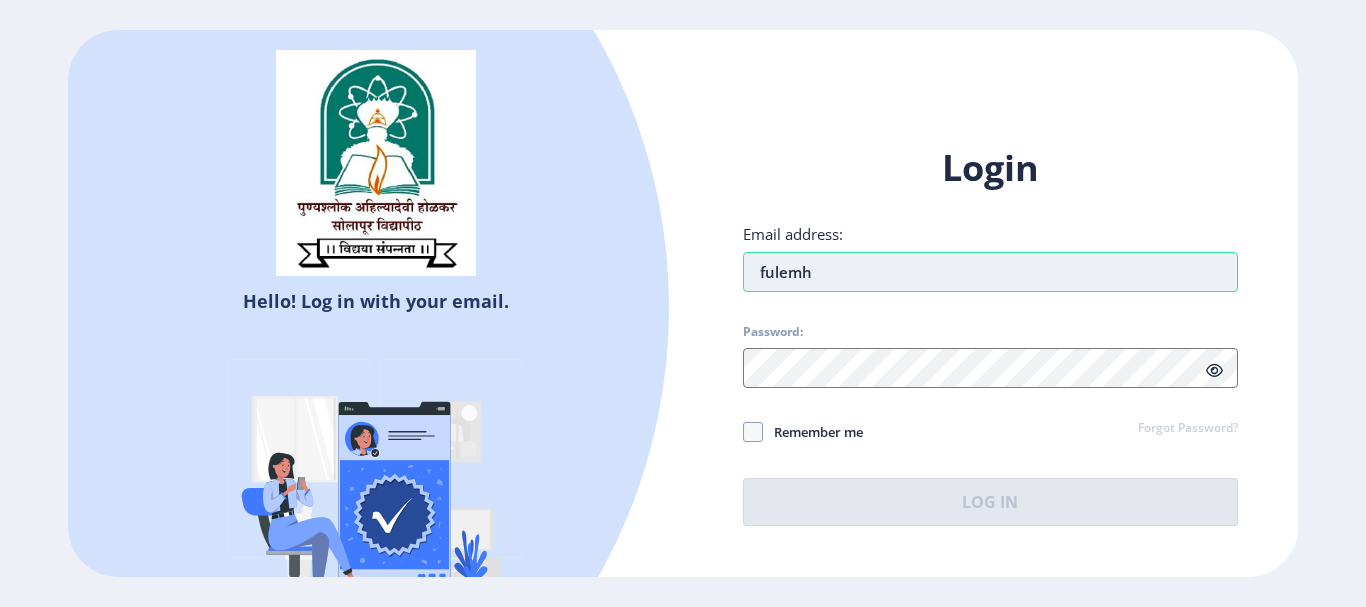 click on "fulemh" at bounding box center [990, 272] 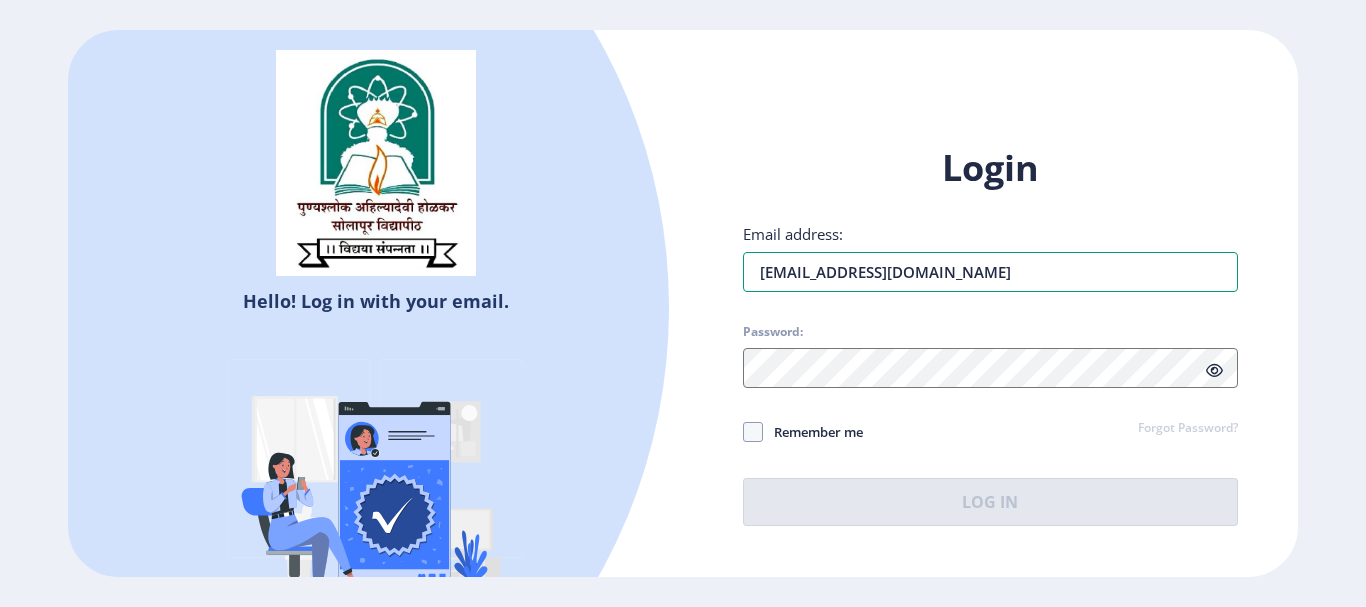 type on "fulemohan@gmail.com" 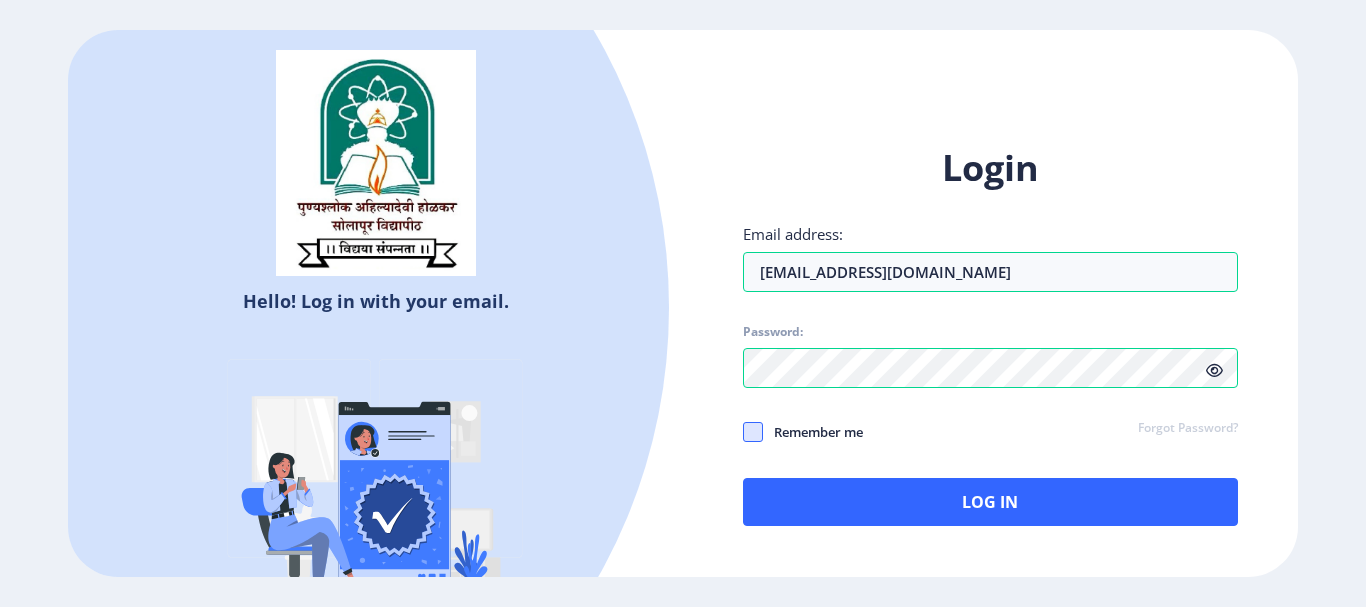 click 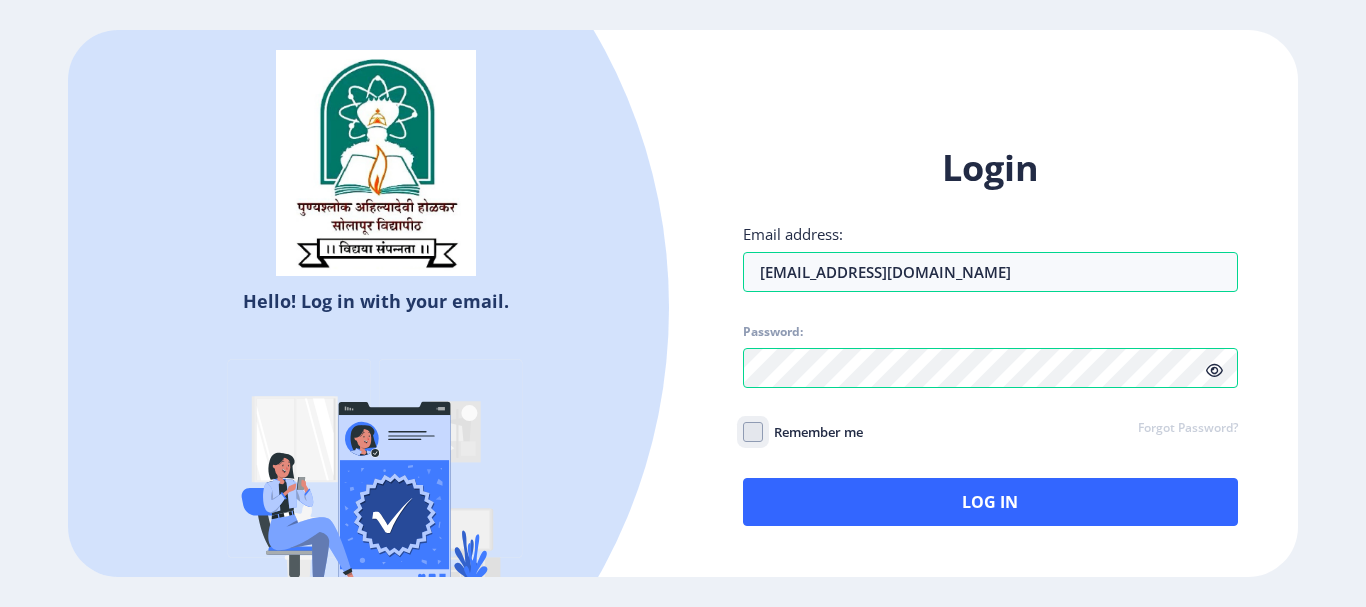 click on "Remember me" 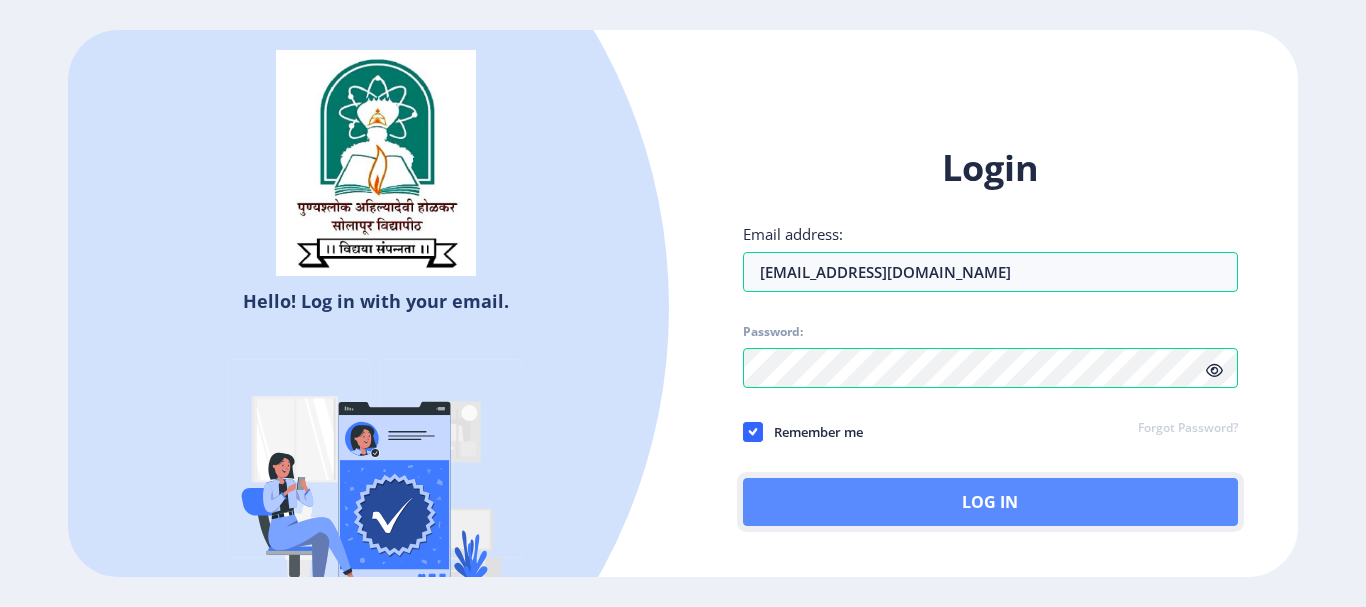 click on "Log In" 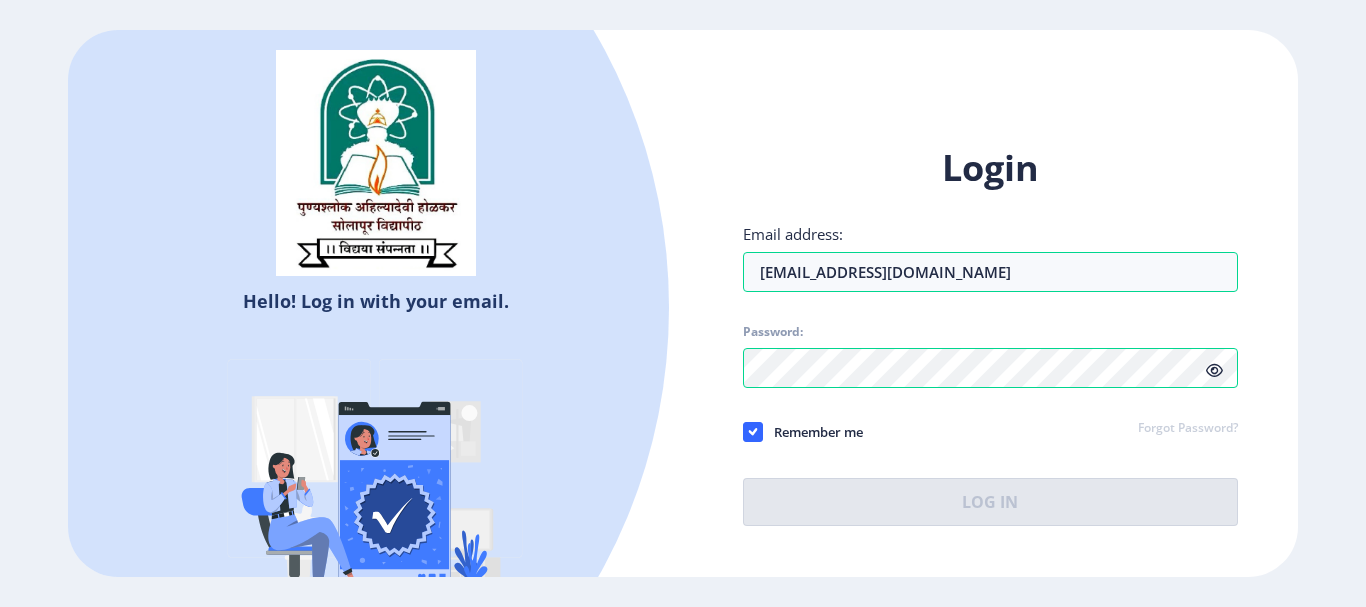 click 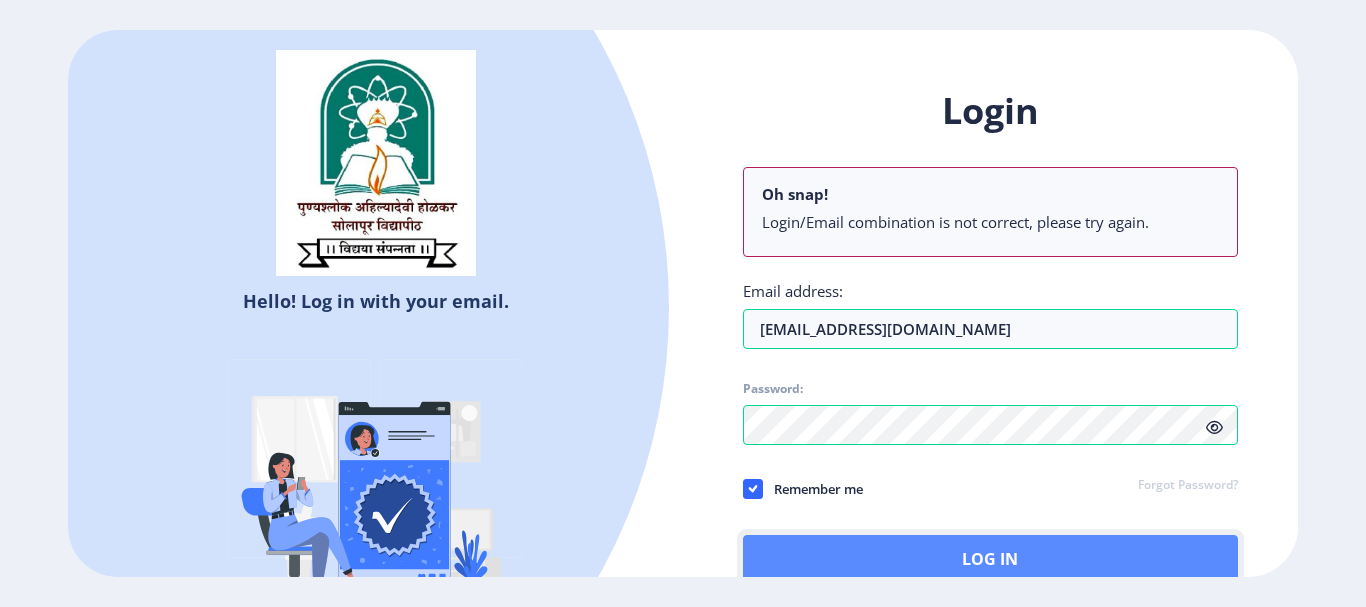 click on "Log In" 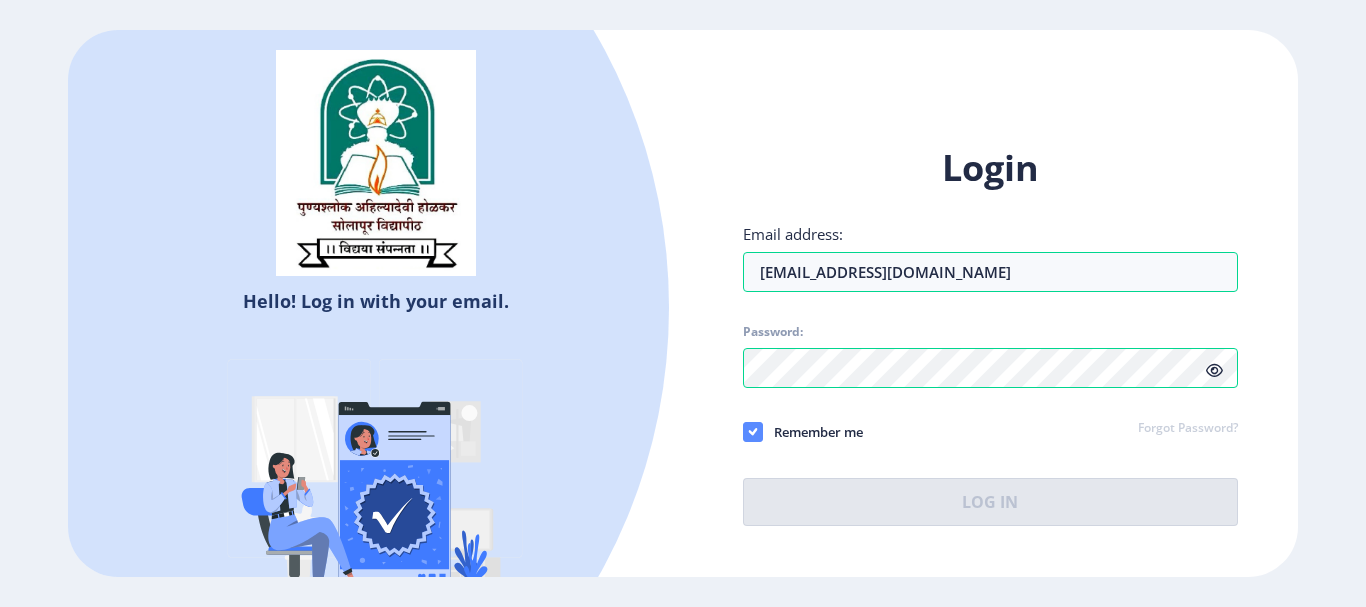 click 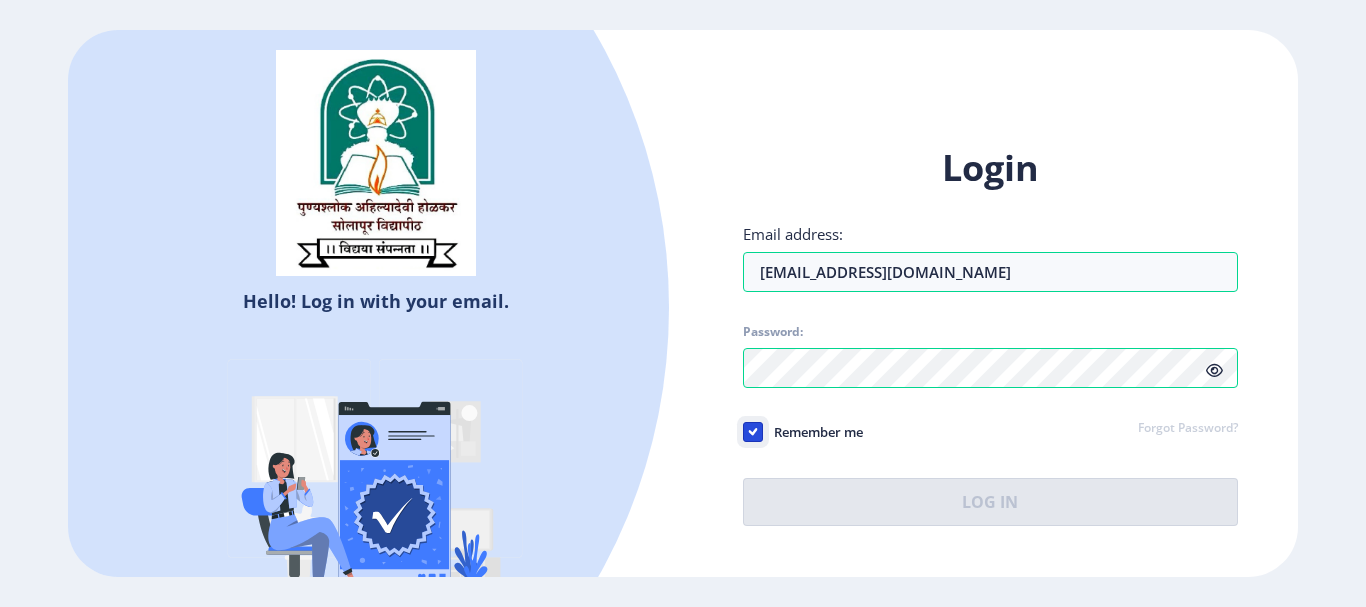 click on "Remember me" 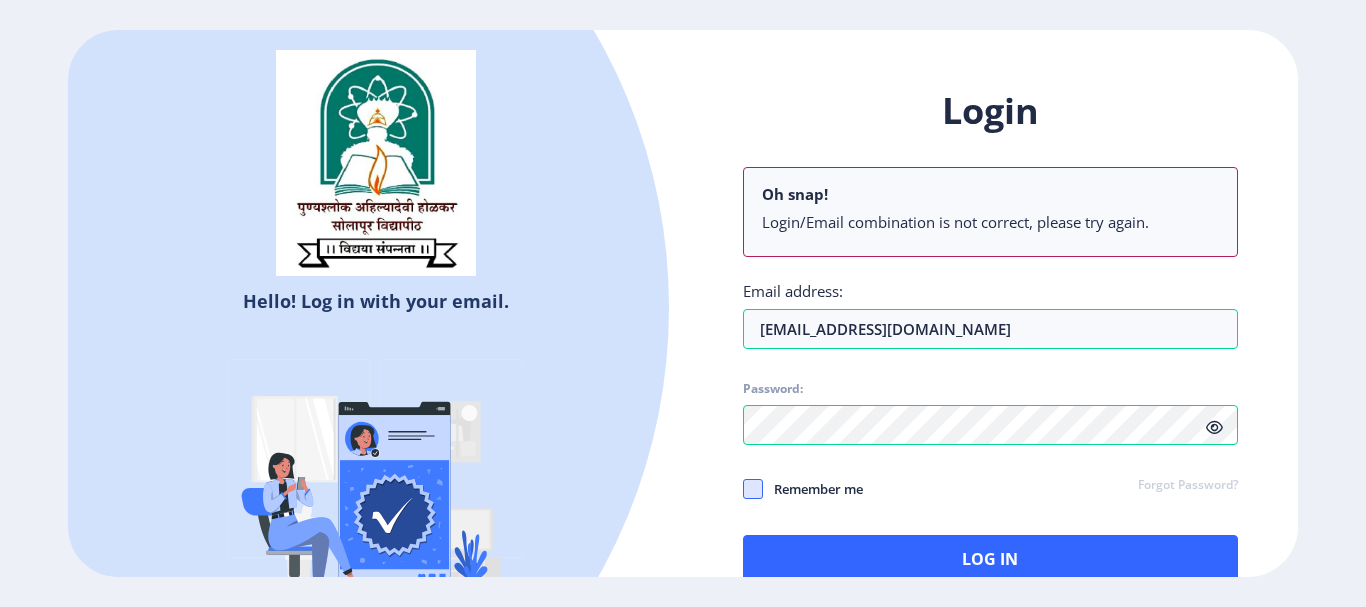 click 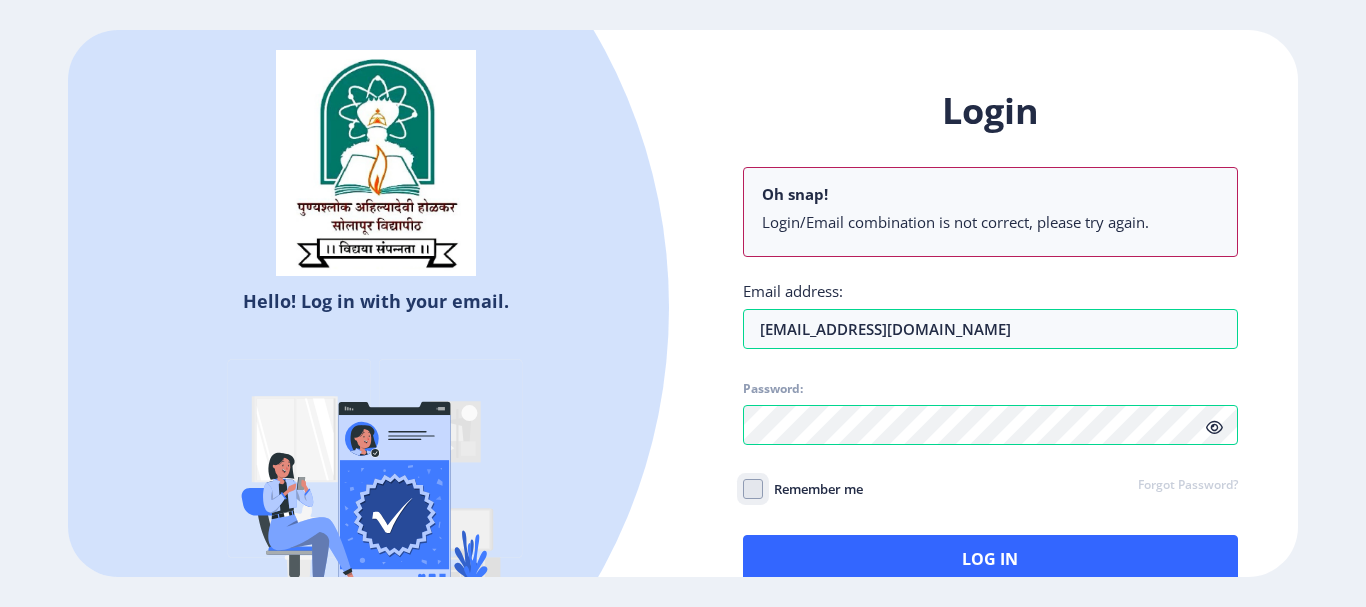 click on "Remember me" 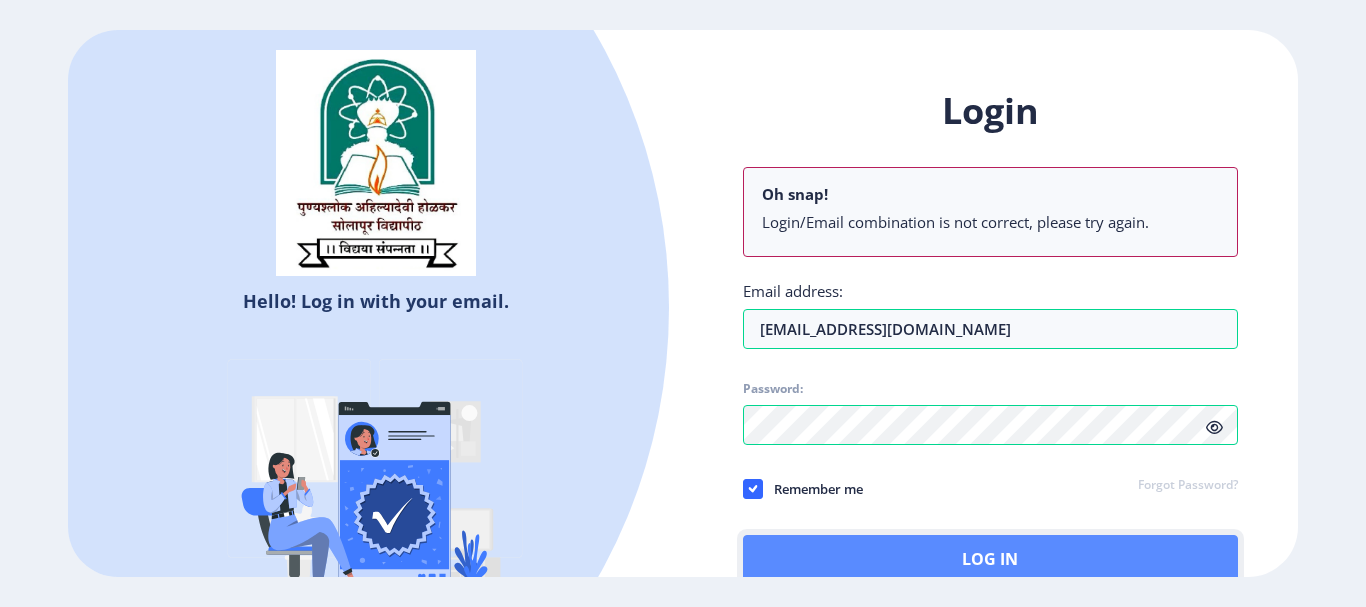 click on "Log In" 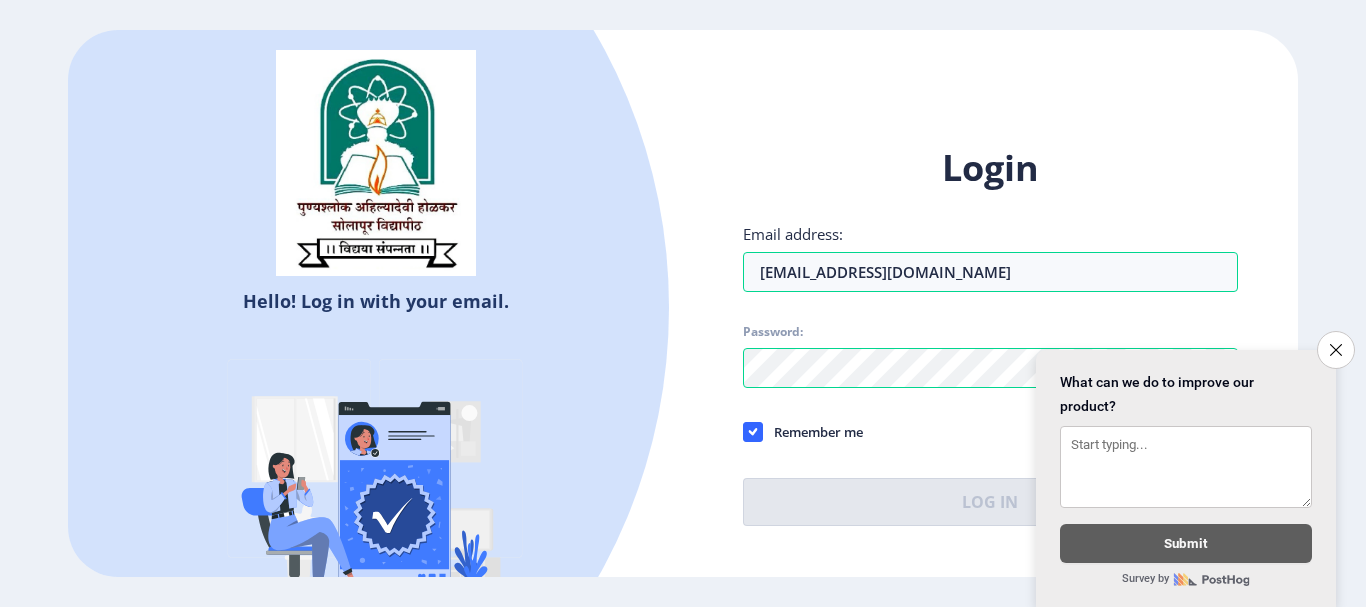 click on "Login Email address: fulemohan@gmail.com Password: Remember me Forgot Password?  Log In" 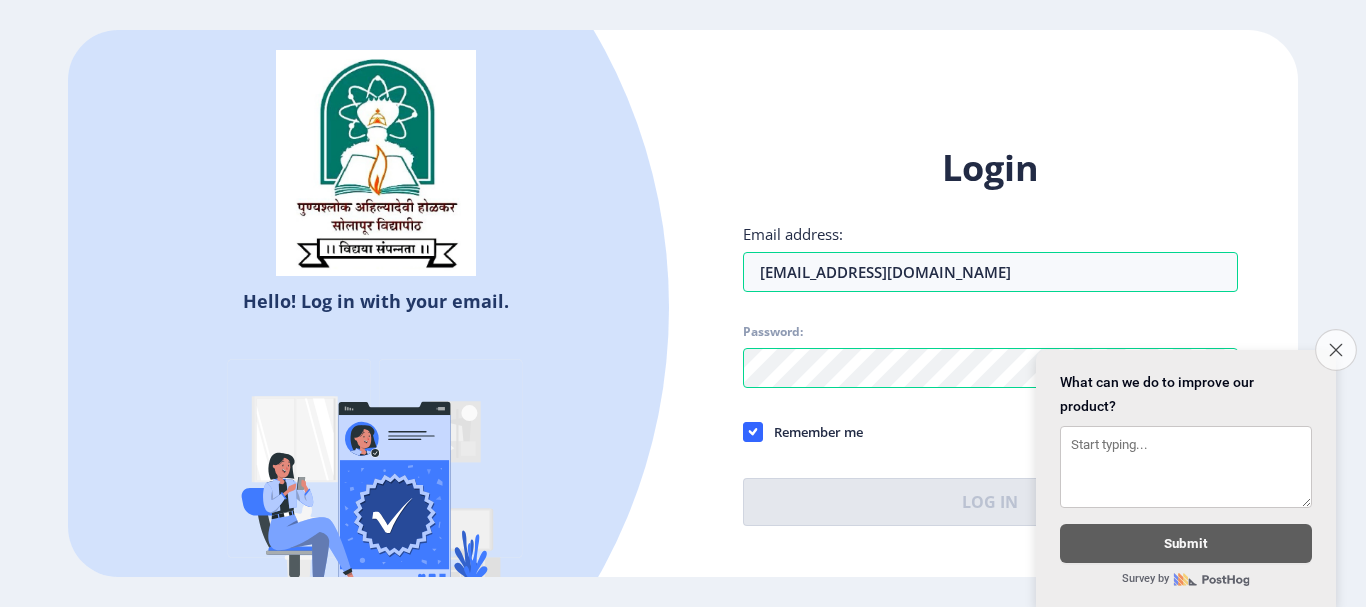 click on "Close survey" 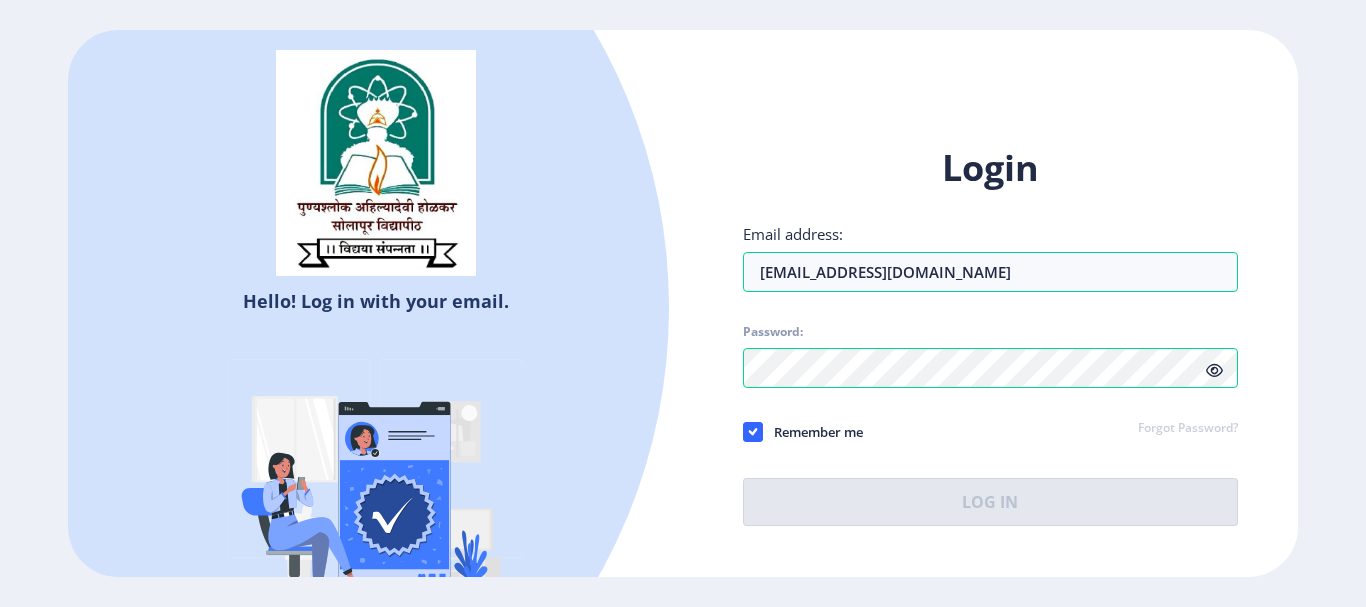 click 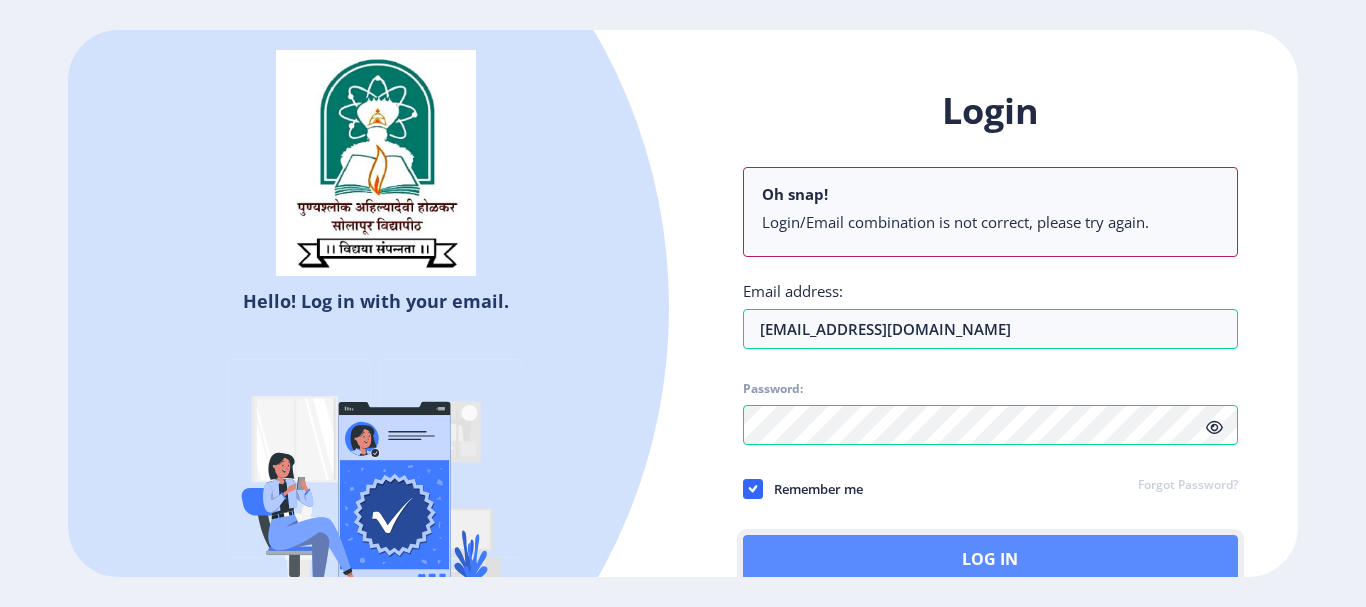 click on "Log In" 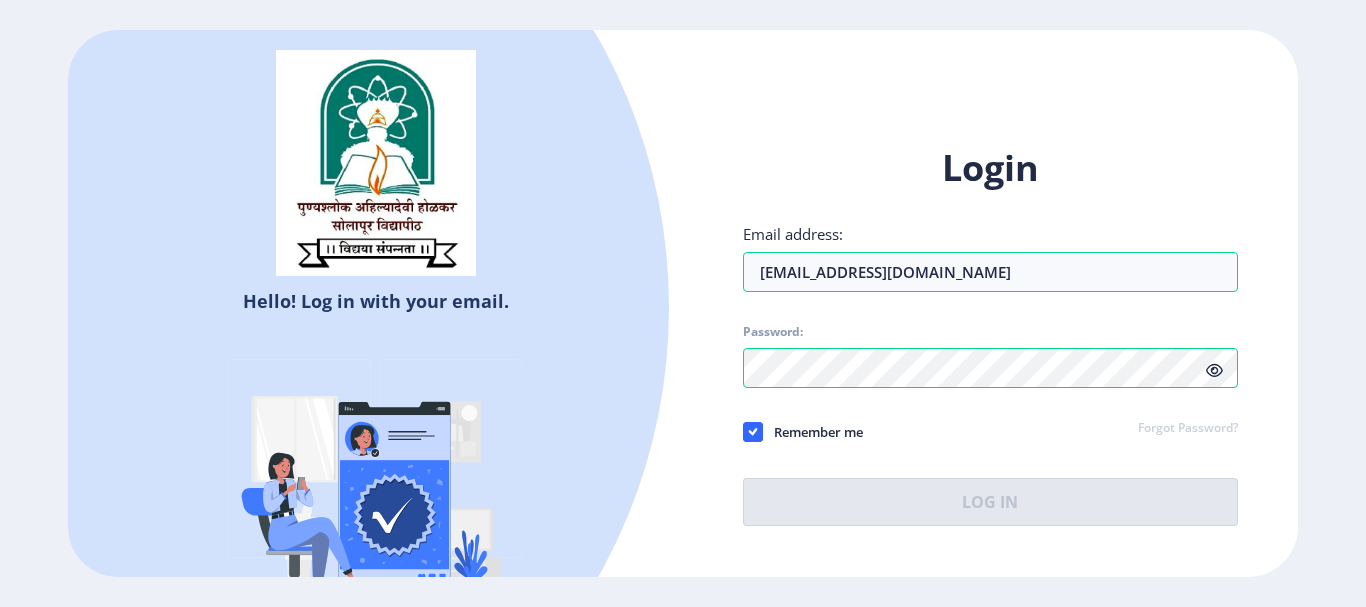 click on "Login Email address: fulemohan@gmail.com Password: Remember me Forgot Password?  Log In" 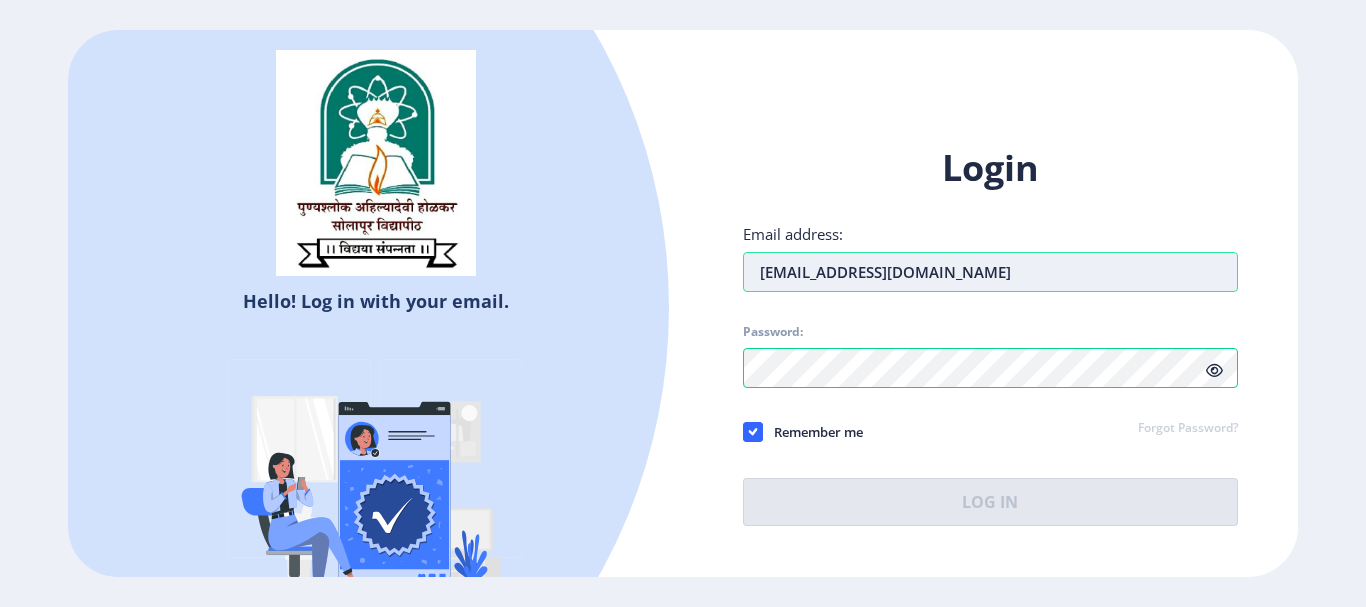 click on "fulemohan@gmail.com" at bounding box center (990, 272) 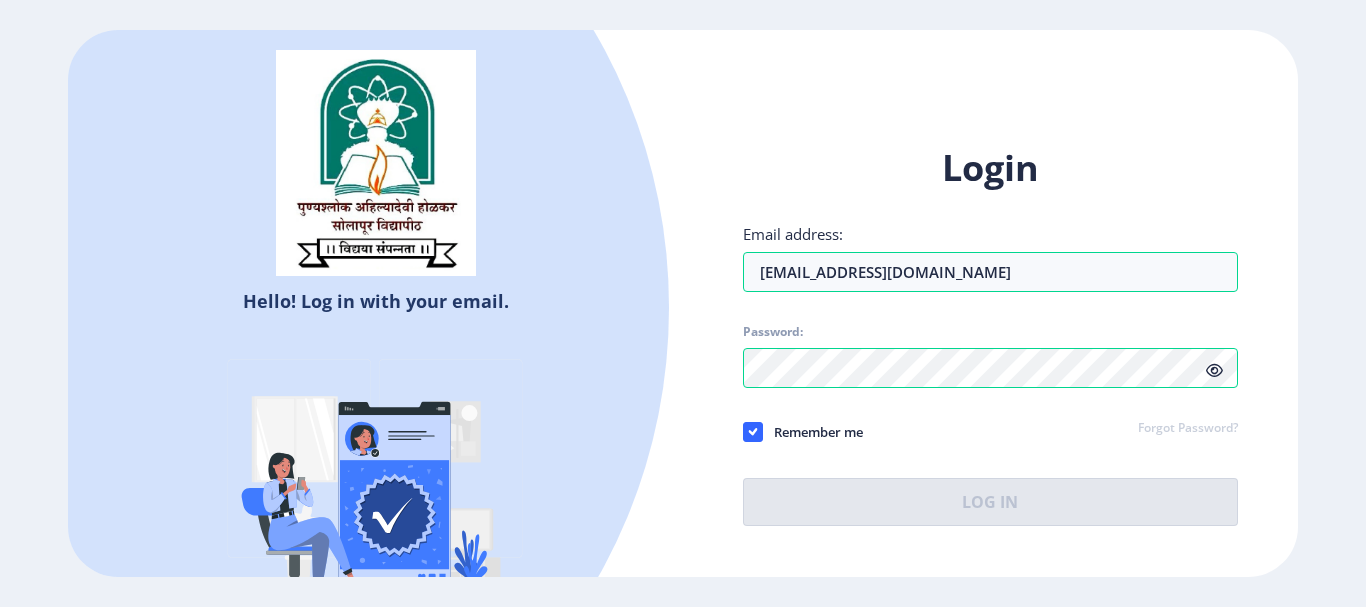 click on "Login Email address: fulemohan@gmail.com Password: Remember me Forgot Password?  Log In" 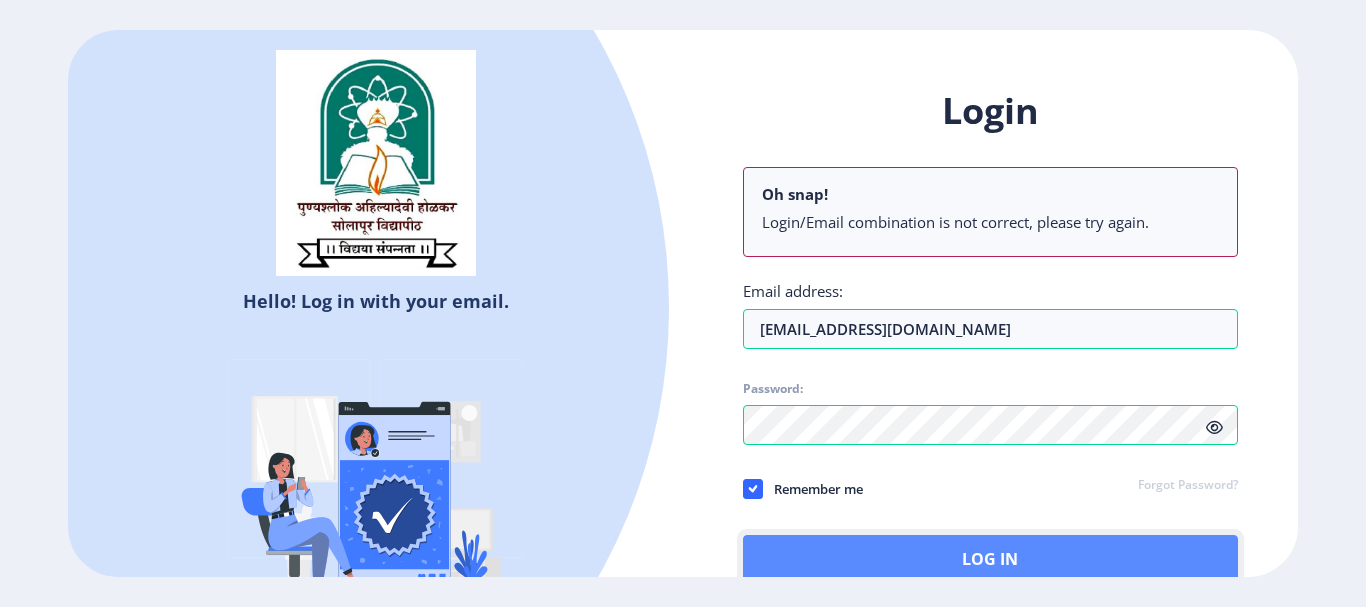 click on "Log In" 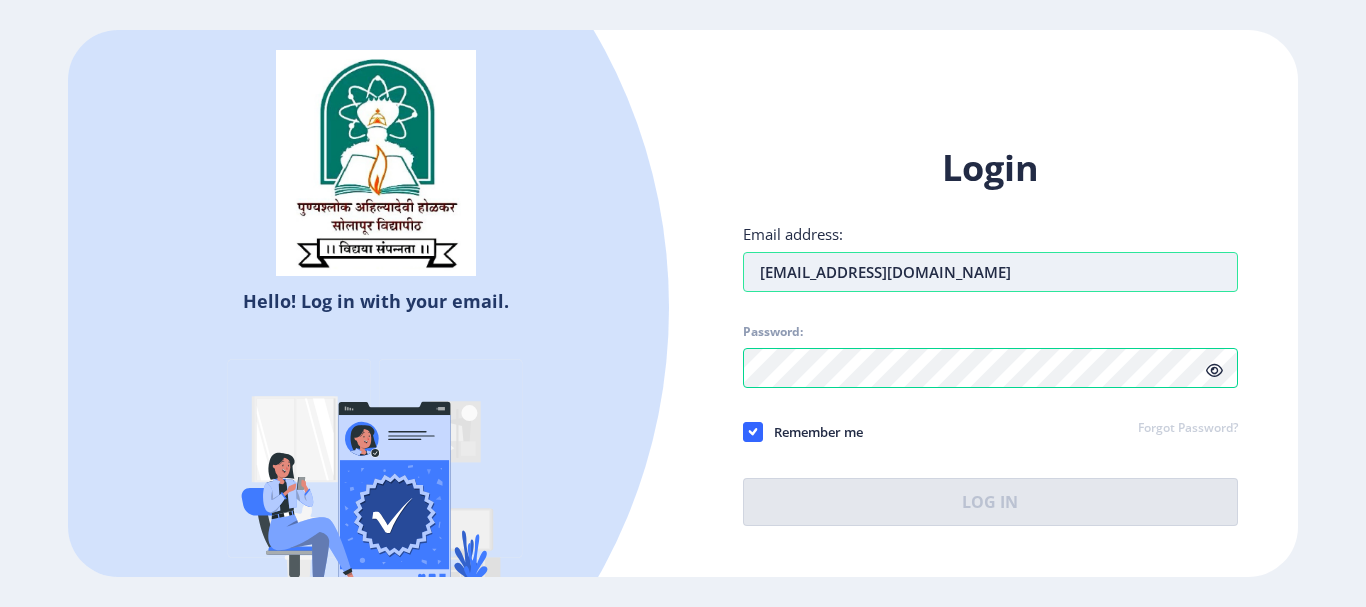 click on "fulemohan@gmail.com" at bounding box center (990, 272) 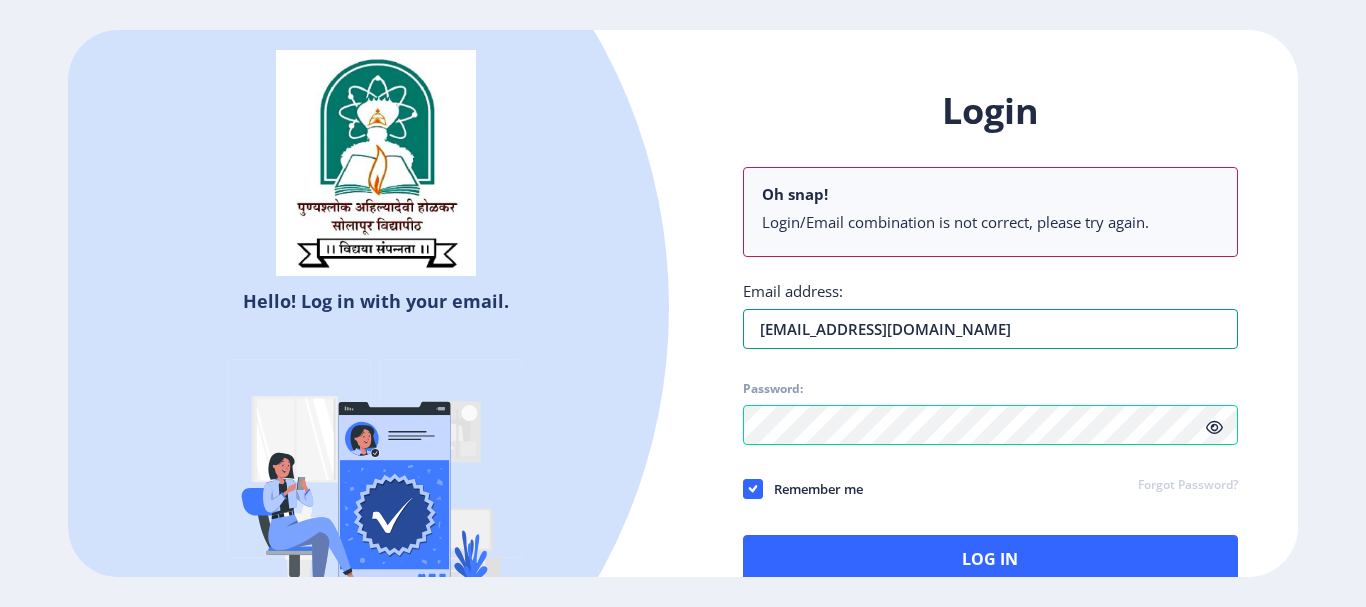 type on "FULEMOHAN@gmail.com" 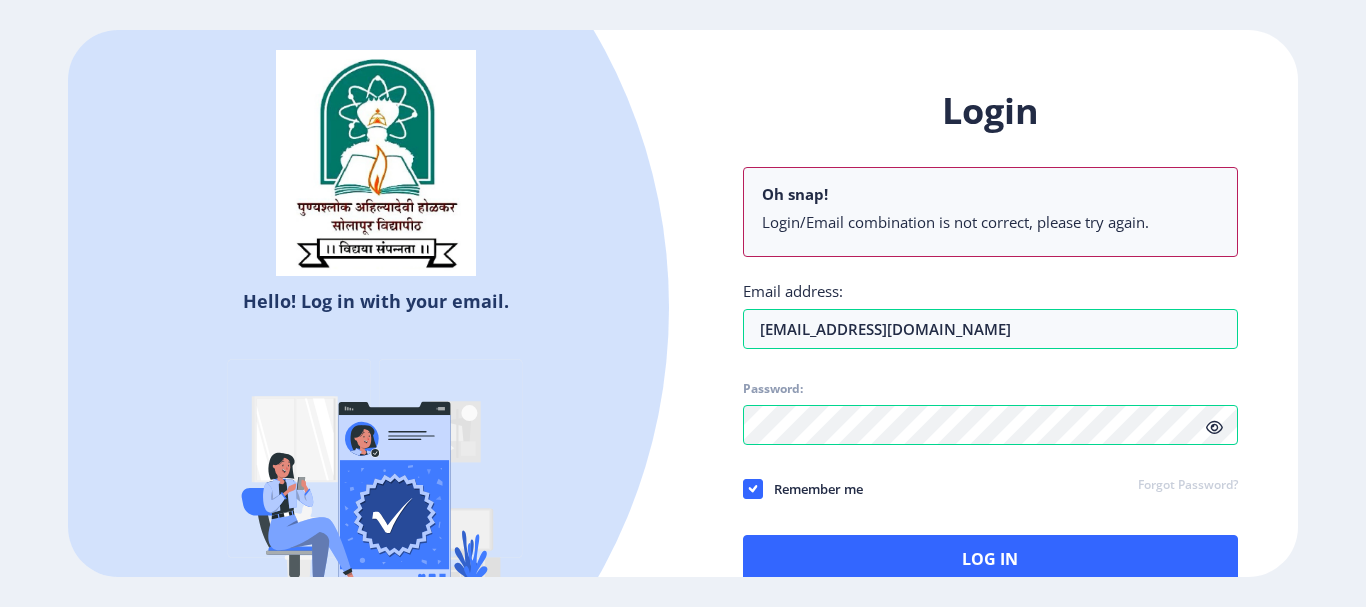 click 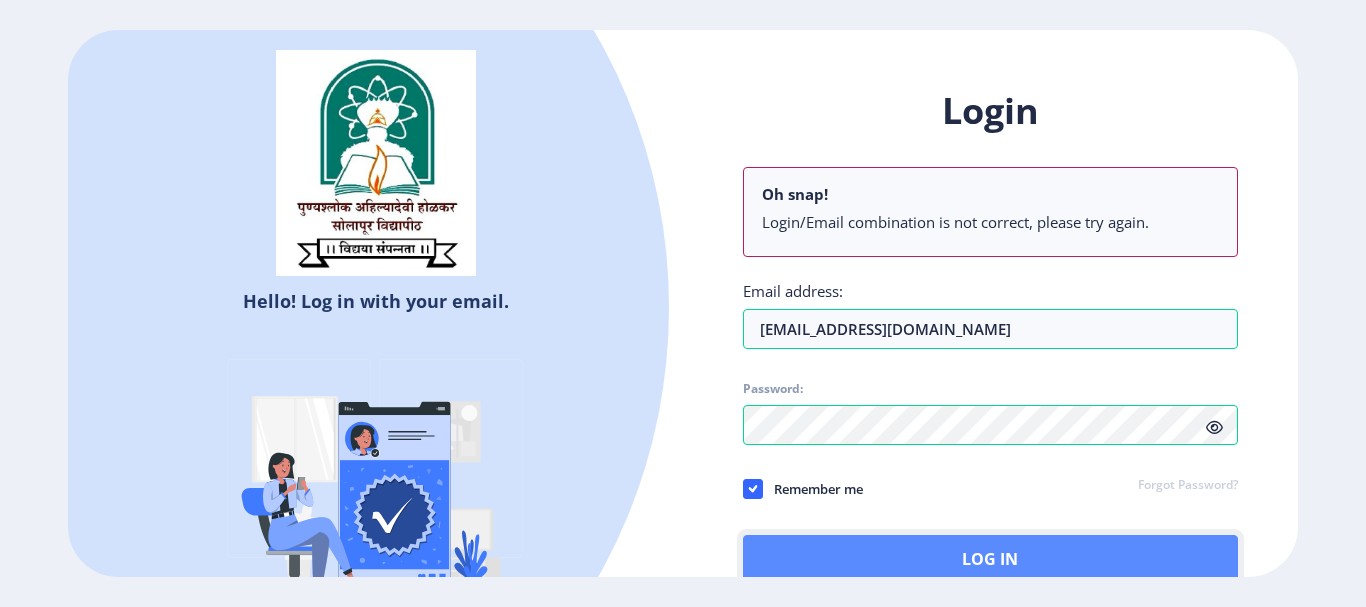 click on "Log In" 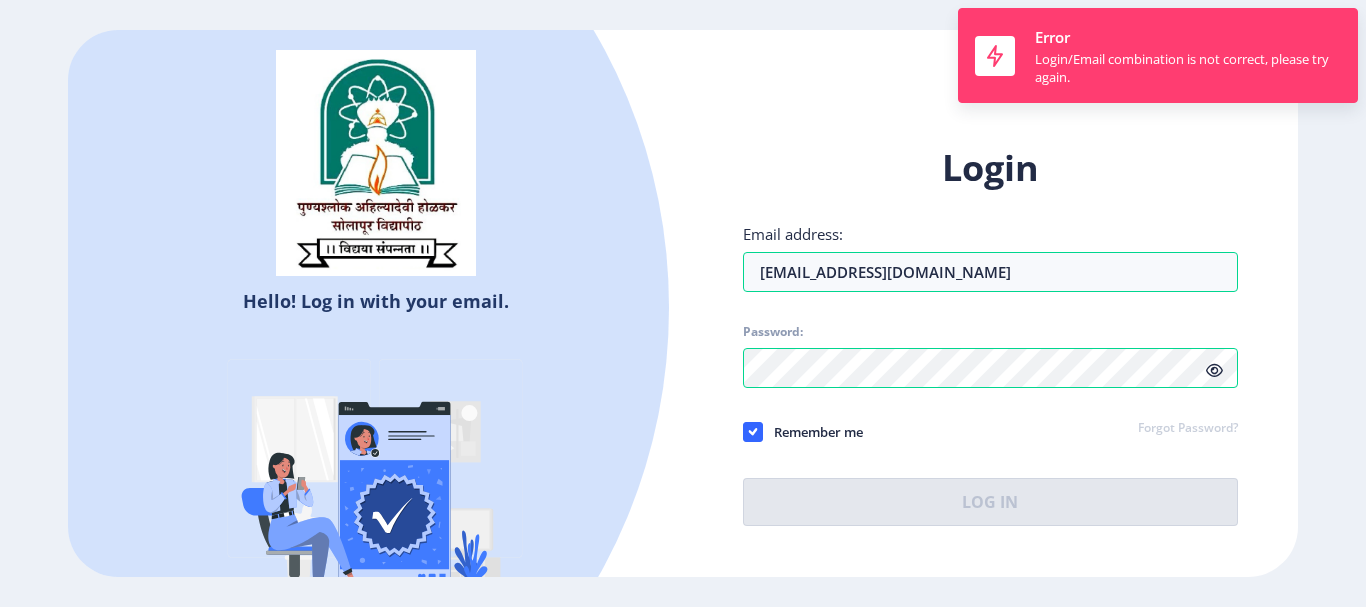 click on "Hello! Log in with your email. Don't have an account?  Register Login Email address: FULEMOHAN@gmail.com Password: Remember me Forgot Password?  Log In   Don't have an account?  Register" 